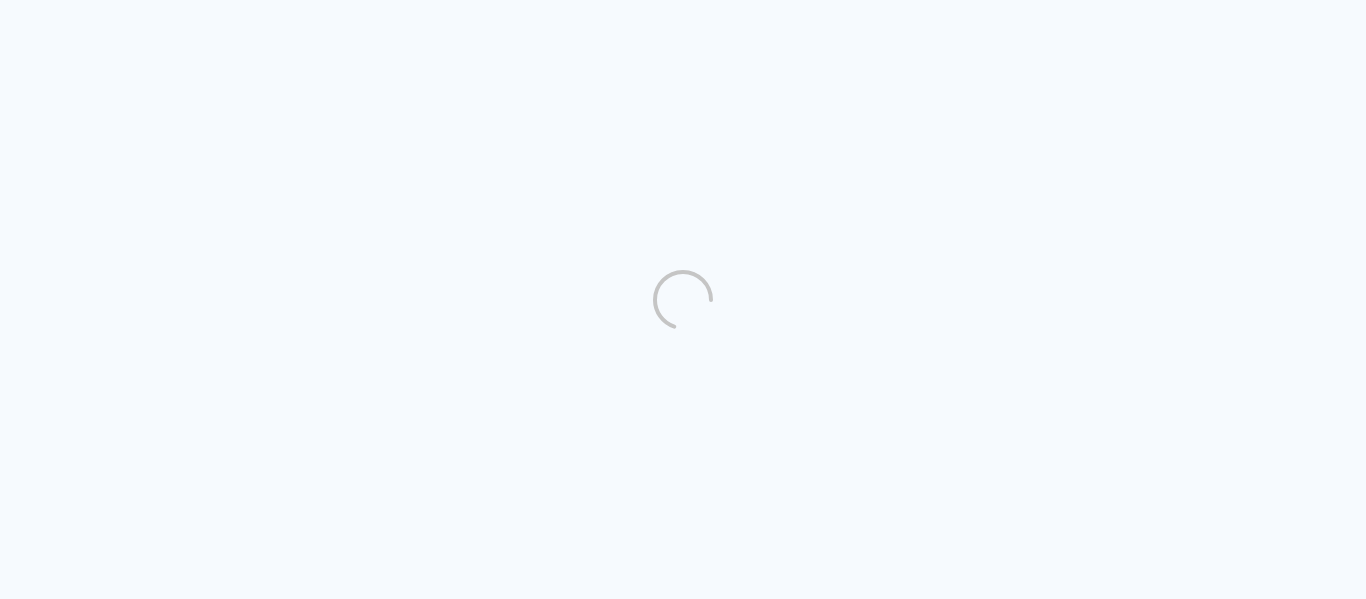 scroll, scrollTop: 0, scrollLeft: 0, axis: both 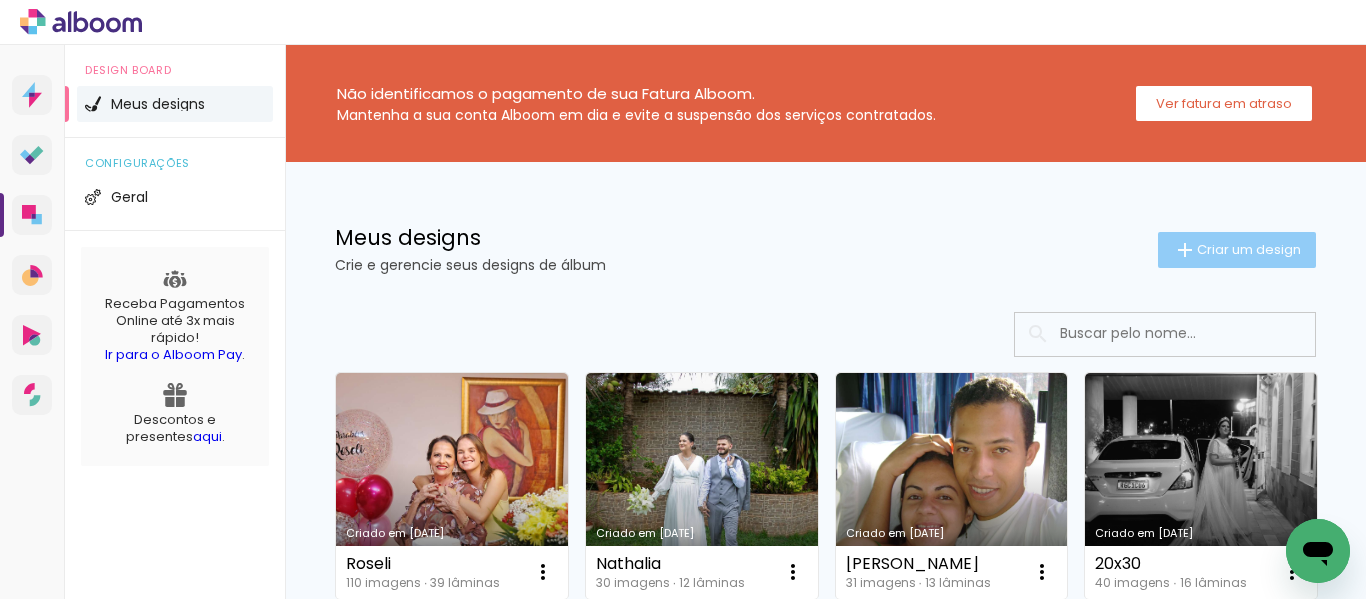 click on "Criar um design" 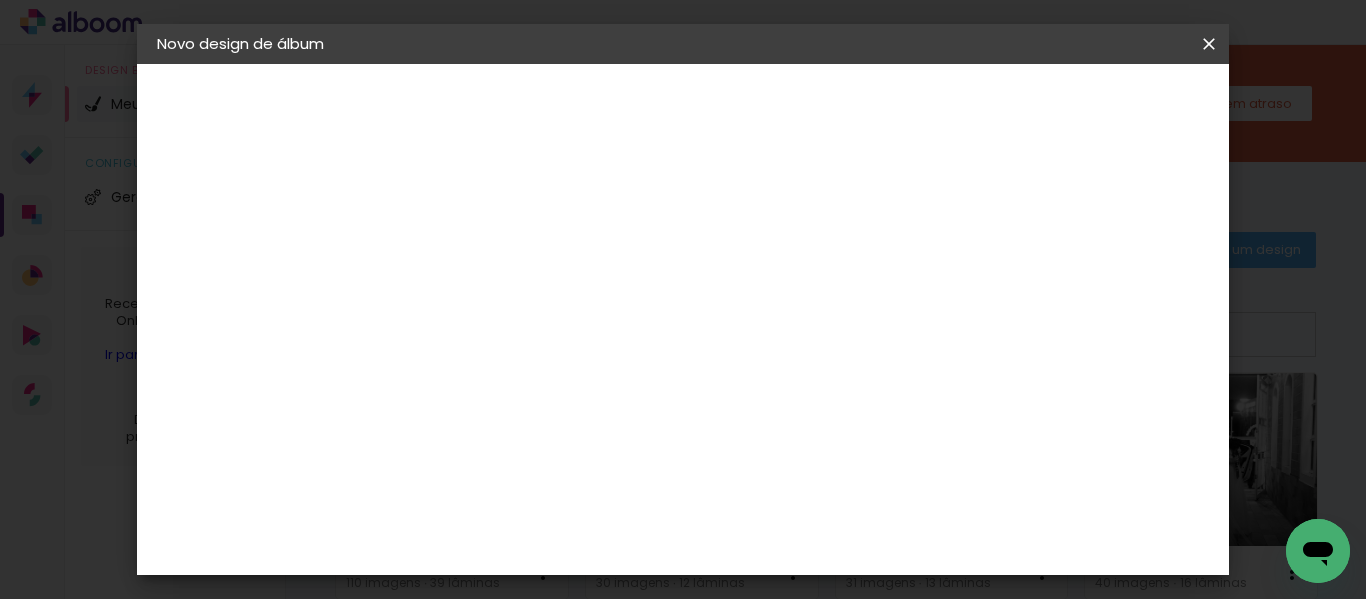 click at bounding box center [484, 268] 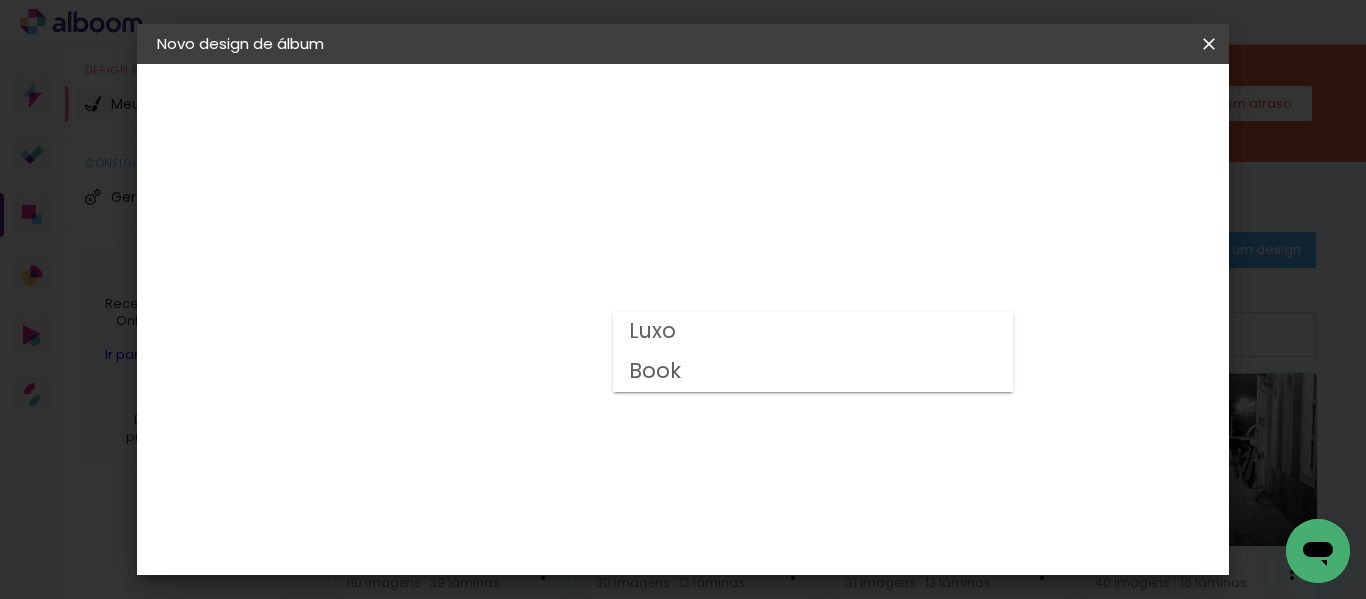 click on "Book" at bounding box center [813, 372] 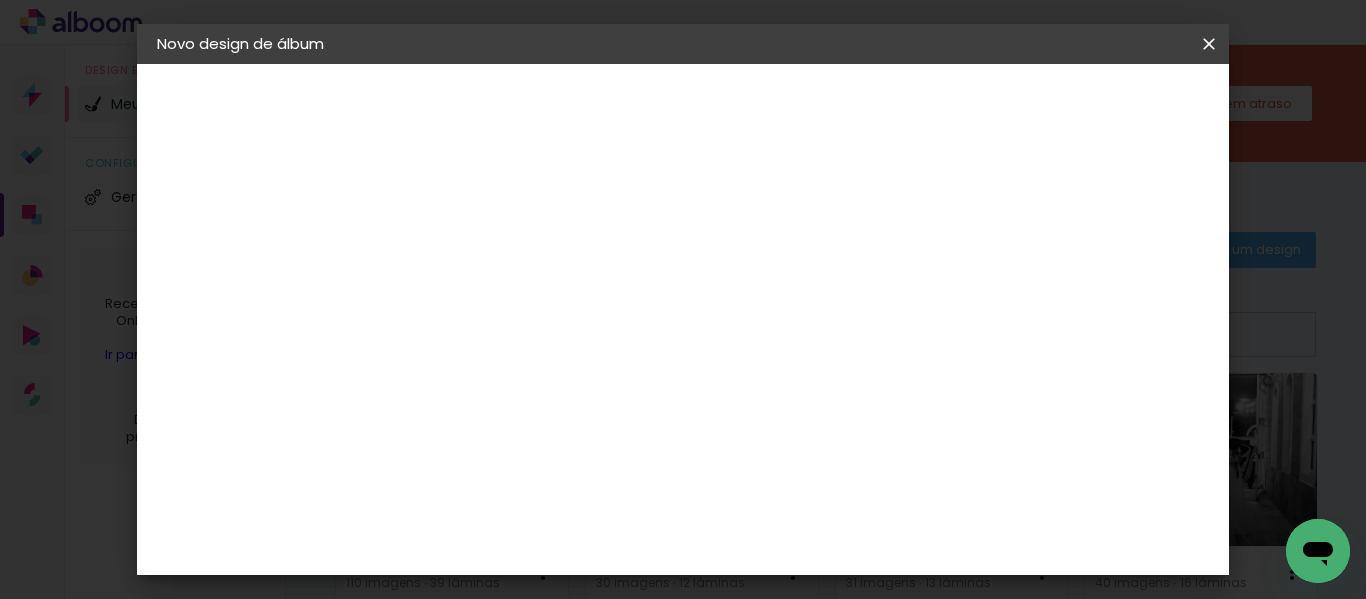 scroll, scrollTop: 480, scrollLeft: 0, axis: vertical 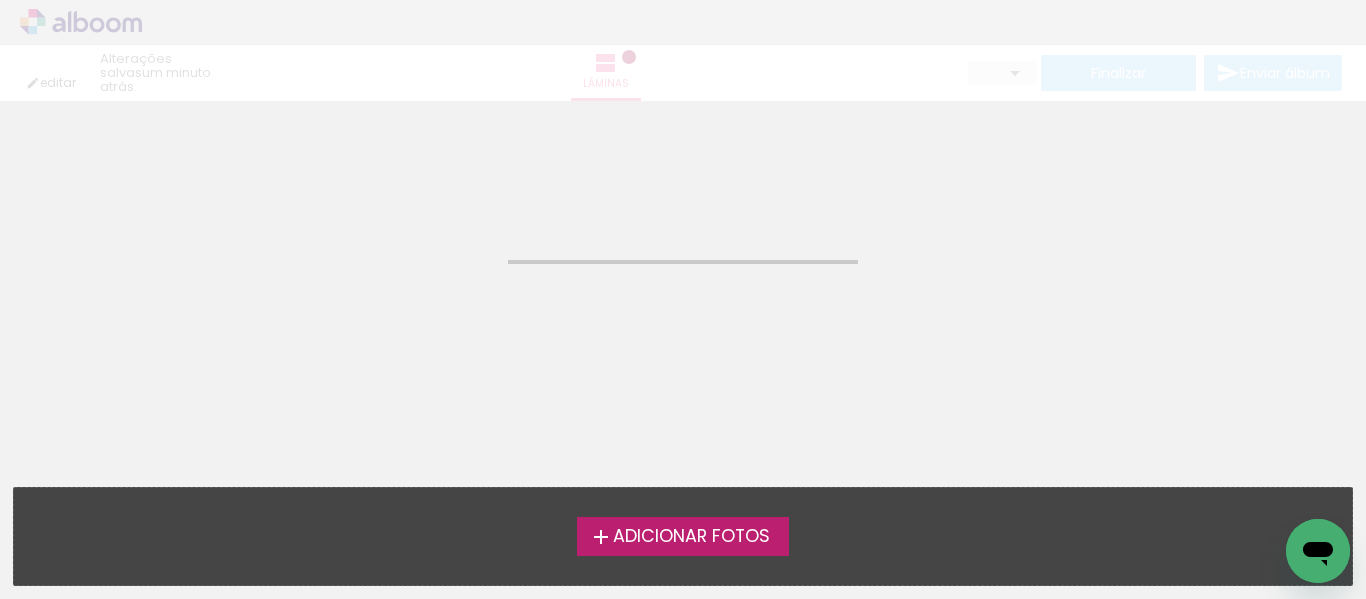 click on "Adicionar Fotos" at bounding box center [691, 537] 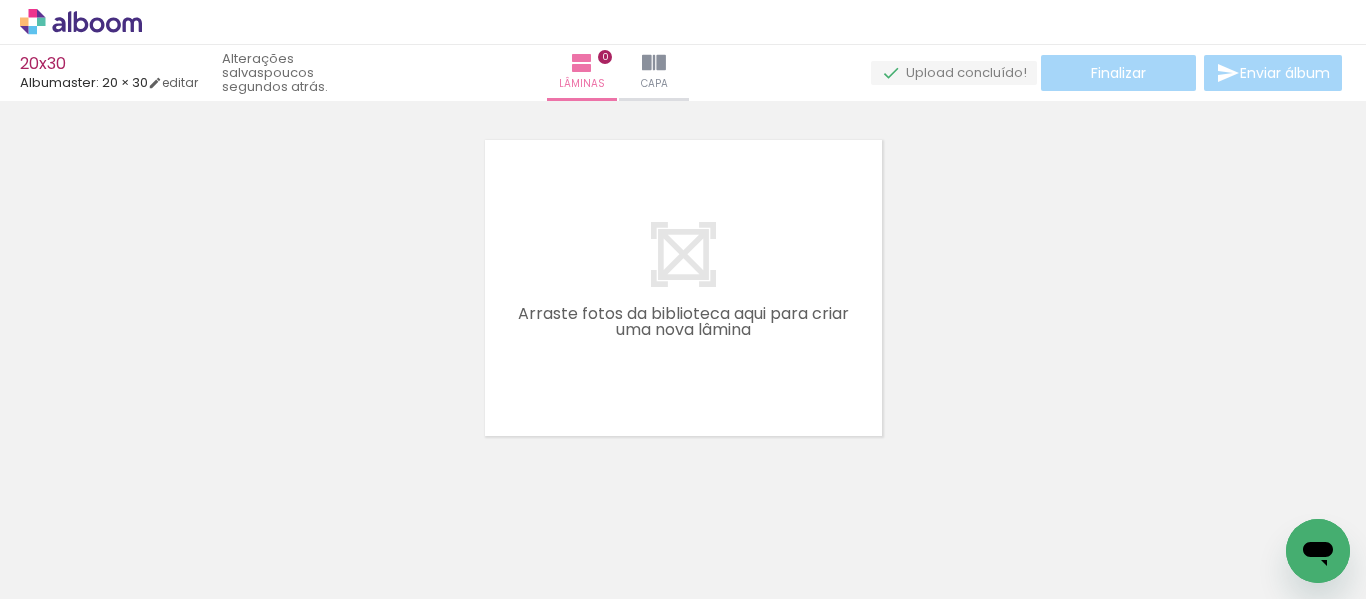 scroll, scrollTop: 26, scrollLeft: 0, axis: vertical 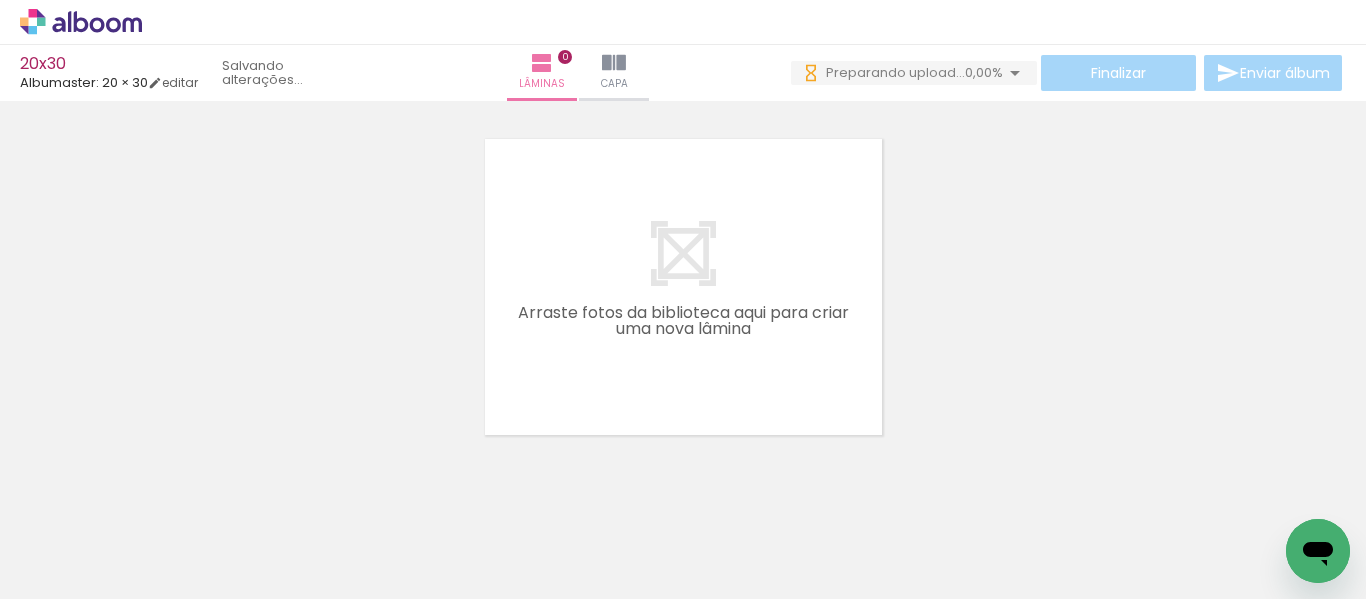 click on "Adicionar
Fotos" at bounding box center (71, 572) 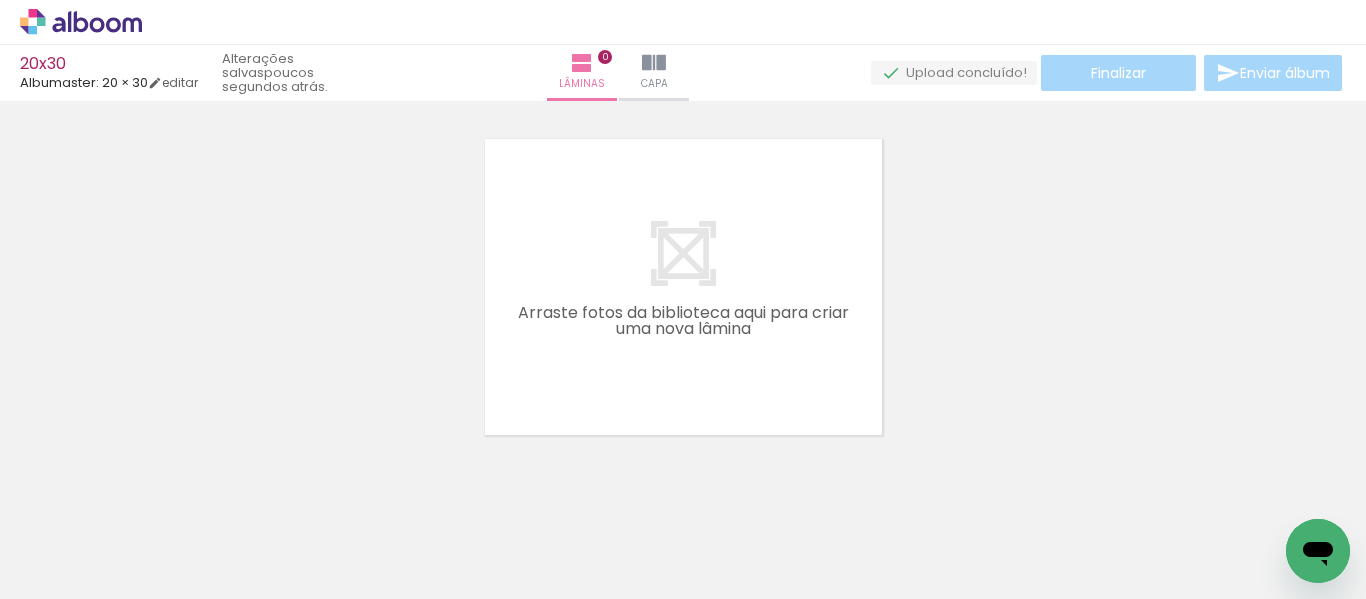 scroll, scrollTop: 0, scrollLeft: 596, axis: horizontal 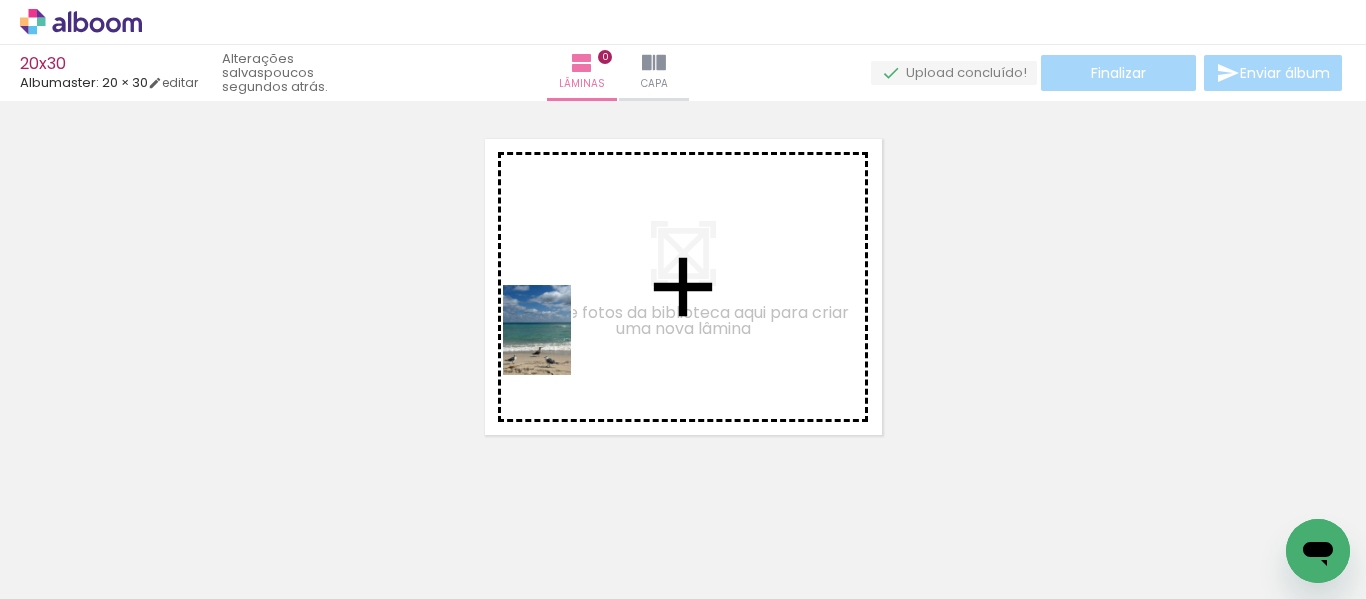 drag, startPoint x: 1263, startPoint y: 529, endPoint x: 576, endPoint y: 306, distance: 722.2866 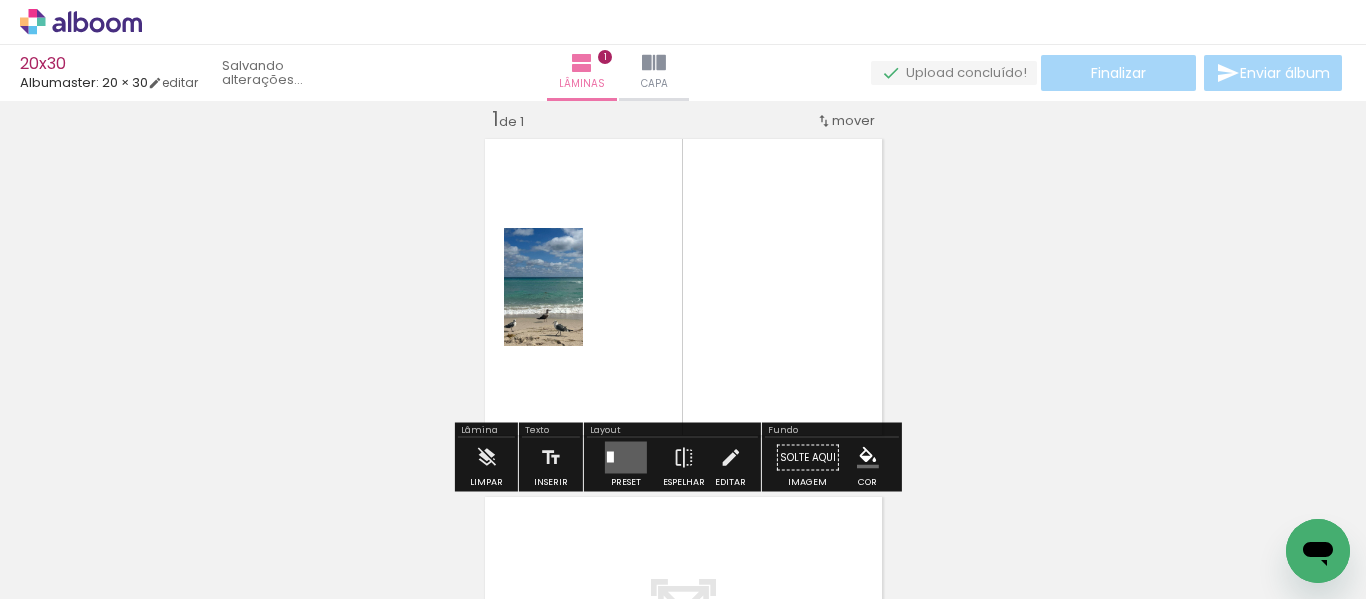 scroll, scrollTop: 26, scrollLeft: 0, axis: vertical 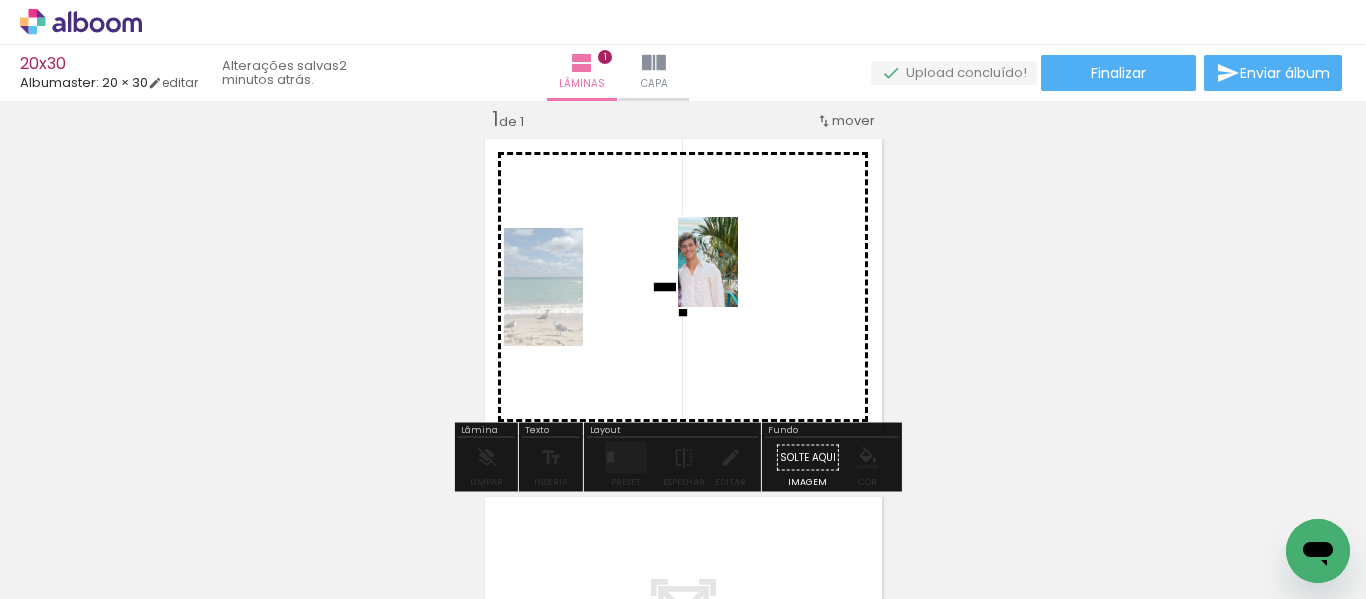 drag, startPoint x: 209, startPoint y: 532, endPoint x: 738, endPoint y: 279, distance: 586.38727 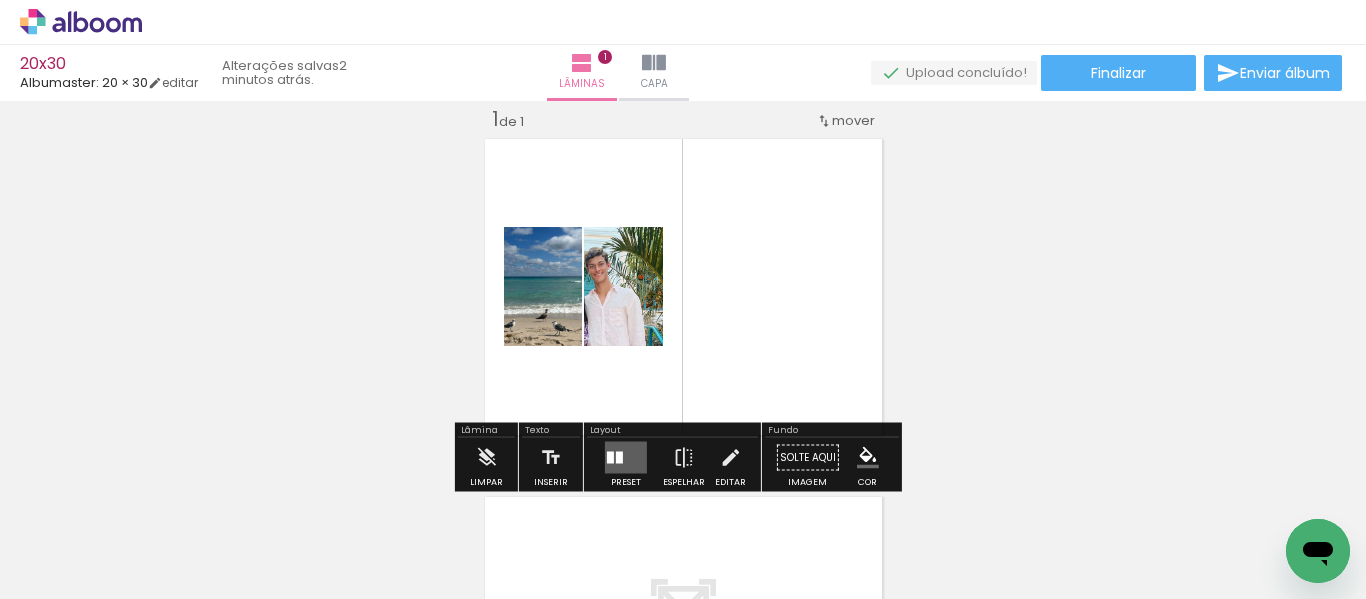 click at bounding box center (610, 458) 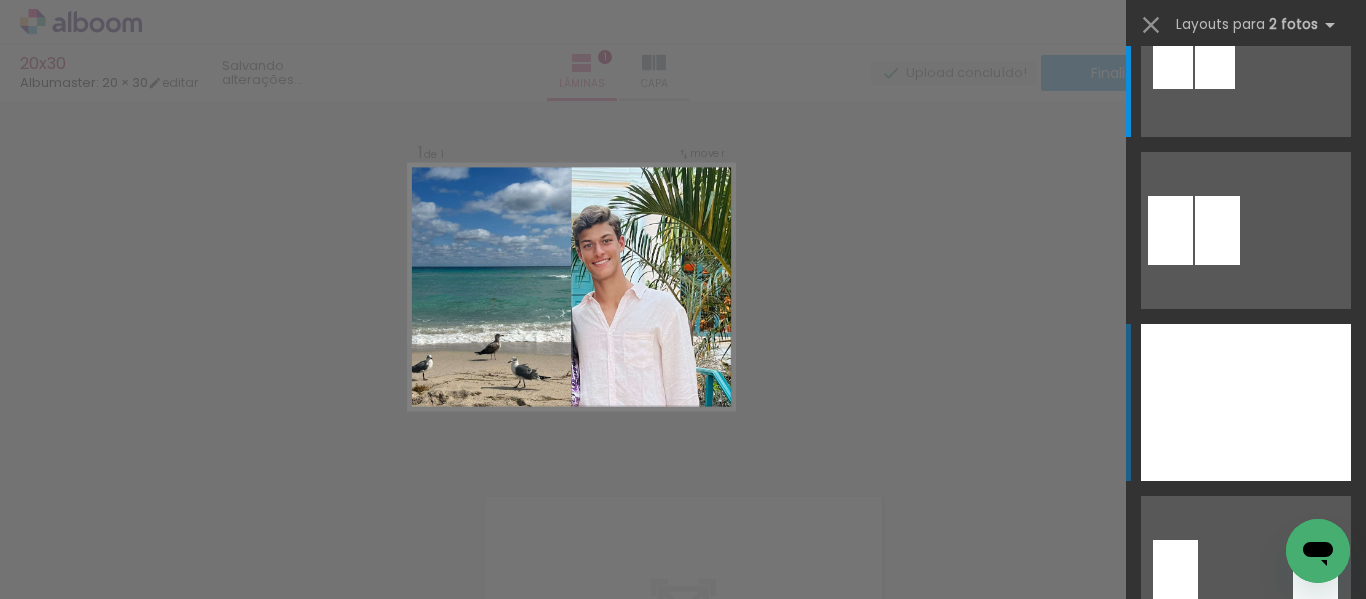 scroll, scrollTop: 100, scrollLeft: 0, axis: vertical 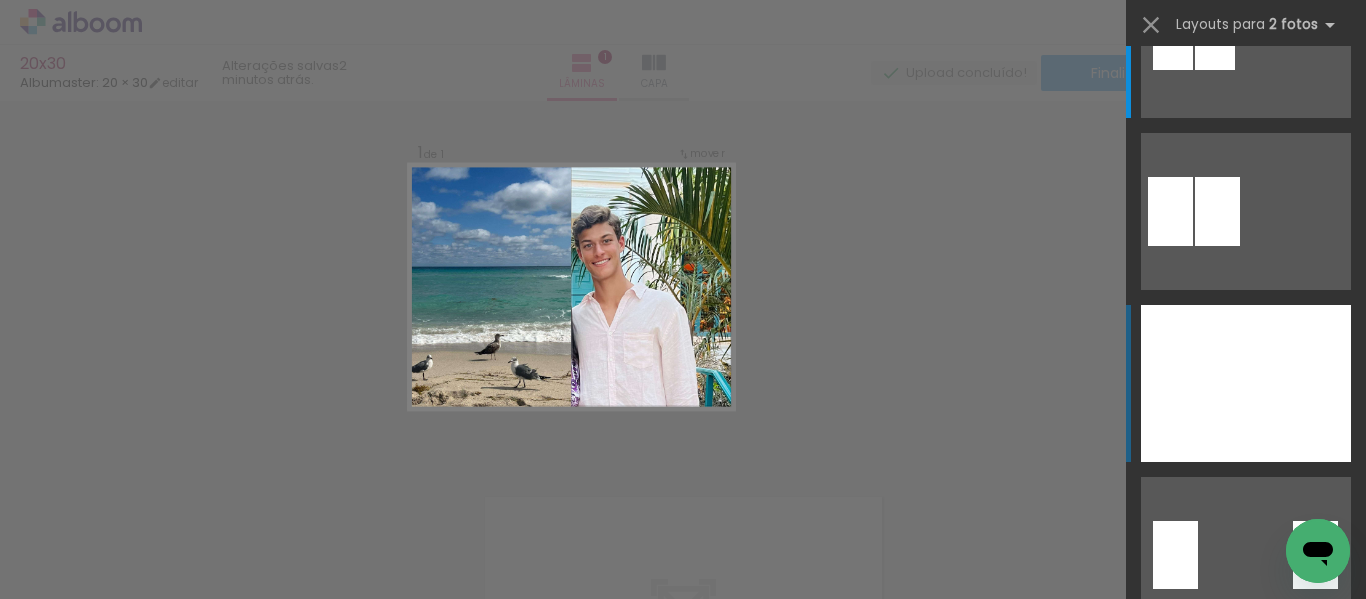 click at bounding box center [1298, 383] 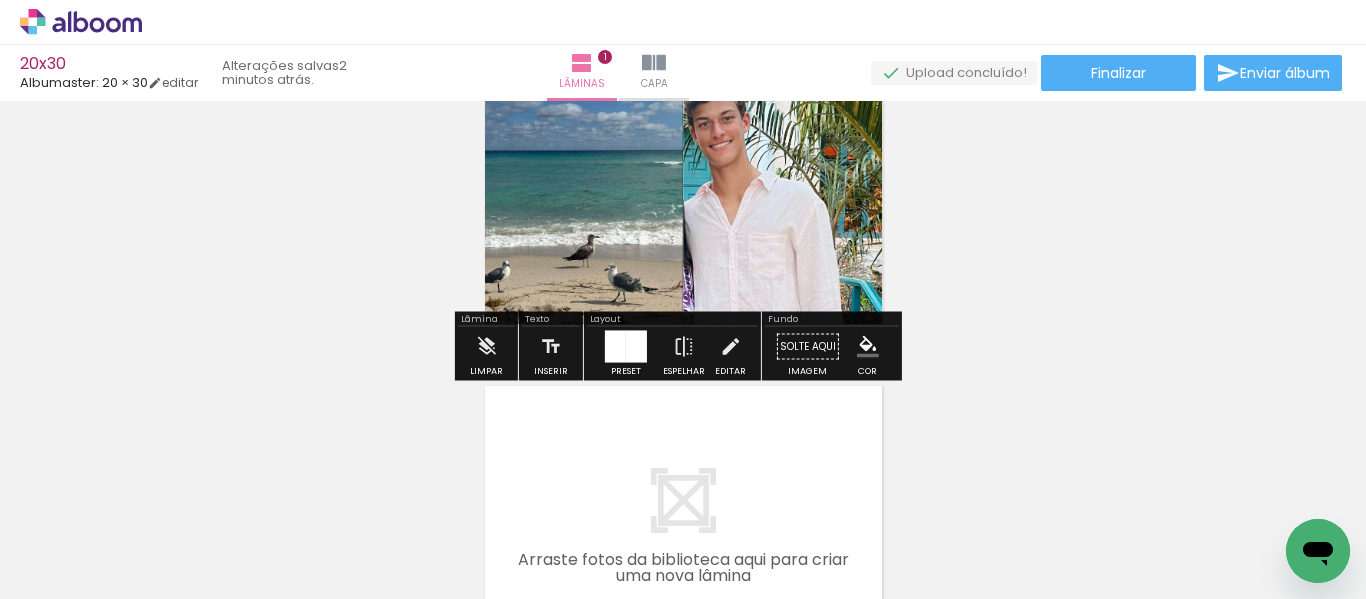 scroll, scrollTop: 226, scrollLeft: 0, axis: vertical 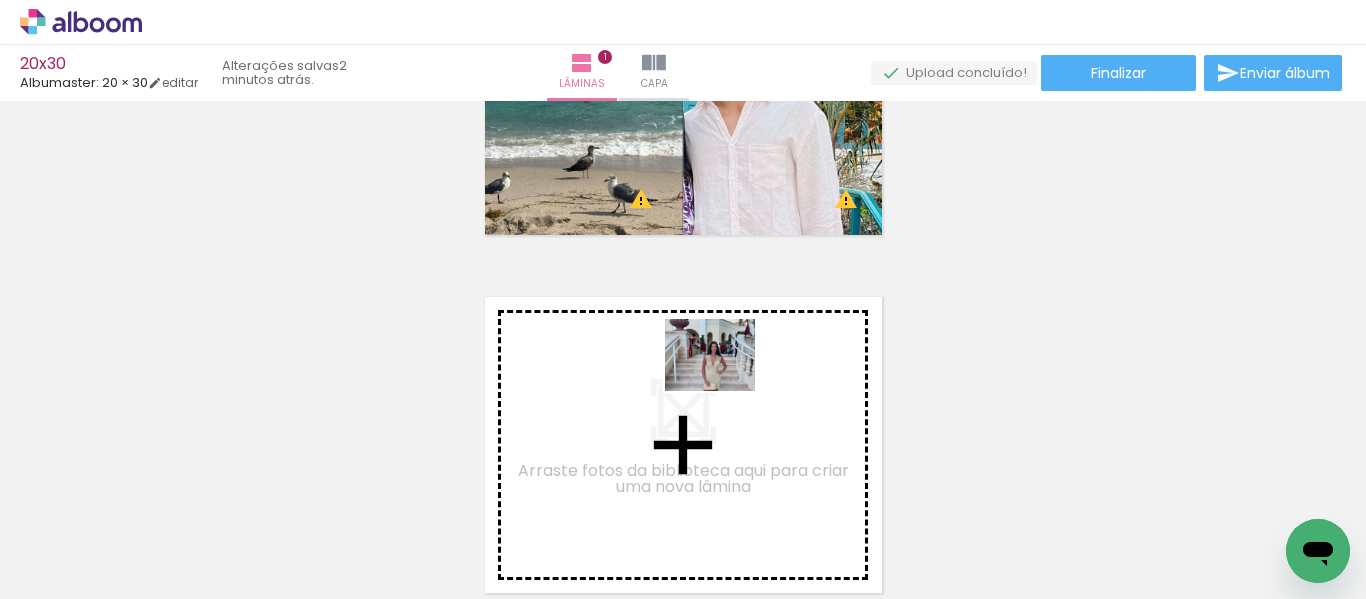 drag, startPoint x: 316, startPoint y: 541, endPoint x: 676, endPoint y: 396, distance: 388.10437 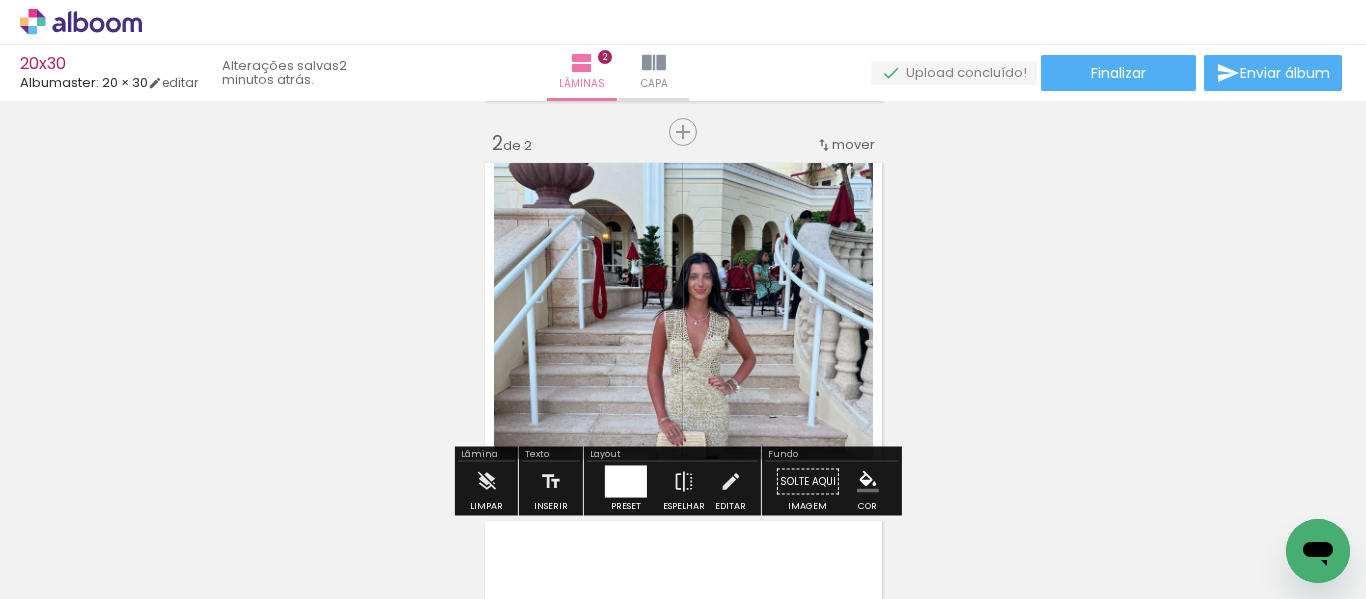 scroll, scrollTop: 384, scrollLeft: 0, axis: vertical 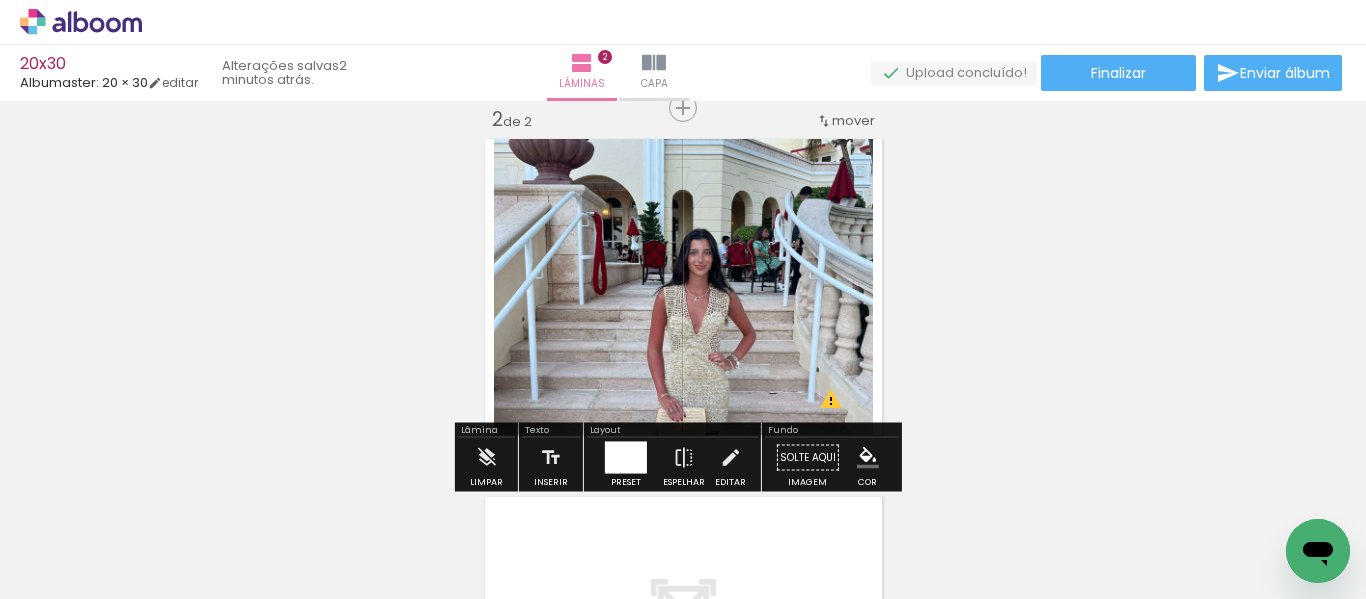 click at bounding box center [648, 531] 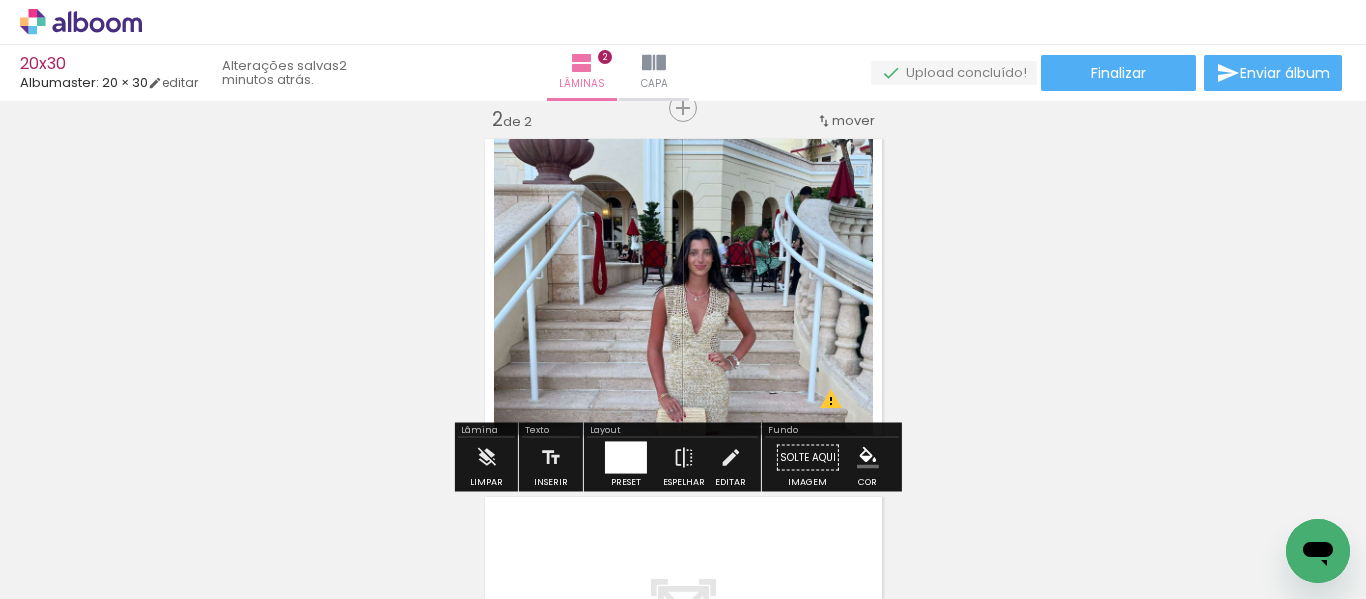 click at bounding box center [626, 458] 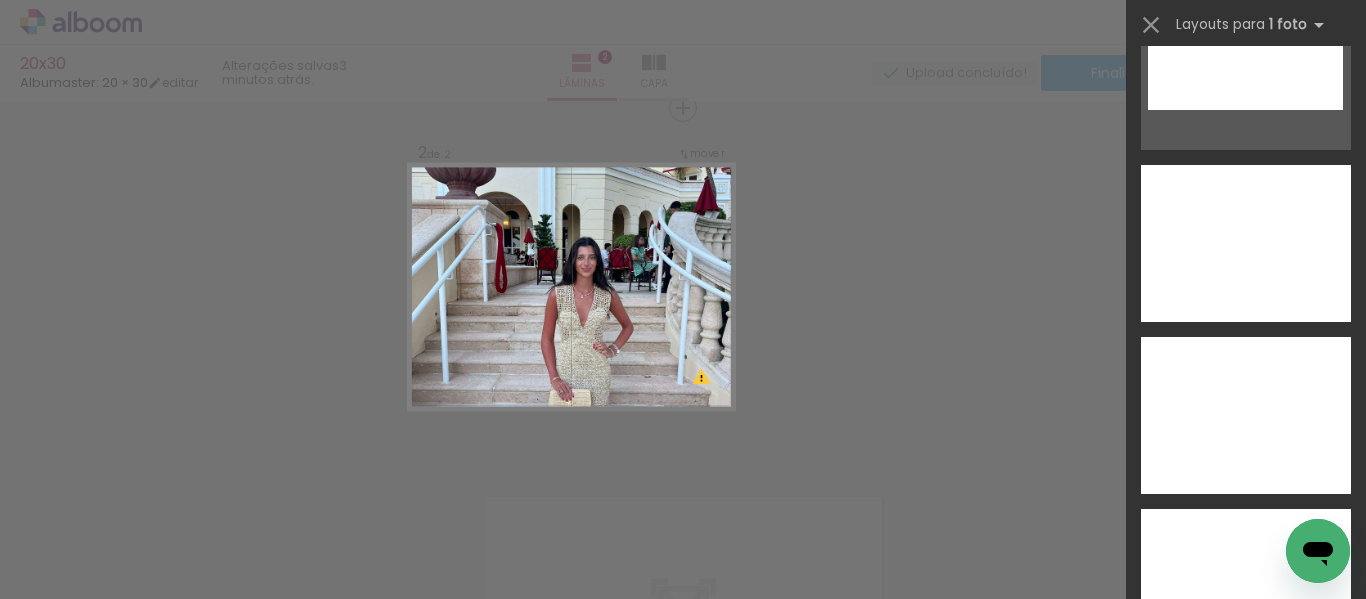 scroll, scrollTop: 8200, scrollLeft: 0, axis: vertical 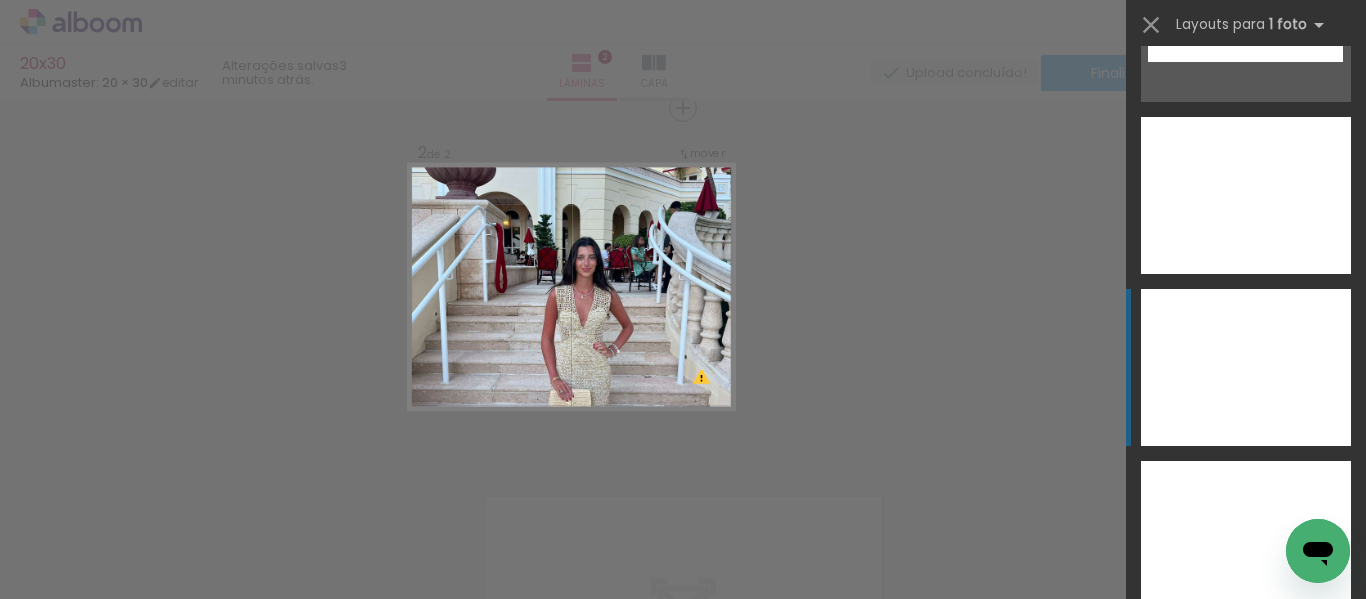 click at bounding box center (1246, -18061) 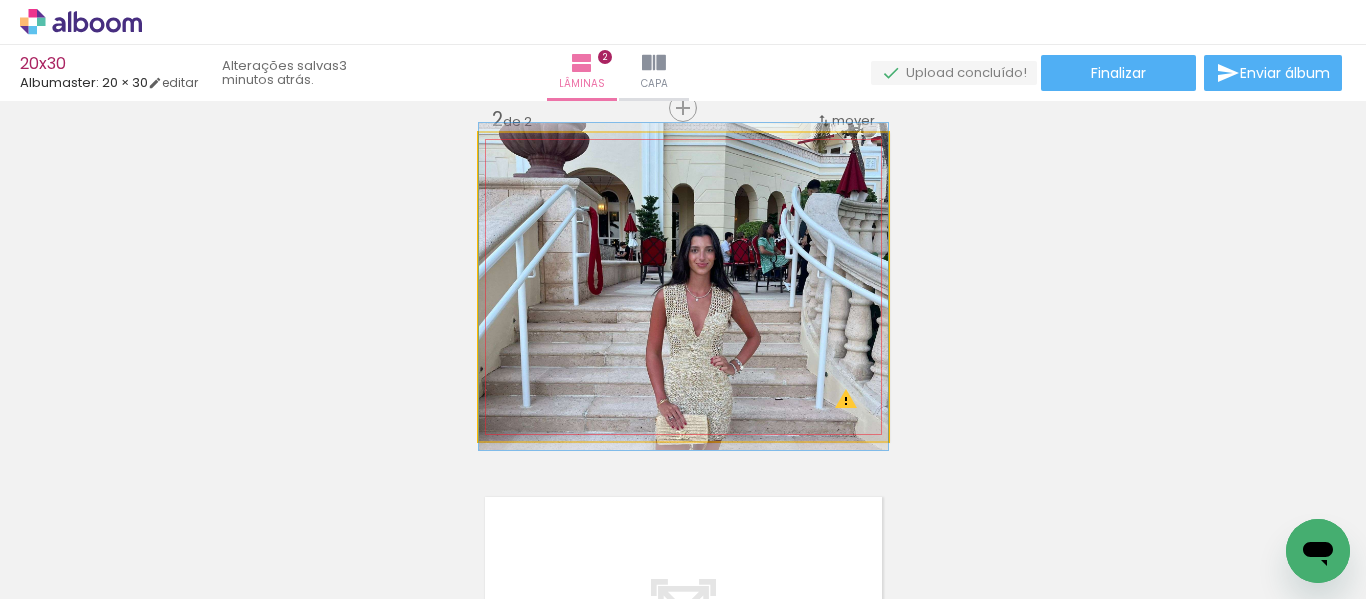 click 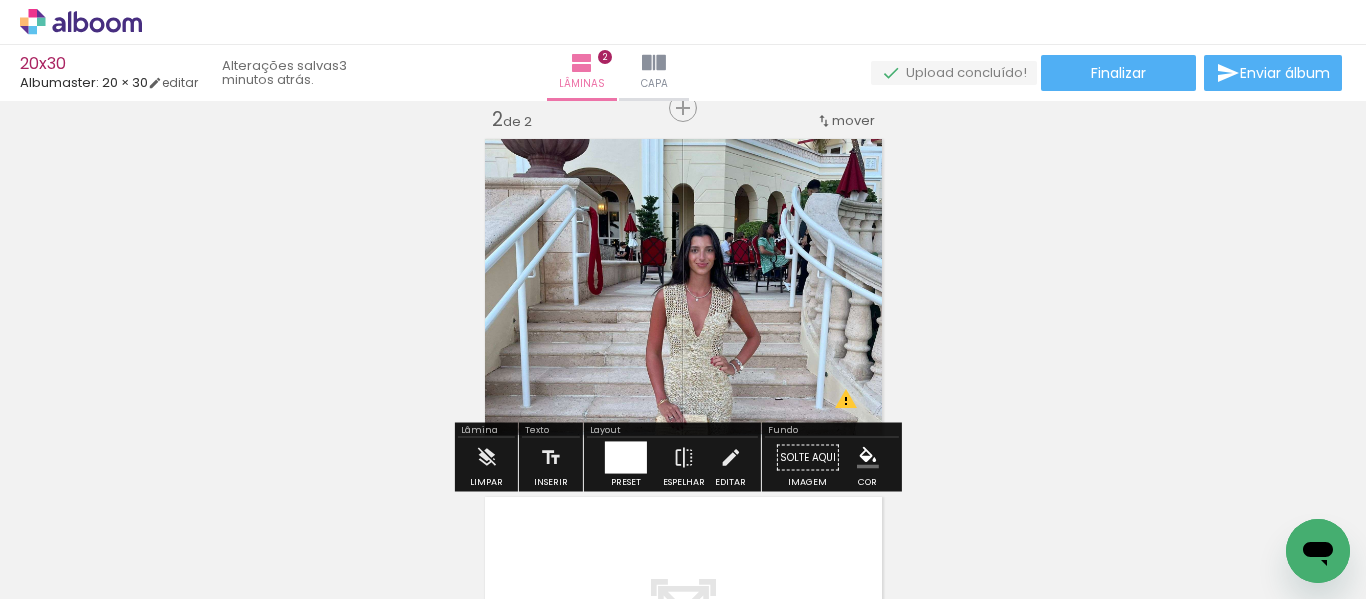 click on "Inserir lâmina 1  de 2  Inserir lâmina 2  de 2 O Designbox precisará aumentar a sua imagem em 226% para exportar para impressão. O Designbox precisará aumentar a sua imagem em 232% para exportar para impressão. O Designbox precisará aumentar a sua imagem em 300% para exportar para impressão." at bounding box center (683, 261) 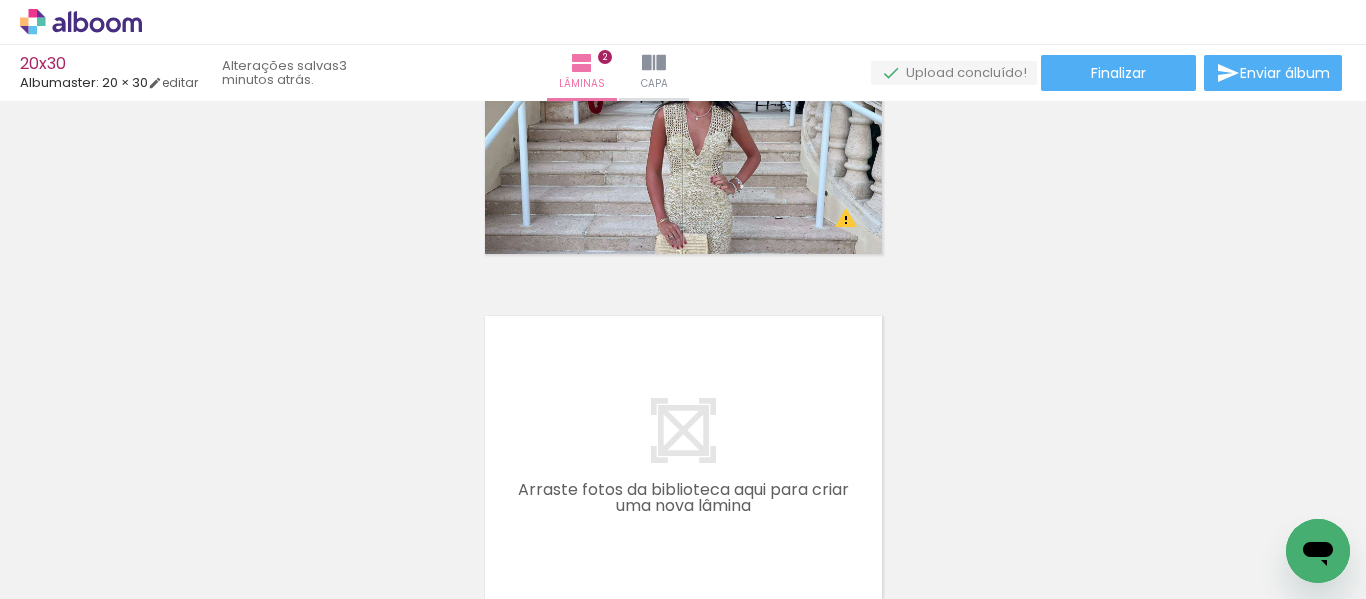 scroll, scrollTop: 600, scrollLeft: 0, axis: vertical 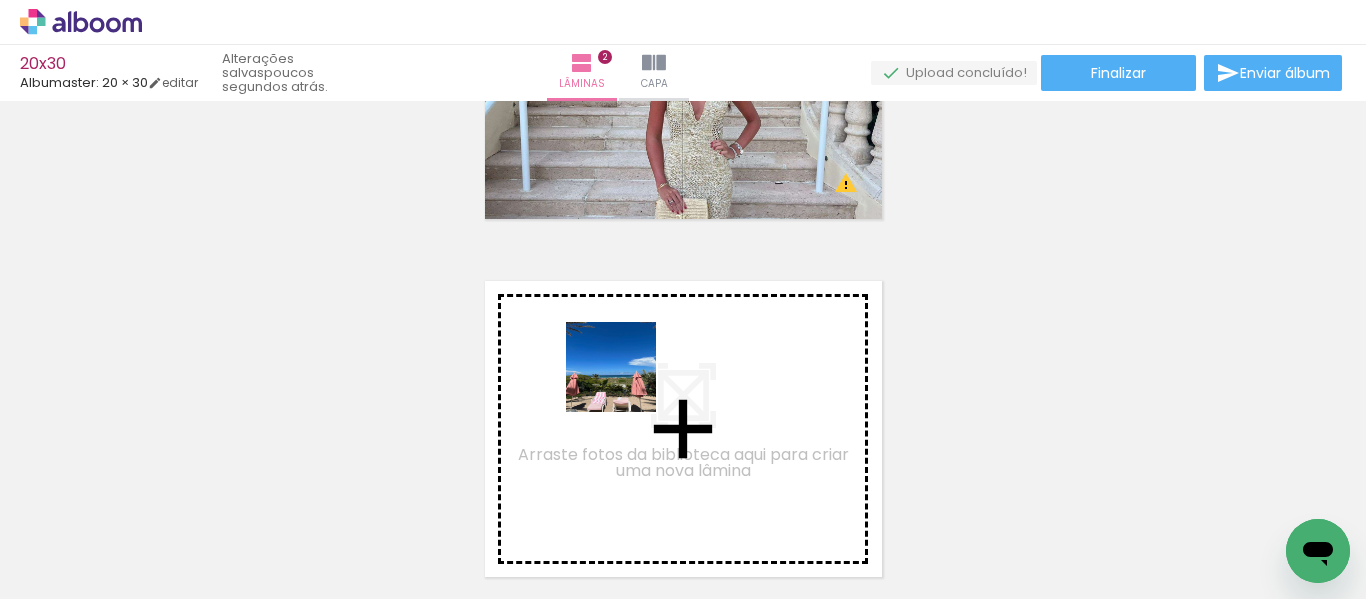 drag, startPoint x: 422, startPoint y: 539, endPoint x: 621, endPoint y: 380, distance: 254.71945 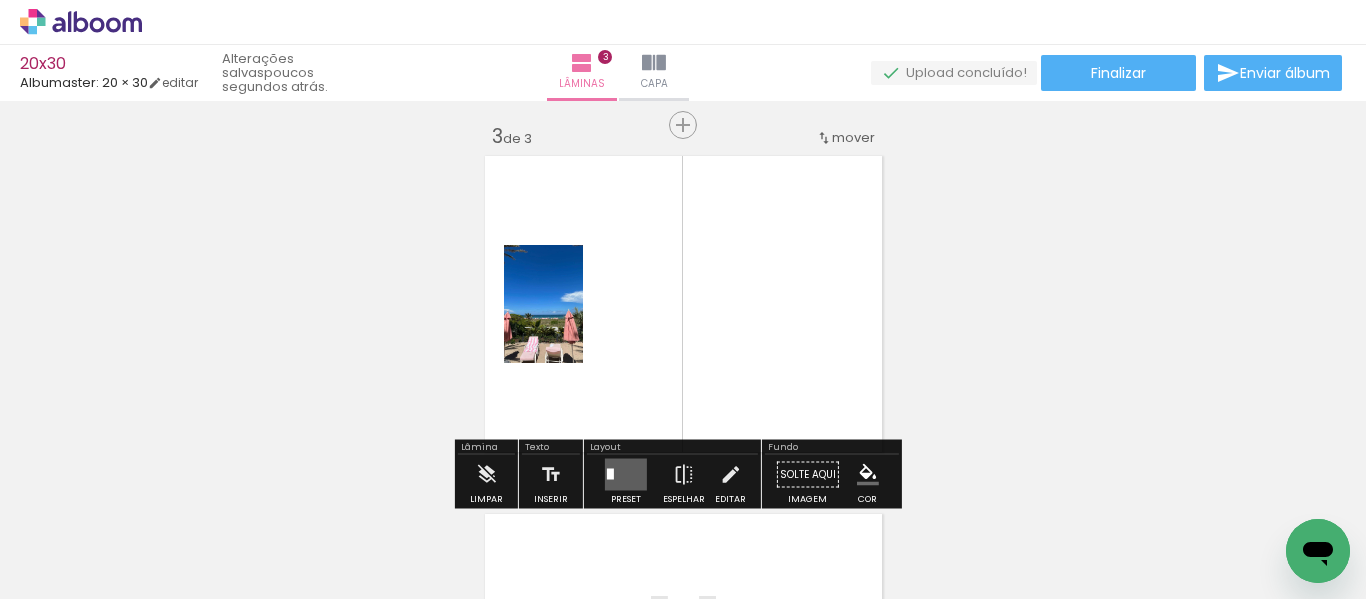 scroll, scrollTop: 742, scrollLeft: 0, axis: vertical 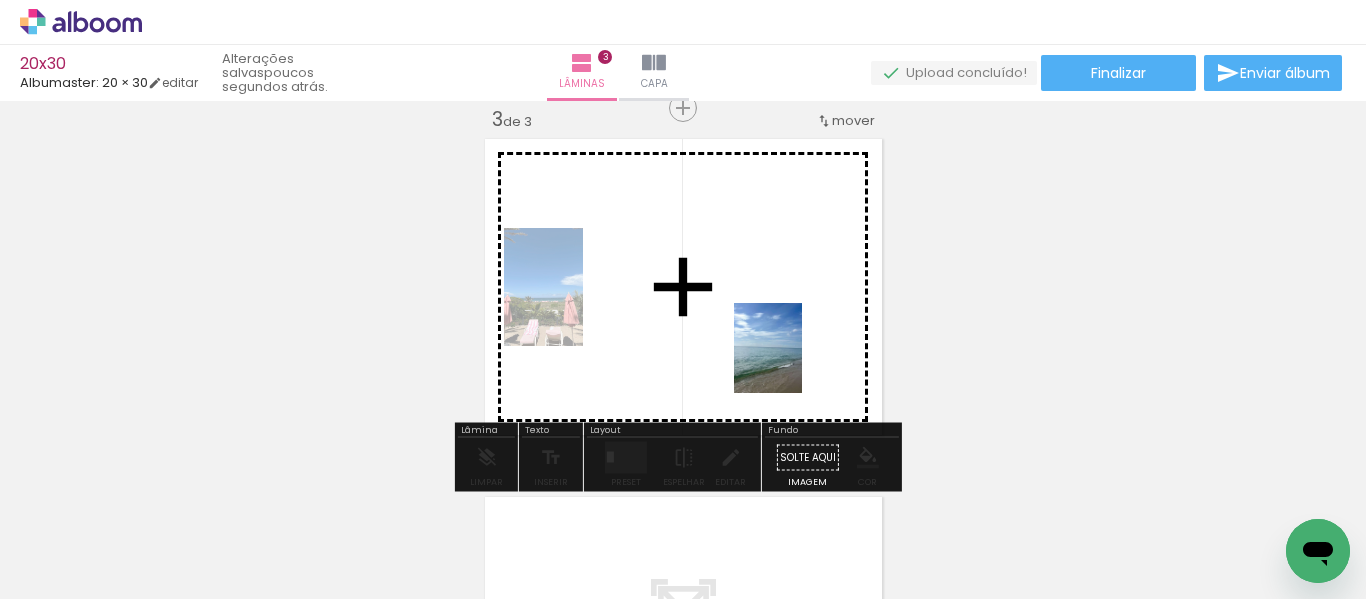 drag, startPoint x: 883, startPoint y: 555, endPoint x: 785, endPoint y: 326, distance: 249.08833 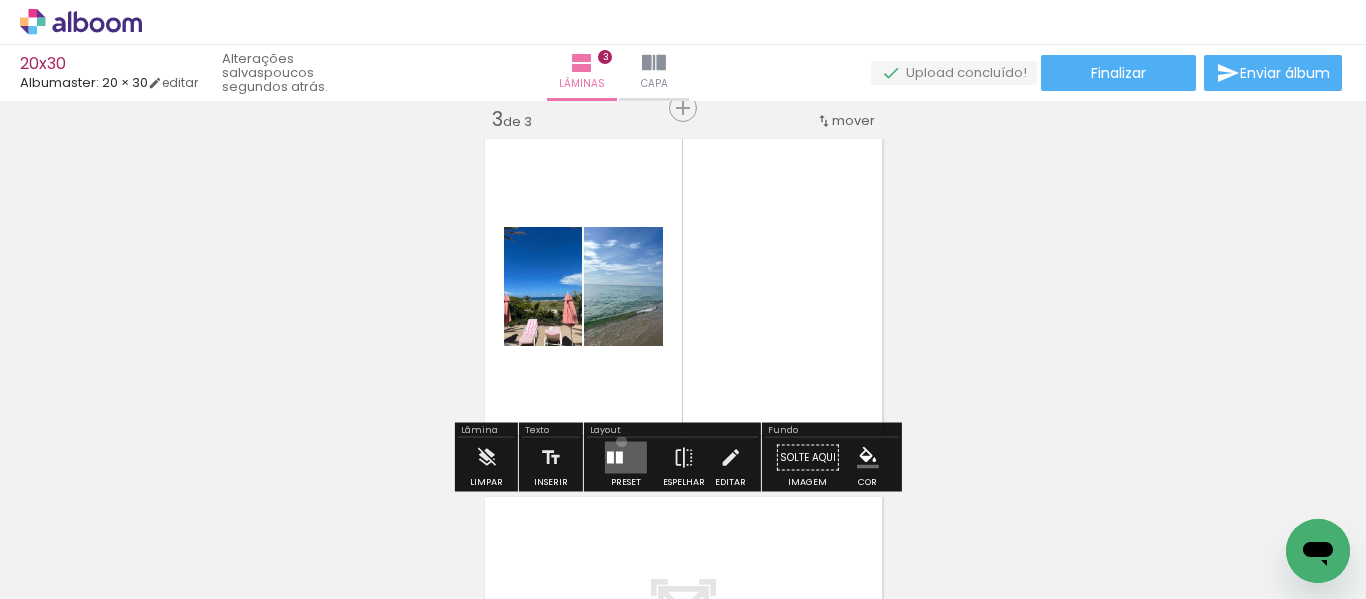 click at bounding box center (626, 458) 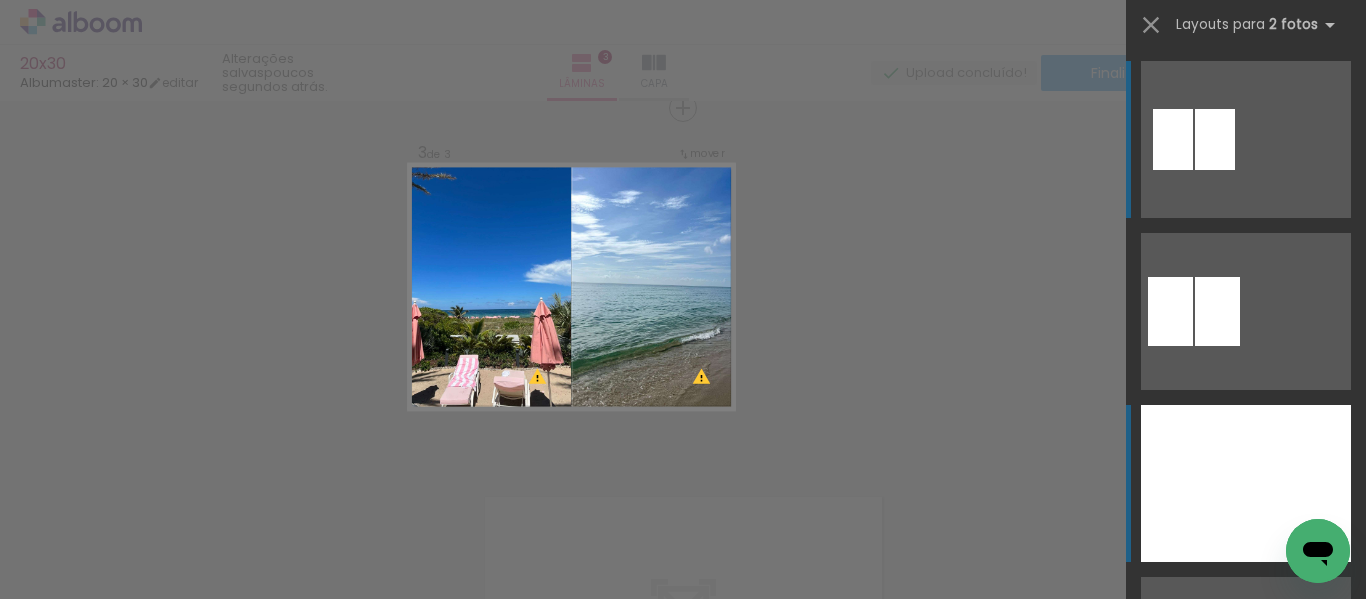 click at bounding box center (1298, 483) 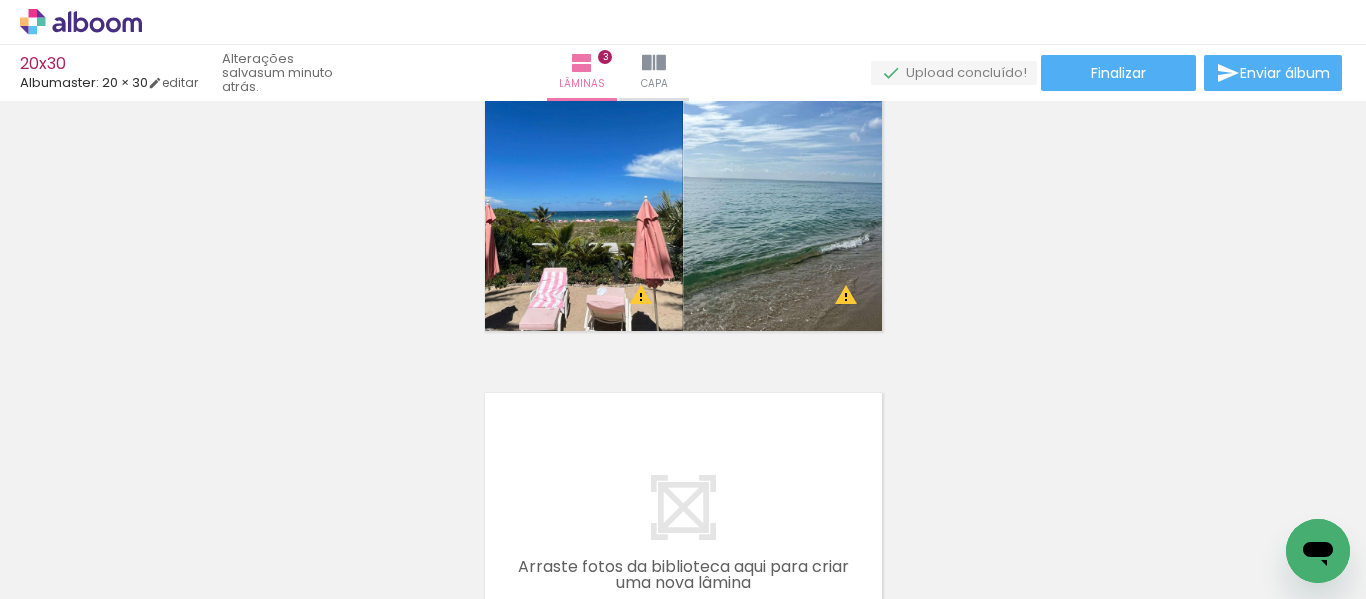 scroll, scrollTop: 943, scrollLeft: 0, axis: vertical 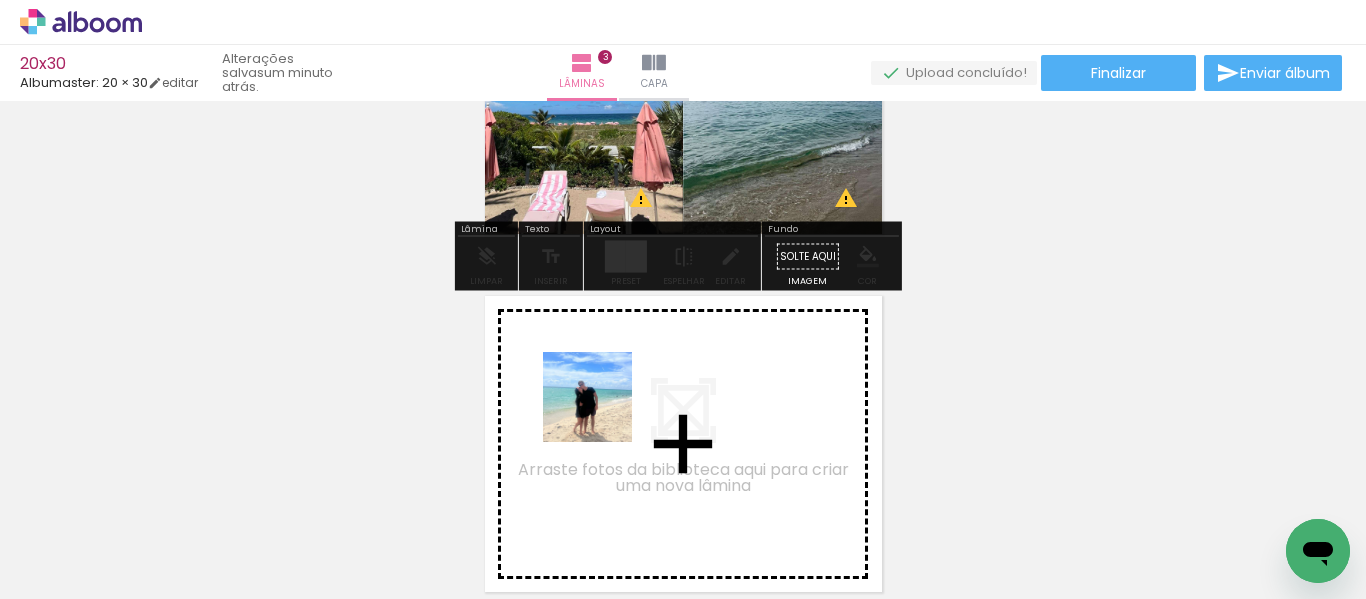 drag, startPoint x: 551, startPoint y: 544, endPoint x: 603, endPoint y: 412, distance: 141.87318 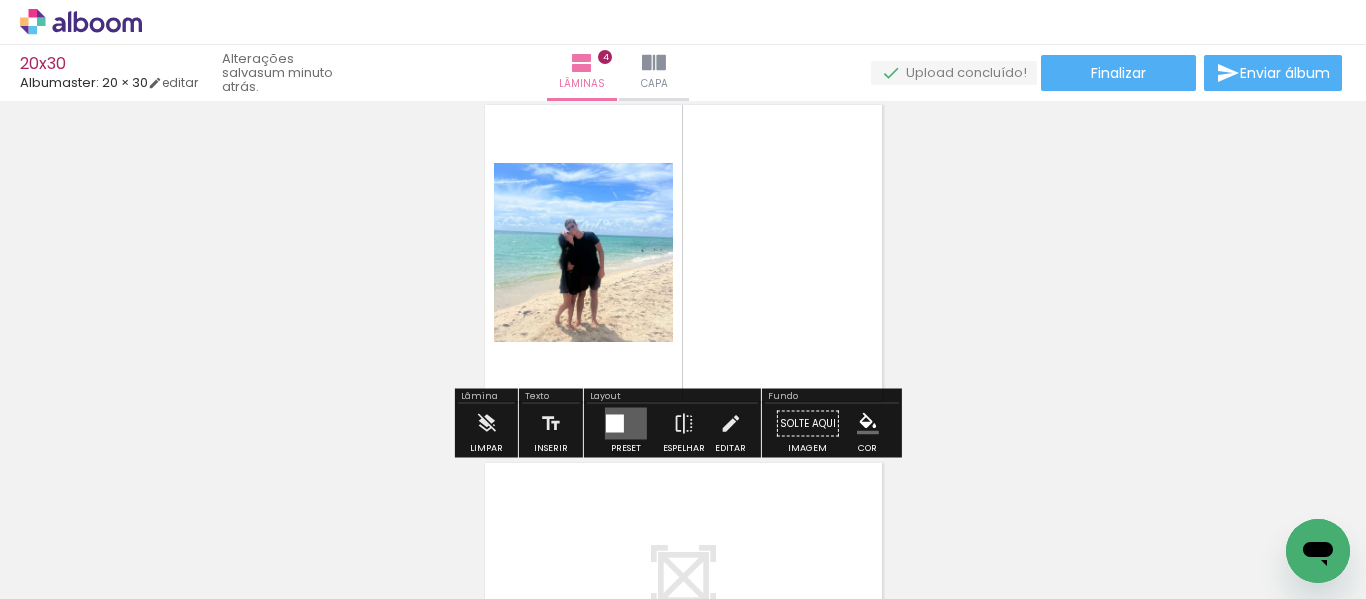 scroll, scrollTop: 1194, scrollLeft: 0, axis: vertical 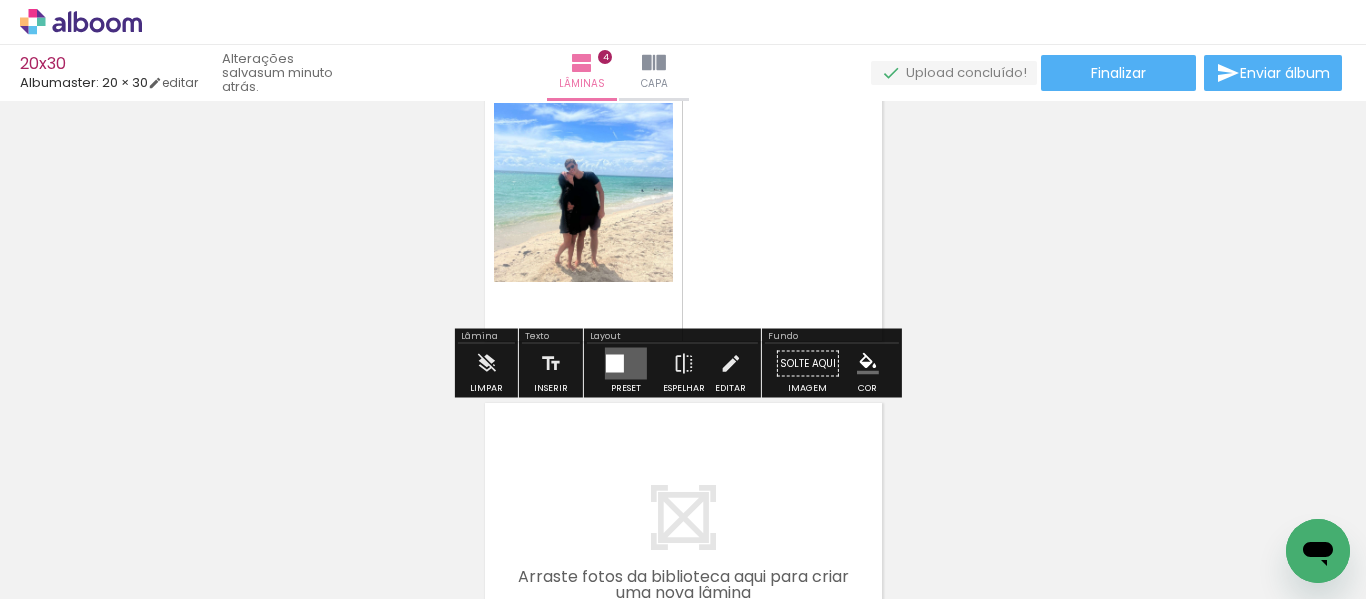click at bounding box center (626, 364) 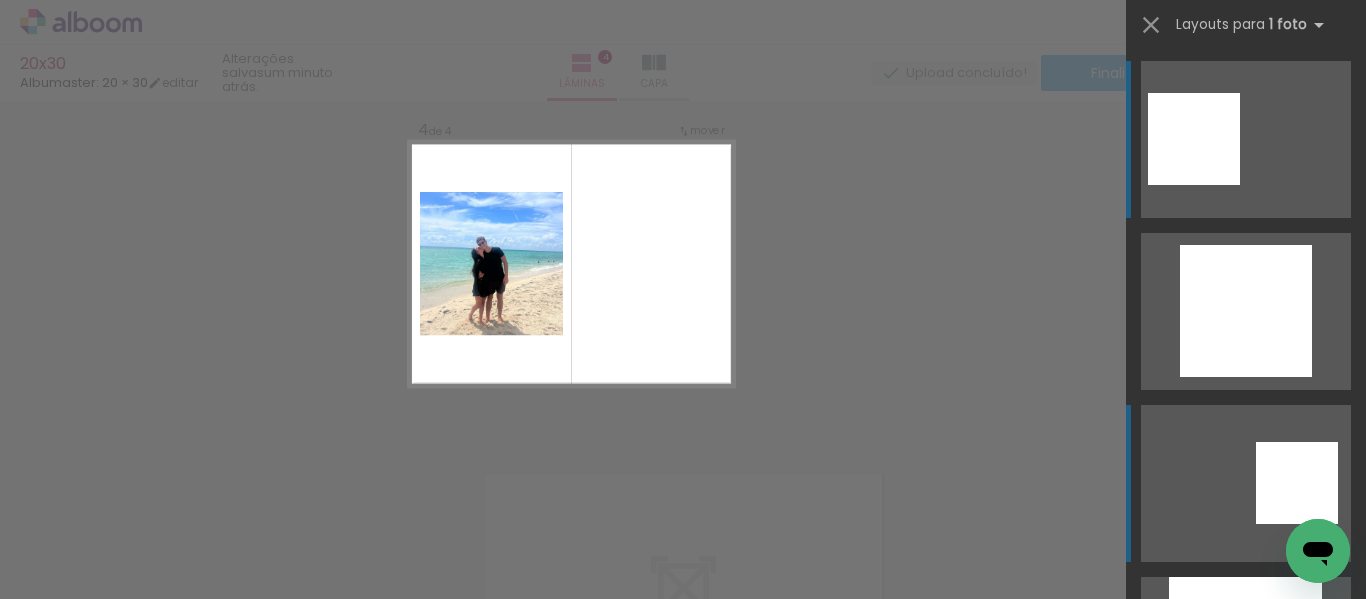 scroll, scrollTop: 1103, scrollLeft: 0, axis: vertical 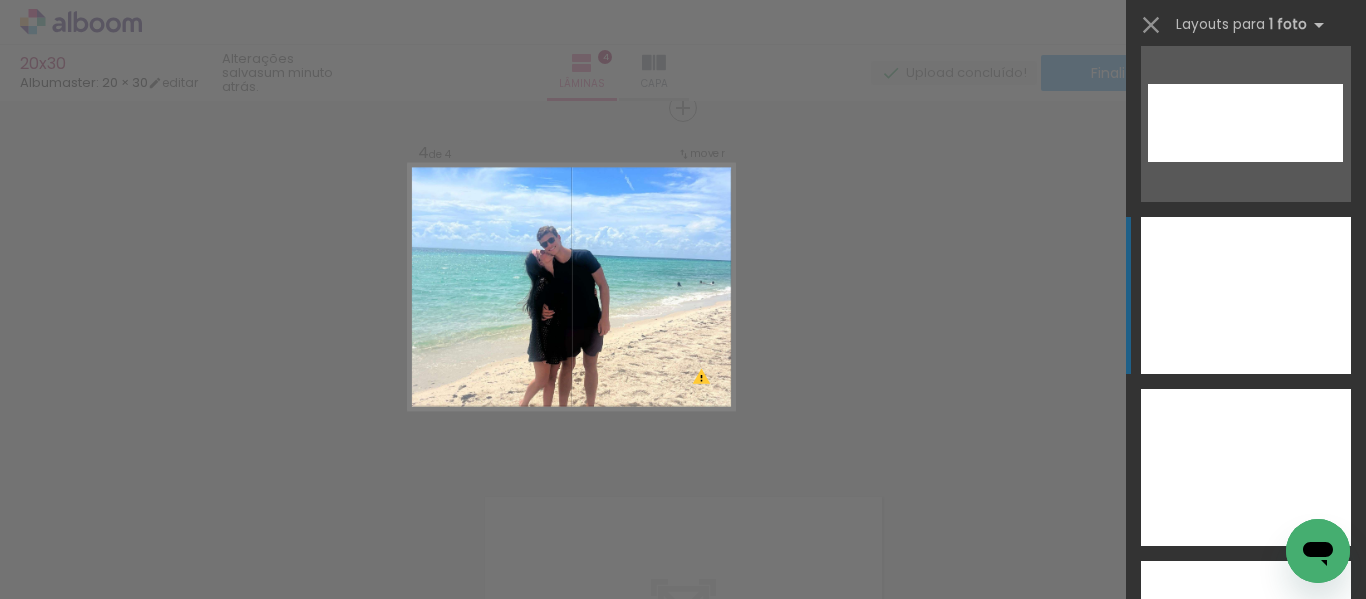 click at bounding box center (1246, 467) 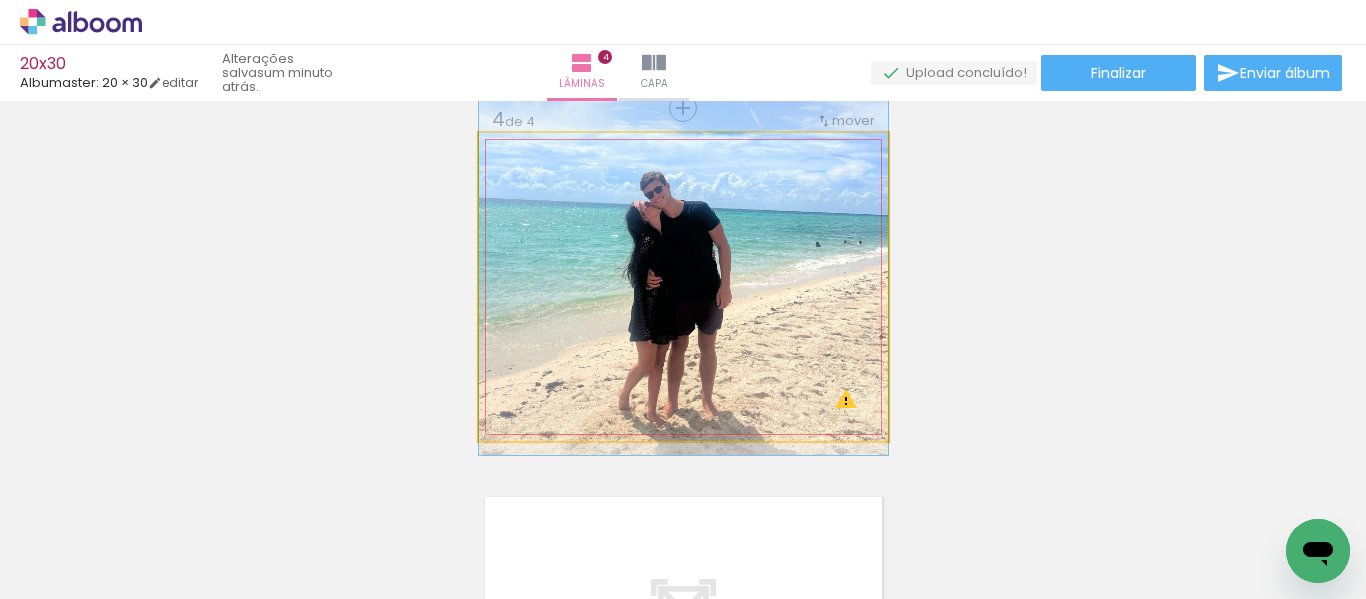 drag, startPoint x: 739, startPoint y: 307, endPoint x: 735, endPoint y: 269, distance: 38.209946 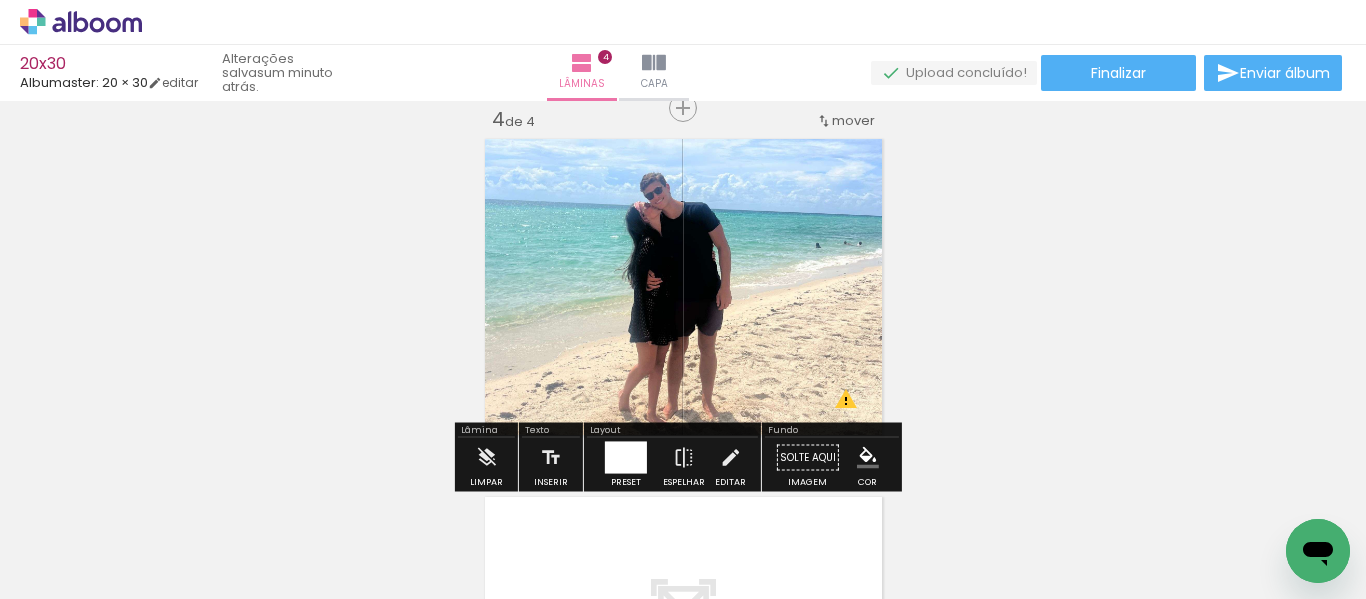 click on "Inserir lâmina 1  de 4  Inserir lâmina 2  de 4  Inserir lâmina 3  de 4  Inserir lâmina 4  de 4 O Designbox precisará aumentar a sua imagem em 226% para exportar para impressão. O Designbox precisará aumentar a sua imagem em 232% para exportar para impressão. O Designbox precisará aumentar a sua imagem em 300% para exportar para impressão. O Designbox precisará aumentar a sua imagem em 226% para exportar para impressão. O Designbox precisará aumentar a sua imagem em 226% para exportar para impressão. O Designbox precisará aumentar a sua imagem em 304% para exportar para impressão." at bounding box center (683, -97) 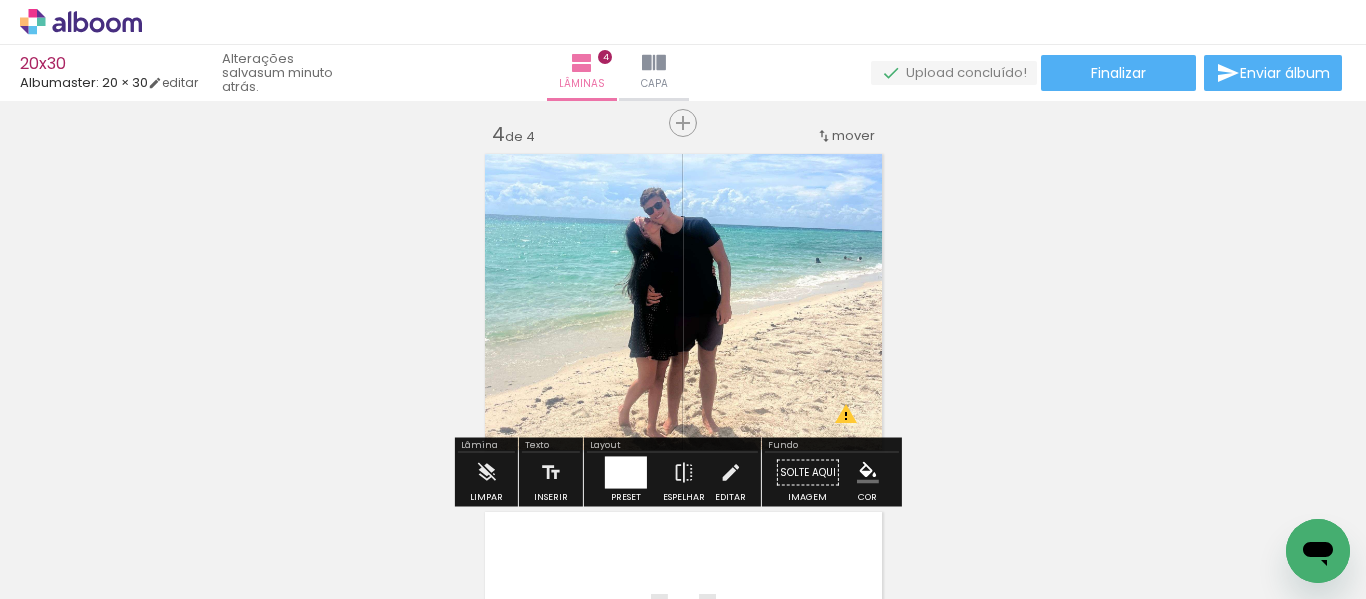 scroll, scrollTop: 1200, scrollLeft: 0, axis: vertical 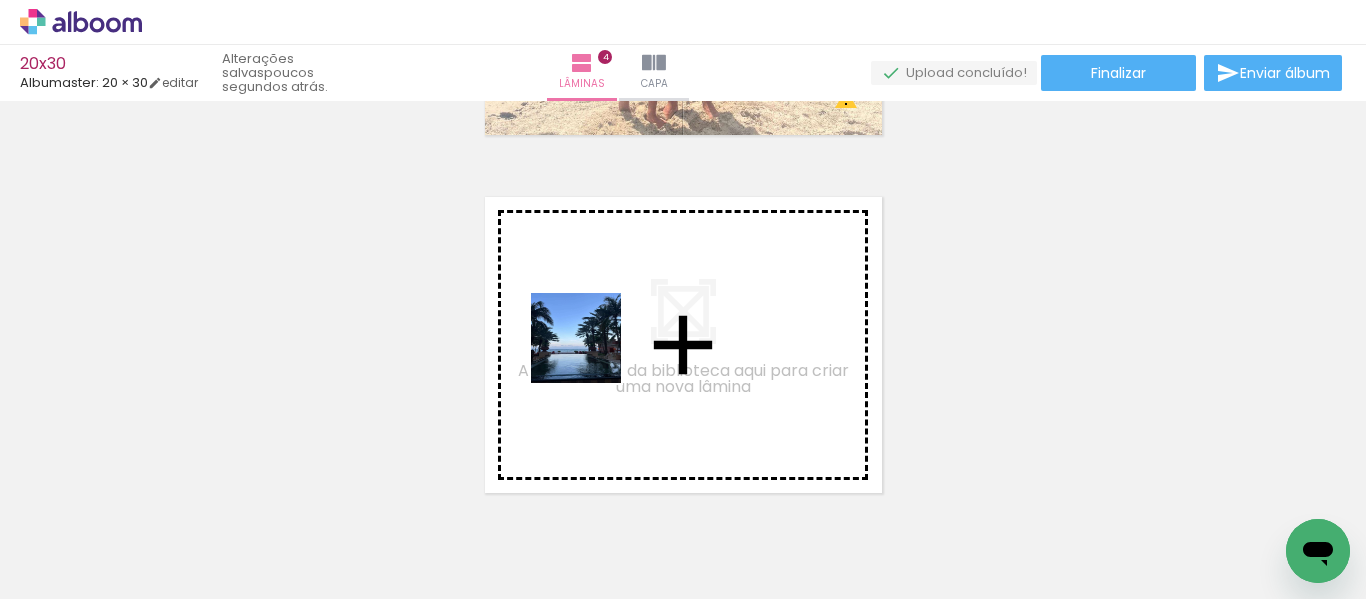 drag, startPoint x: 670, startPoint y: 518, endPoint x: 588, endPoint y: 352, distance: 185.14859 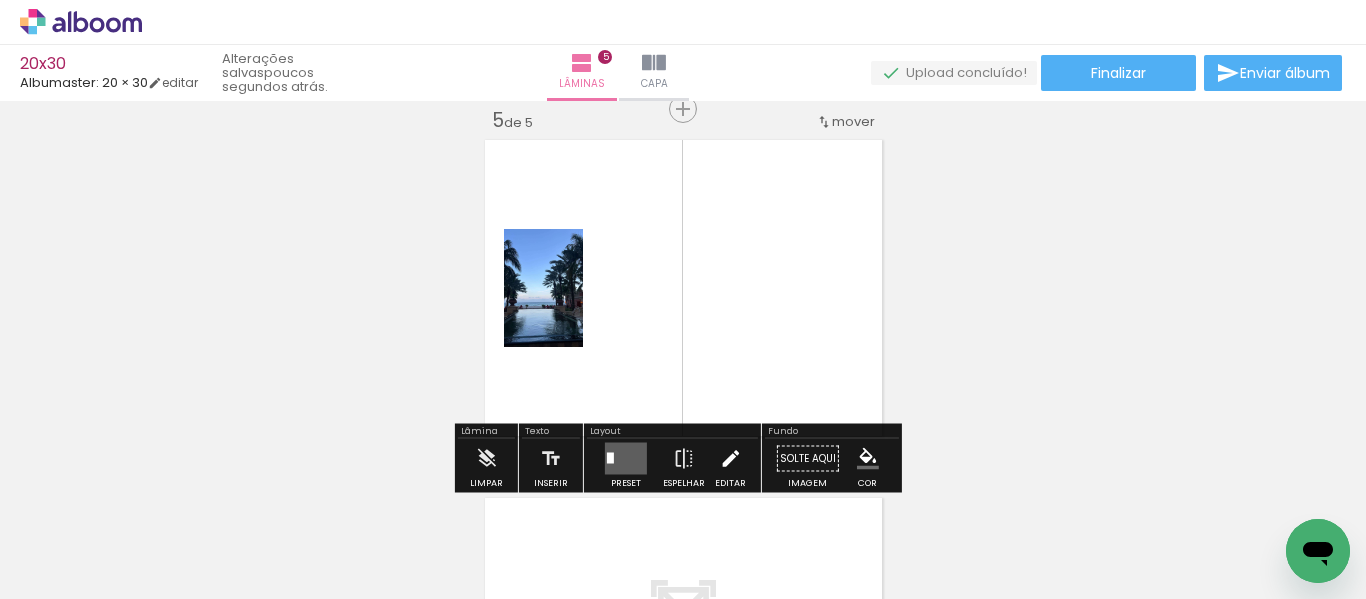 scroll, scrollTop: 1458, scrollLeft: 0, axis: vertical 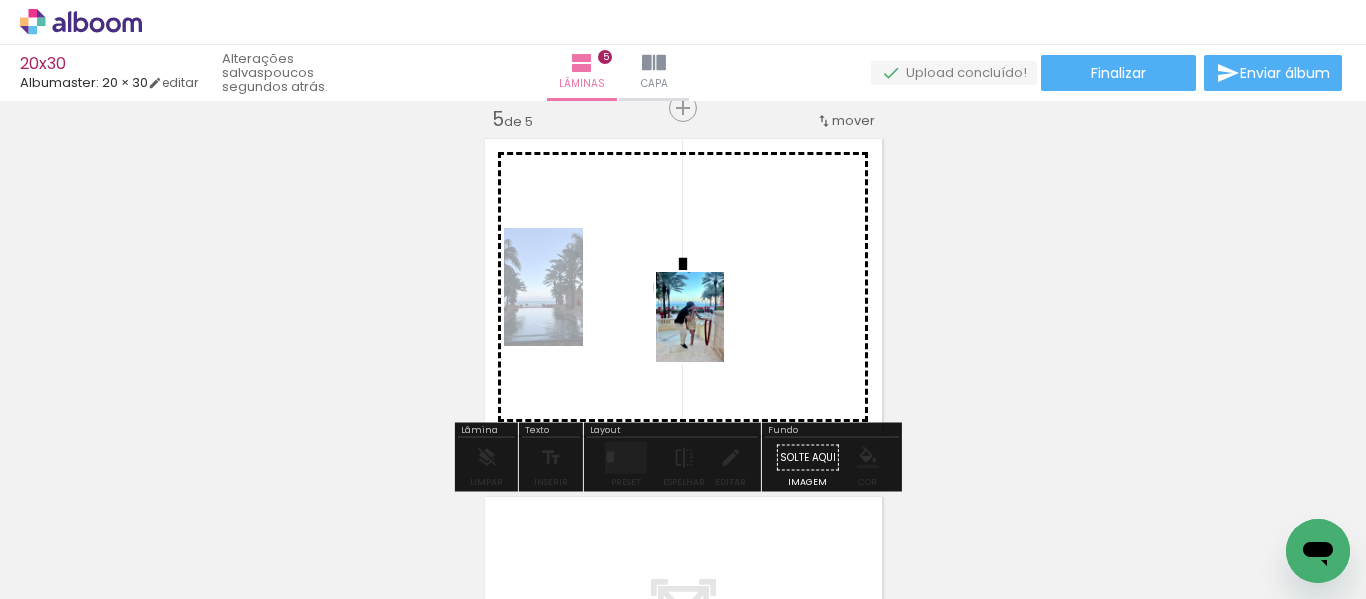 drag, startPoint x: 747, startPoint y: 498, endPoint x: 683, endPoint y: 375, distance: 138.65425 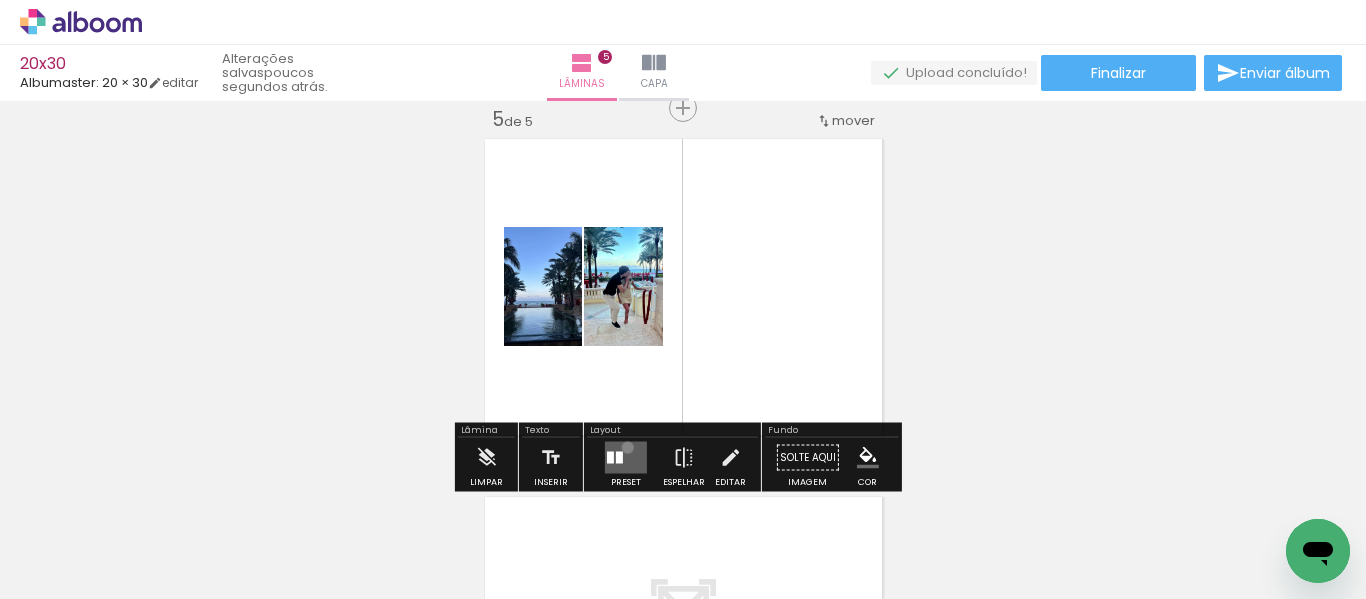 click at bounding box center [626, 458] 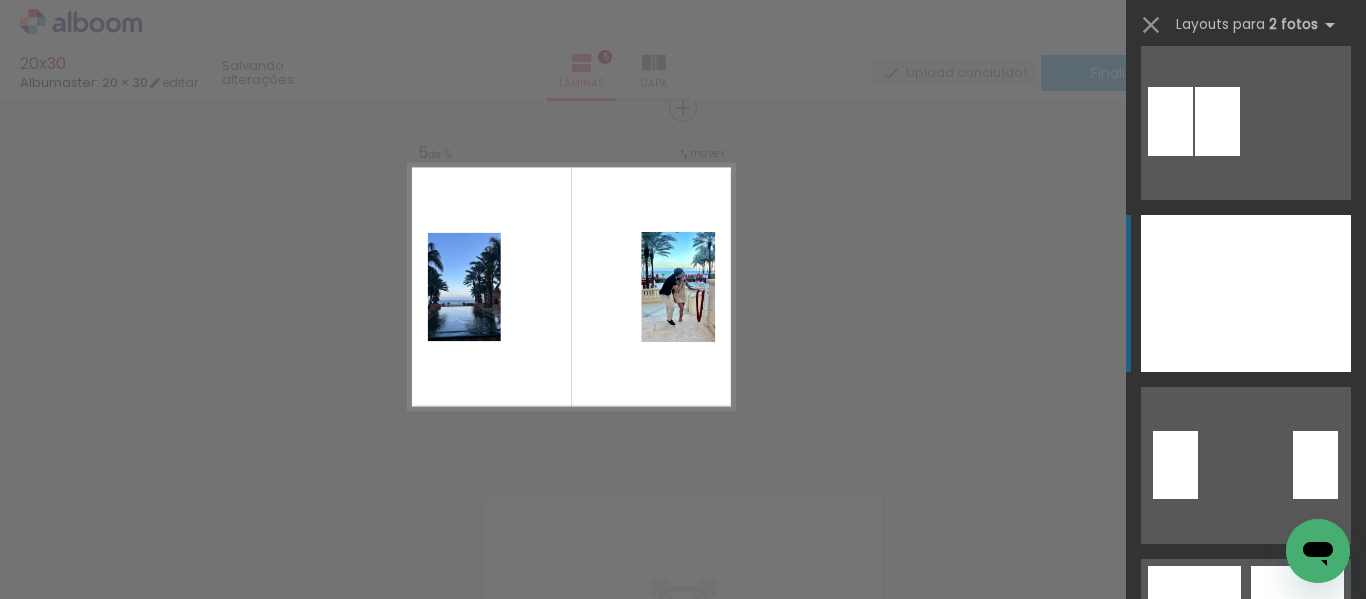 scroll, scrollTop: 200, scrollLeft: 0, axis: vertical 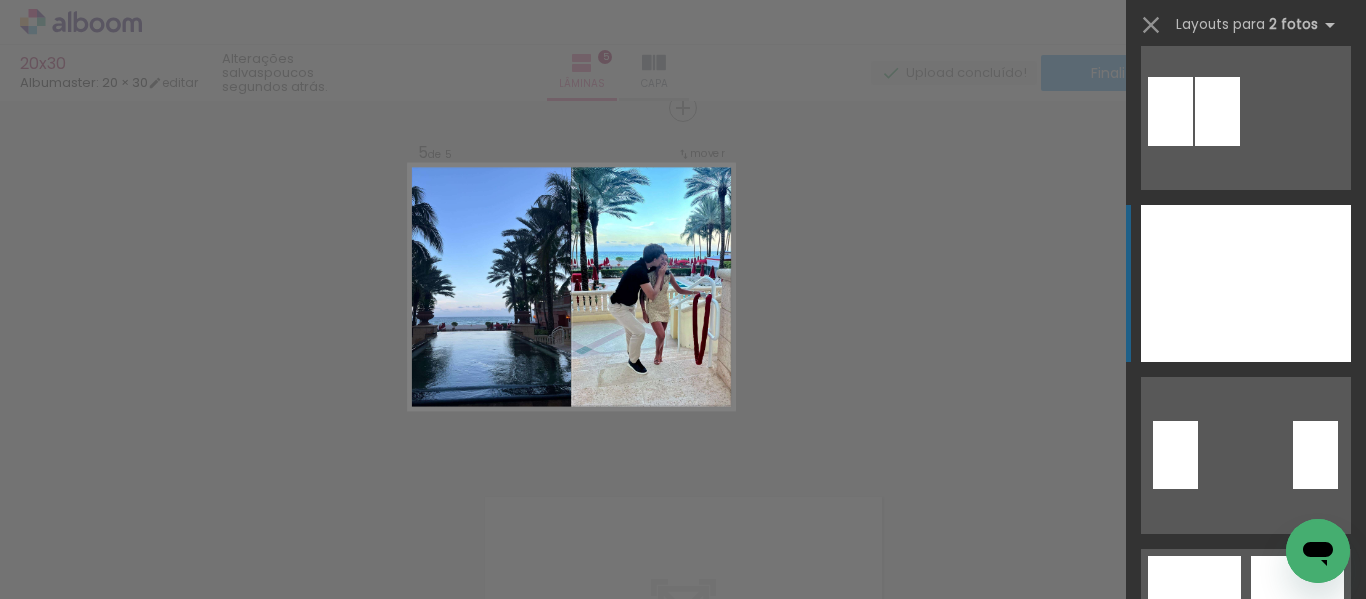 click at bounding box center [1193, 283] 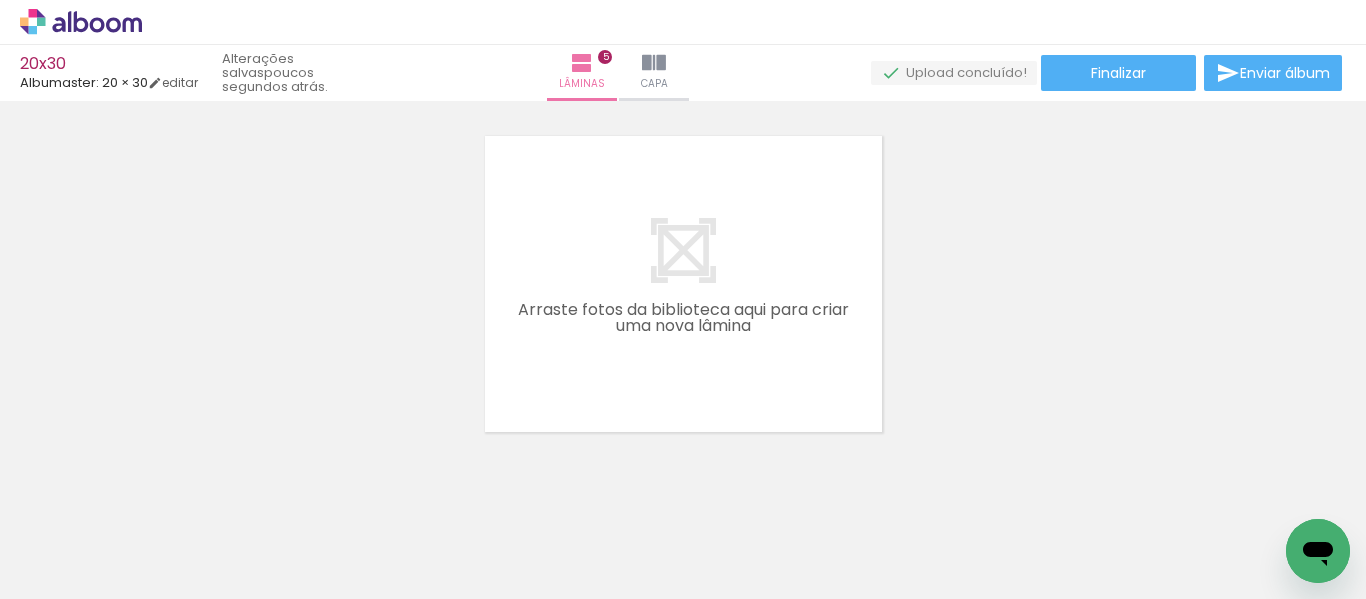 scroll, scrollTop: 1853, scrollLeft: 0, axis: vertical 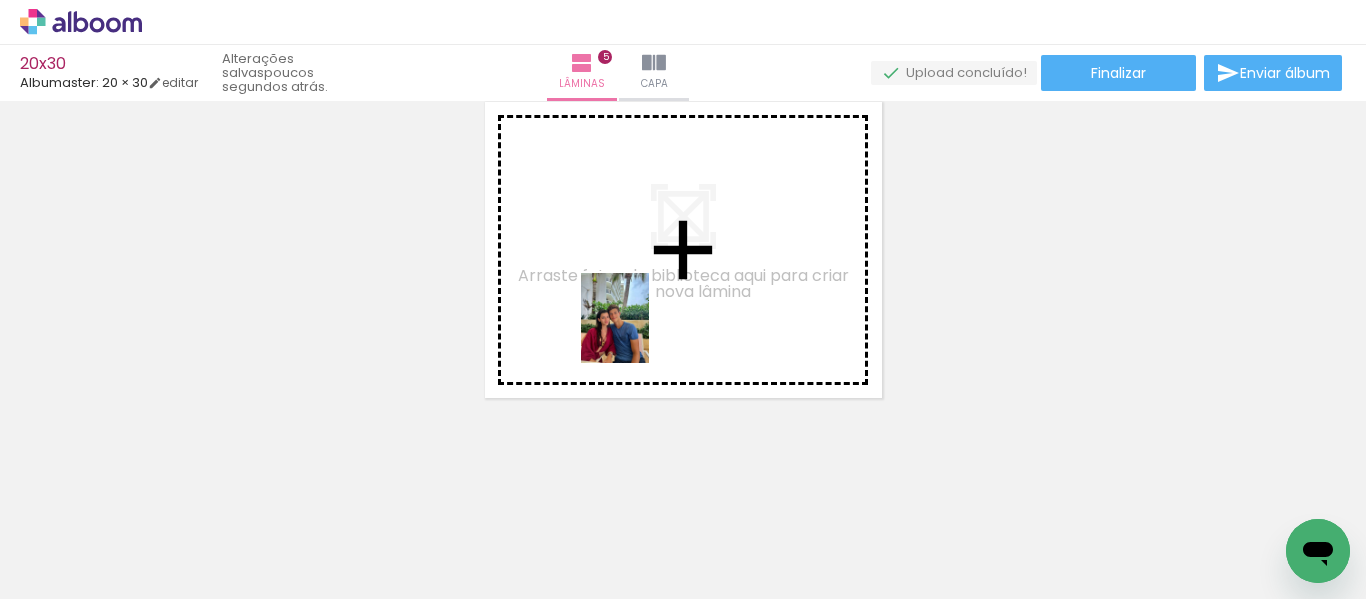 drag, startPoint x: 763, startPoint y: 454, endPoint x: 641, endPoint y: 333, distance: 171.8284 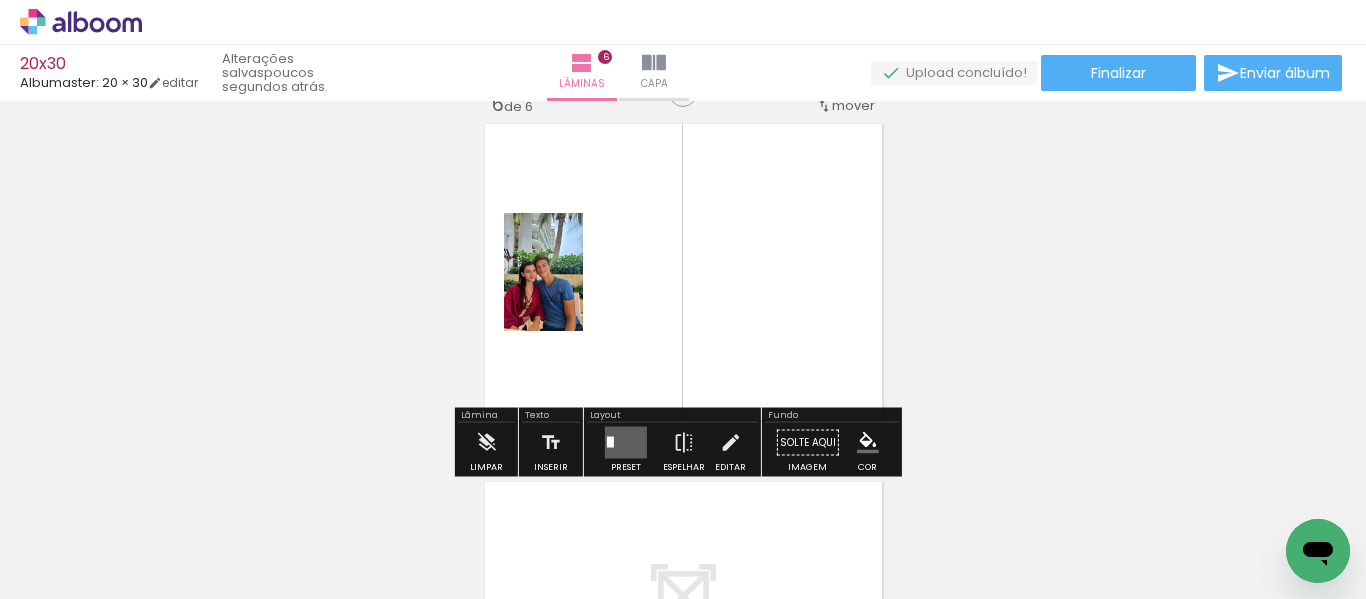 scroll, scrollTop: 1816, scrollLeft: 0, axis: vertical 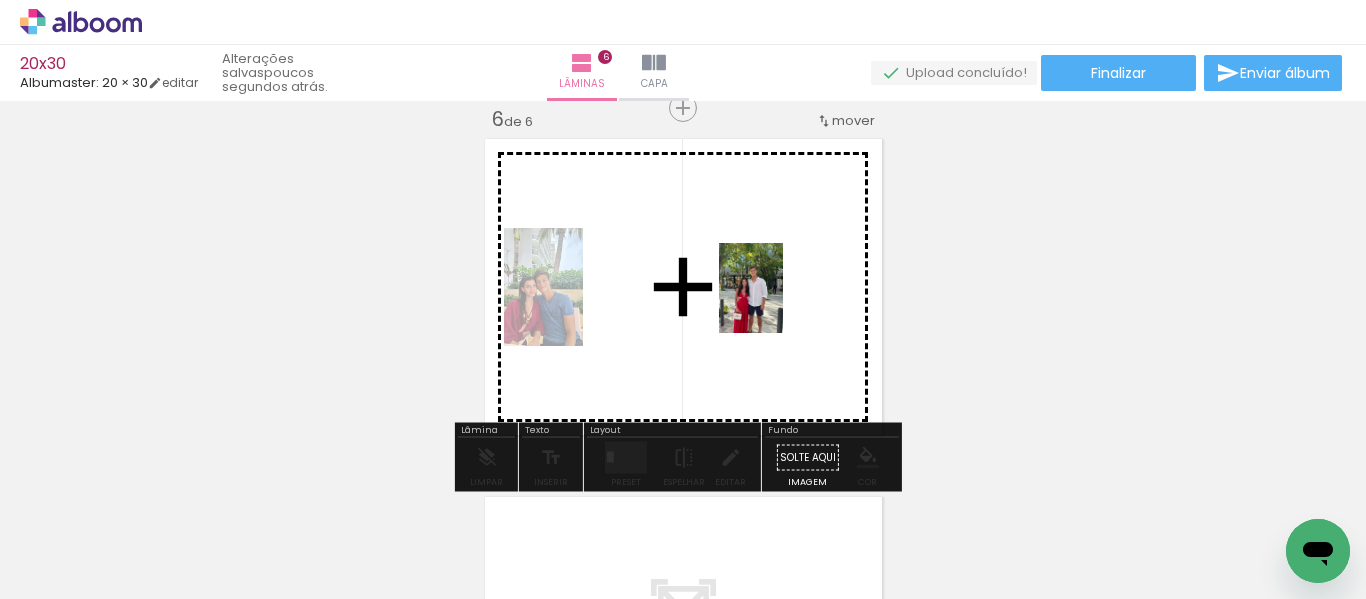 drag, startPoint x: 541, startPoint y: 547, endPoint x: 779, endPoint y: 303, distance: 340.85187 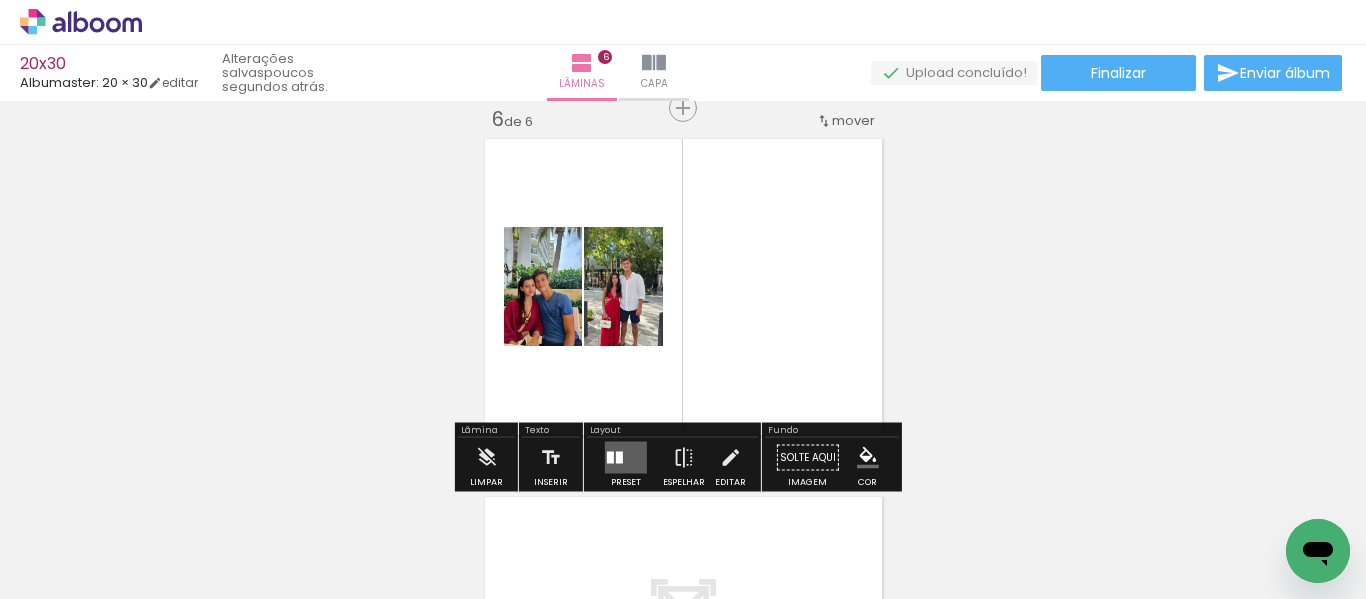 click at bounding box center (626, 458) 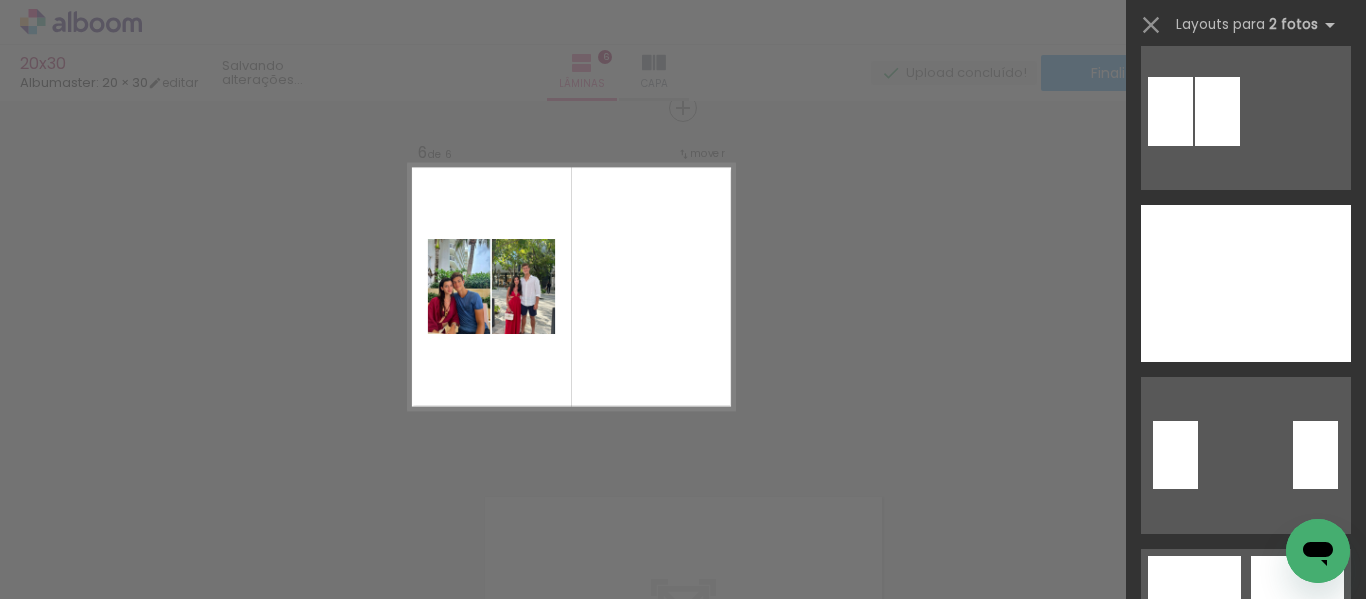 scroll, scrollTop: 0, scrollLeft: 0, axis: both 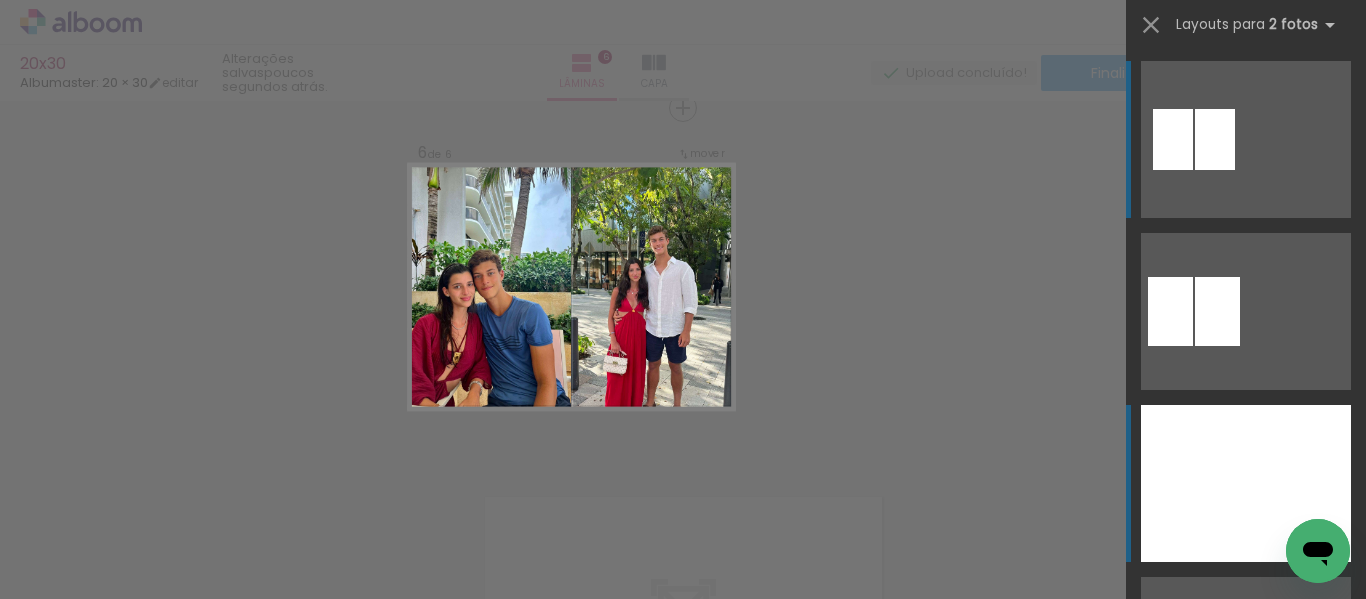 click at bounding box center [1193, 483] 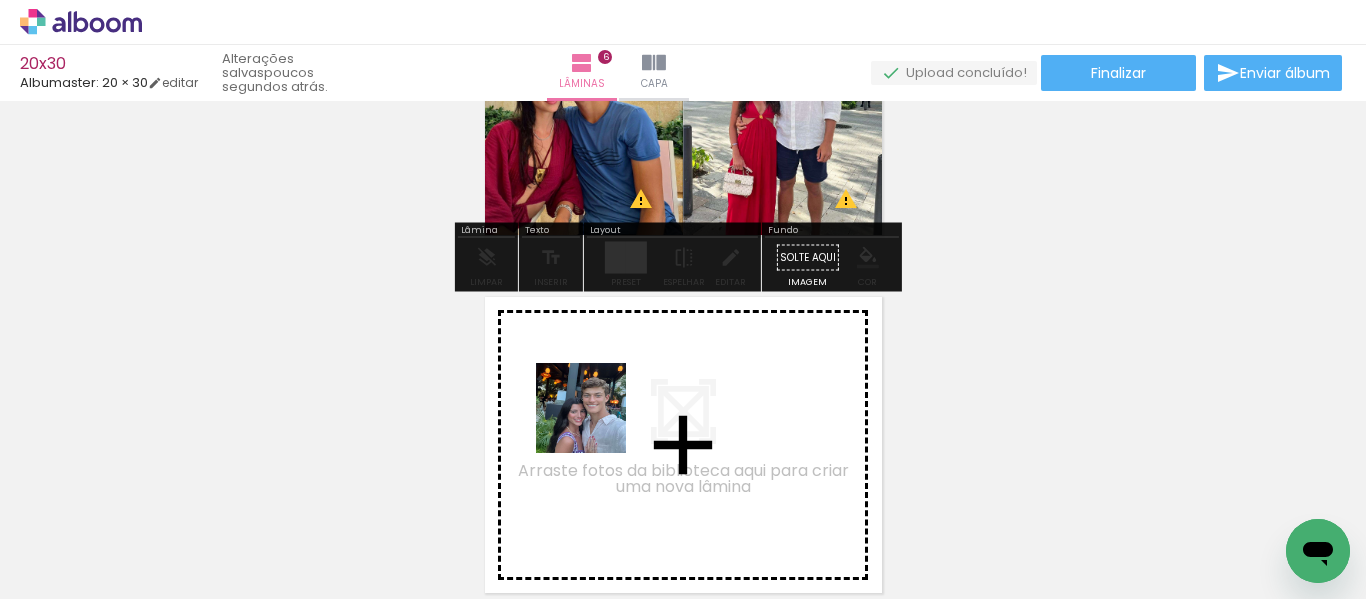 drag, startPoint x: 668, startPoint y: 549, endPoint x: 594, endPoint y: 418, distance: 150.45598 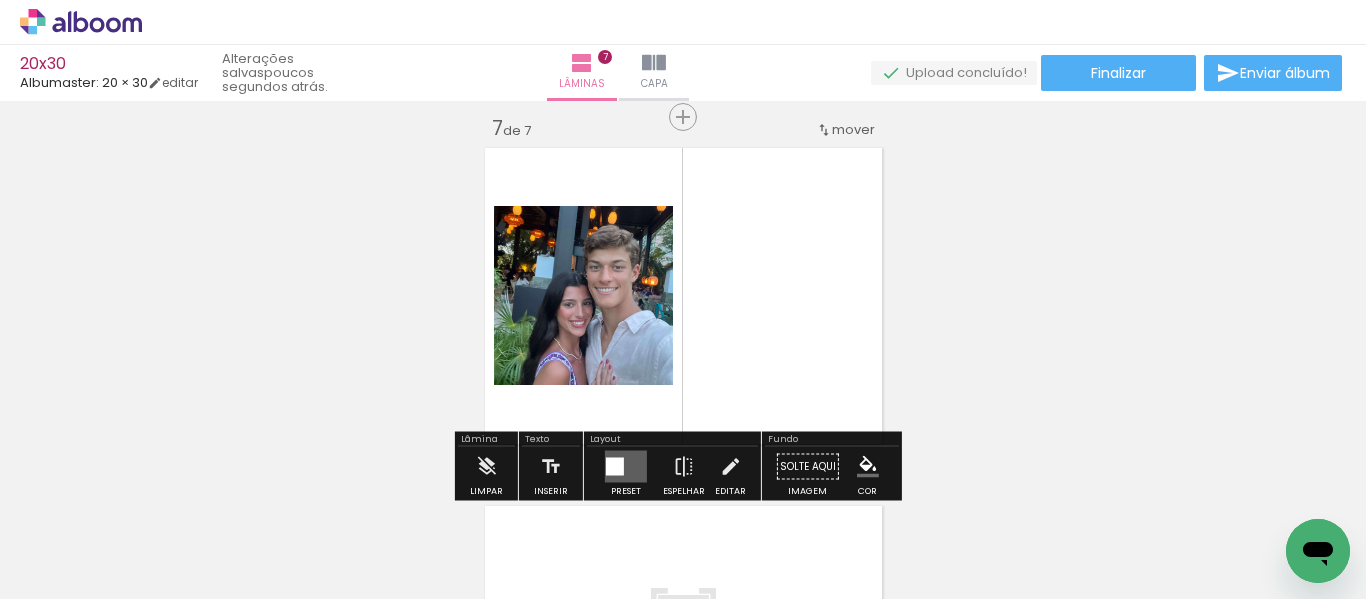 scroll, scrollTop: 2174, scrollLeft: 0, axis: vertical 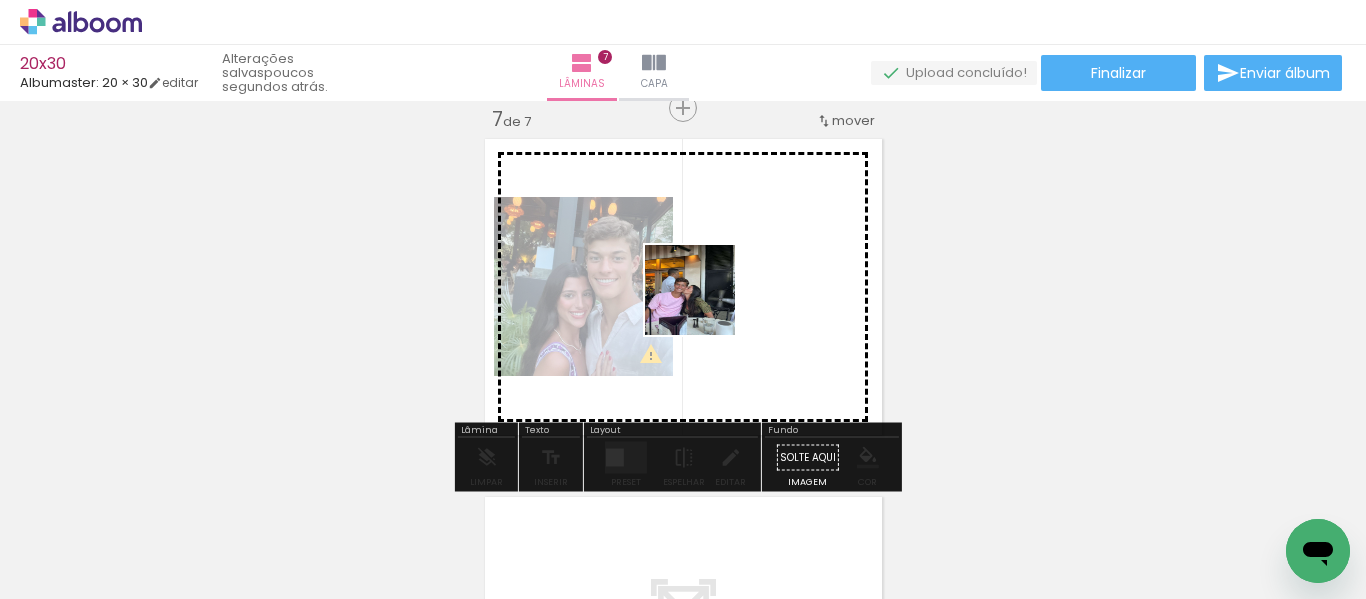 drag, startPoint x: 731, startPoint y: 512, endPoint x: 706, endPoint y: 300, distance: 213.46896 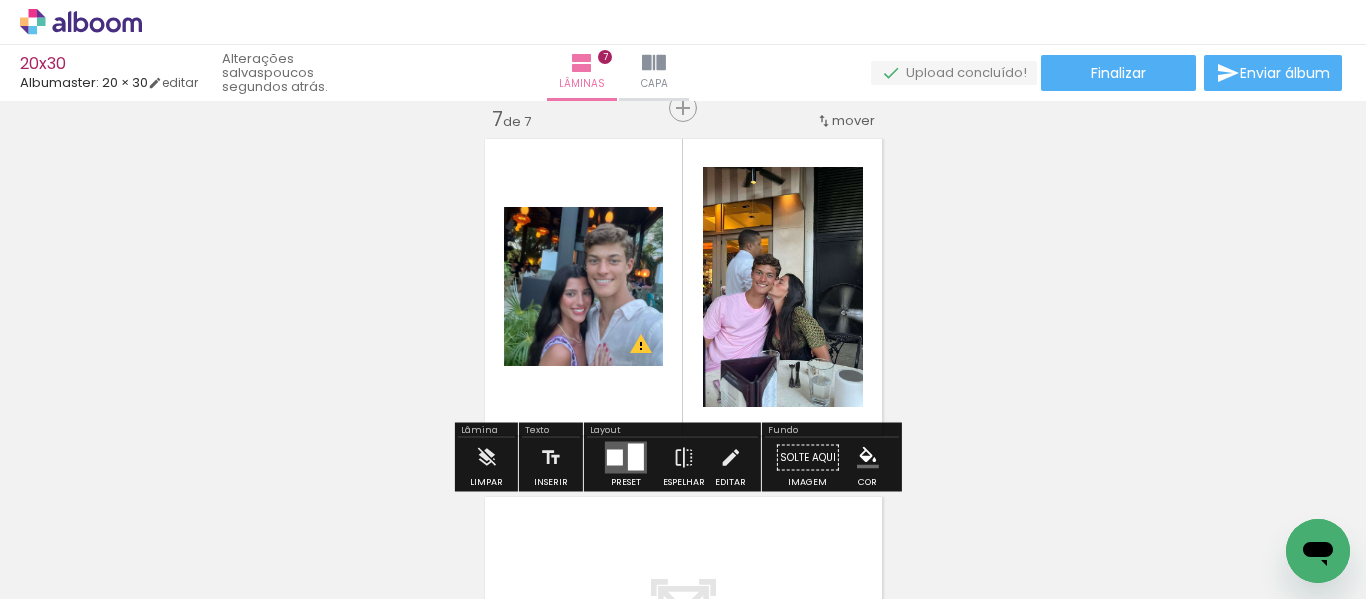 click at bounding box center [636, 457] 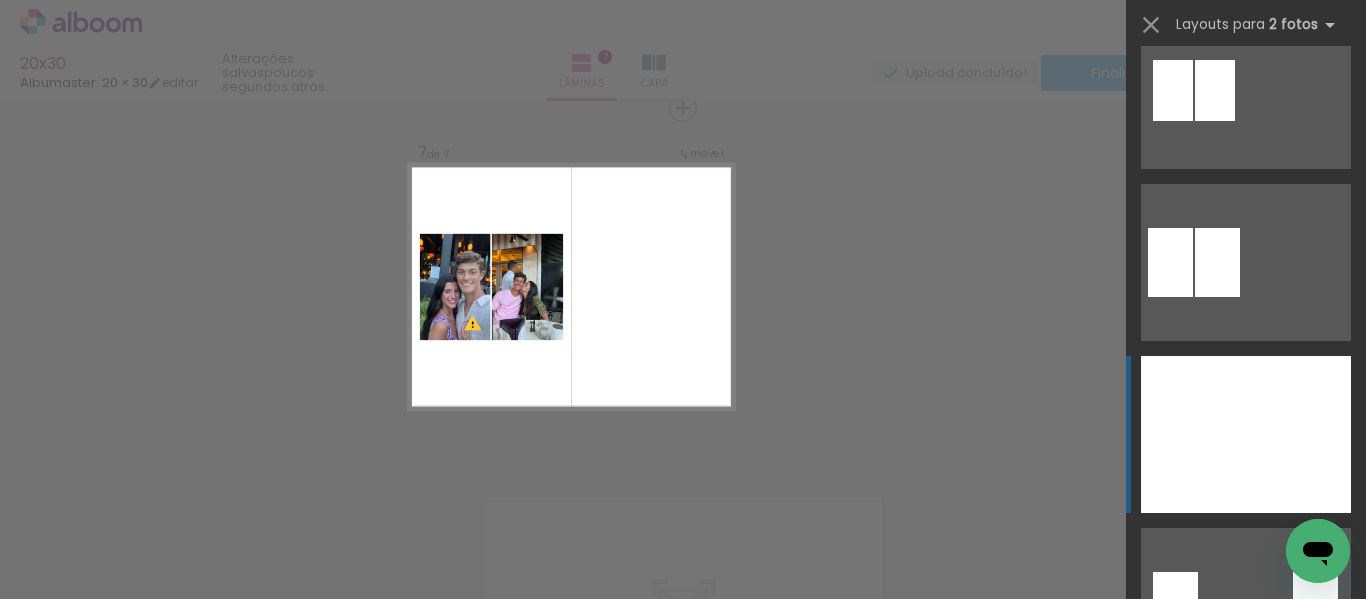 scroll, scrollTop: 600, scrollLeft: 0, axis: vertical 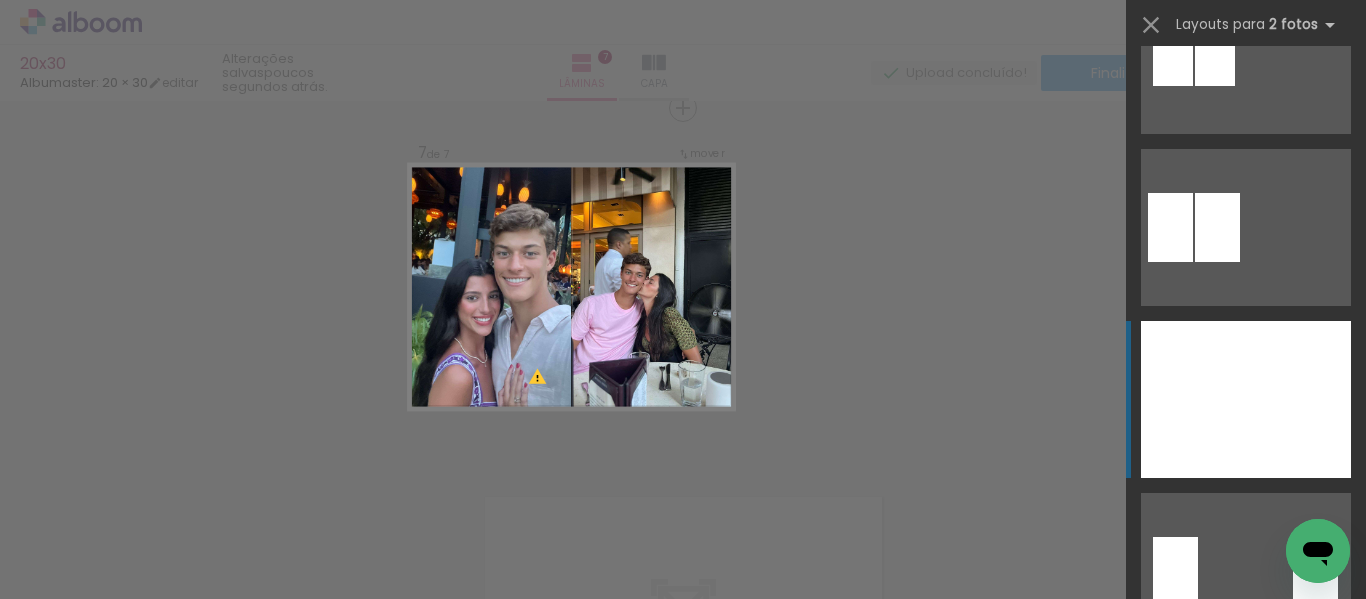 click at bounding box center (1193, 399) 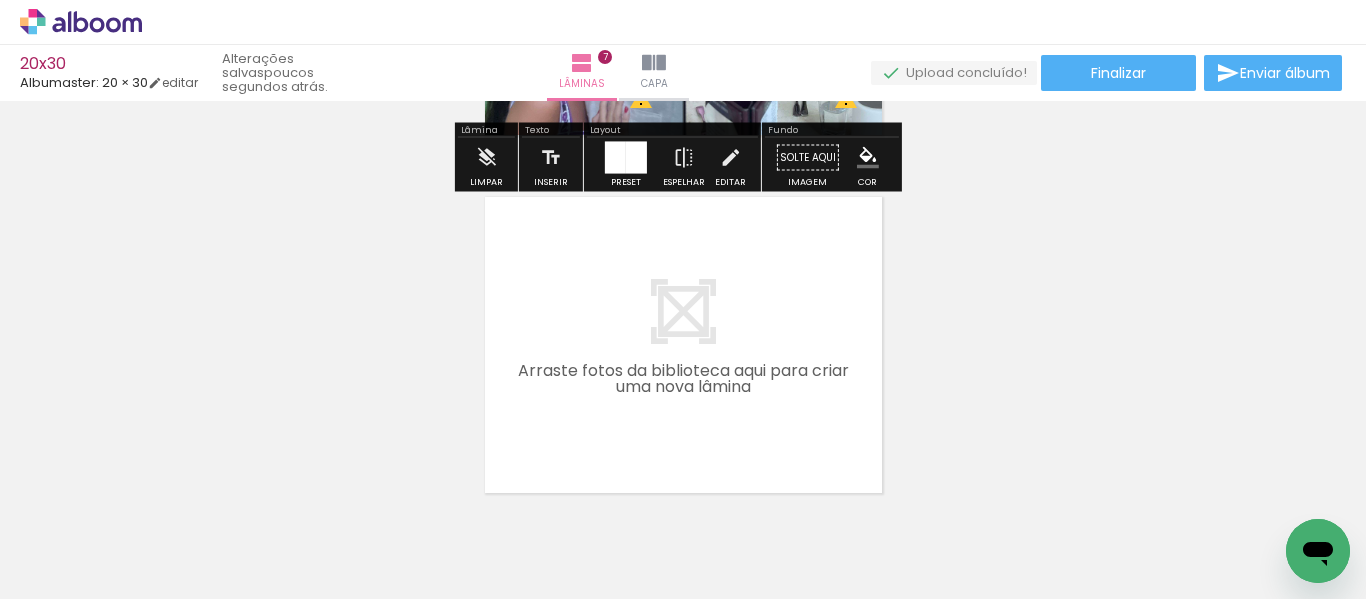 scroll, scrollTop: 2569, scrollLeft: 0, axis: vertical 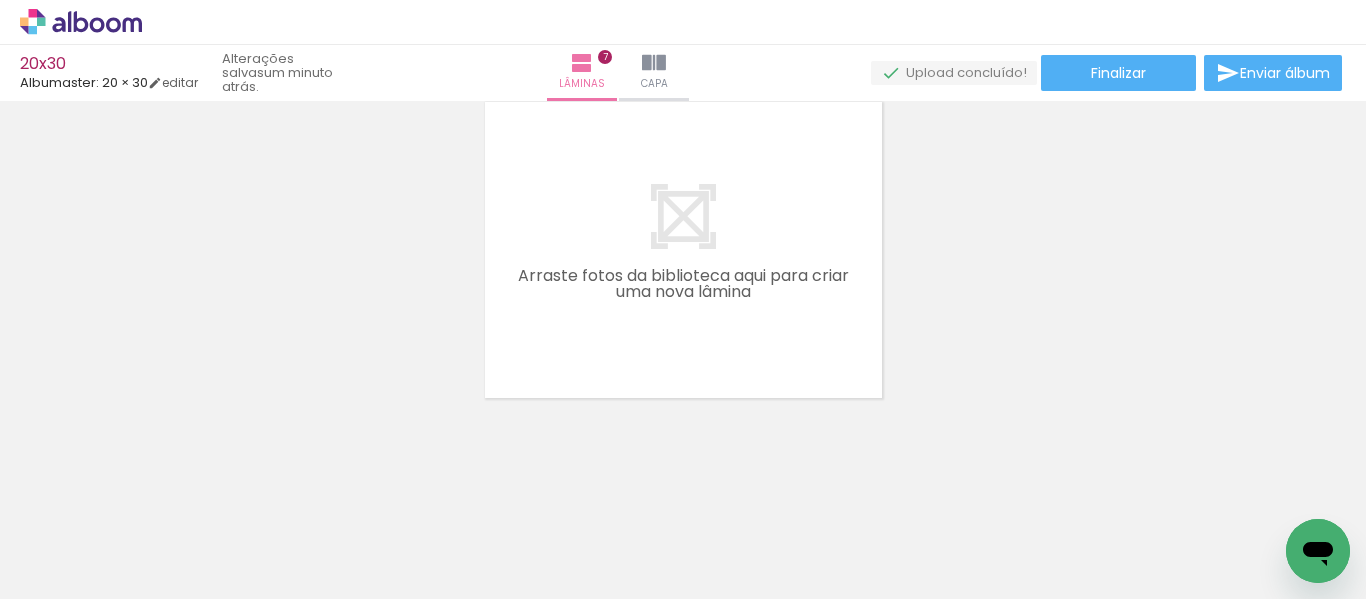 click on "Adicionar
Fotos" at bounding box center [71, 572] 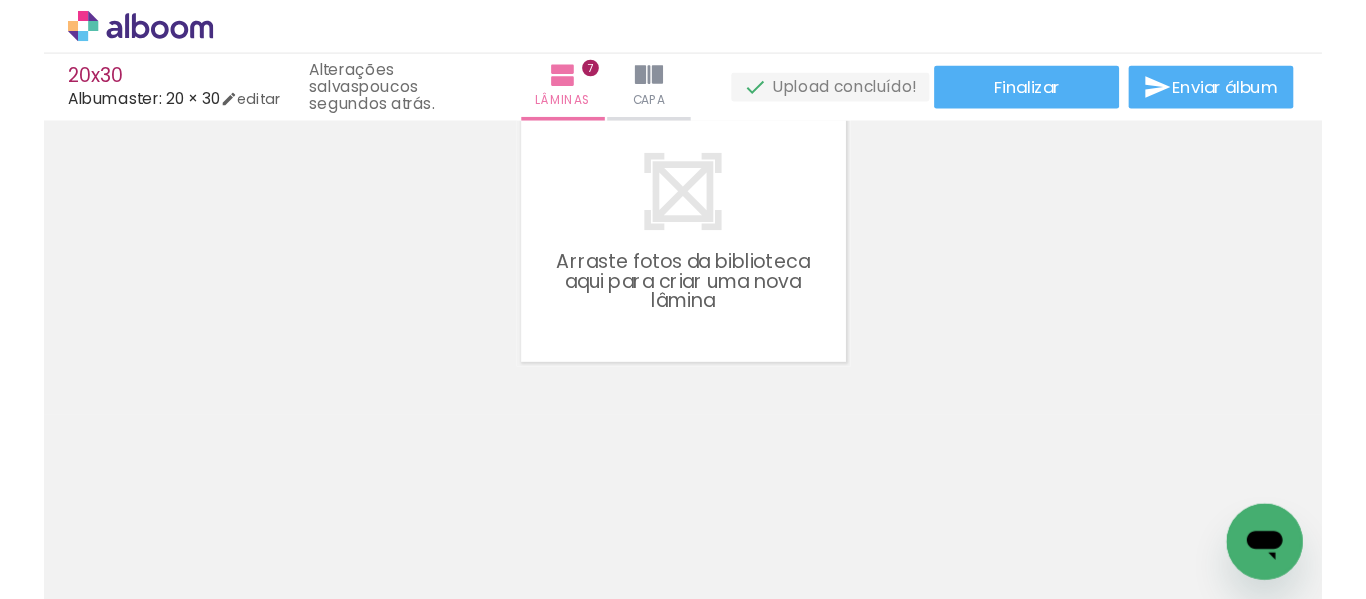 scroll, scrollTop: 1890, scrollLeft: 0, axis: vertical 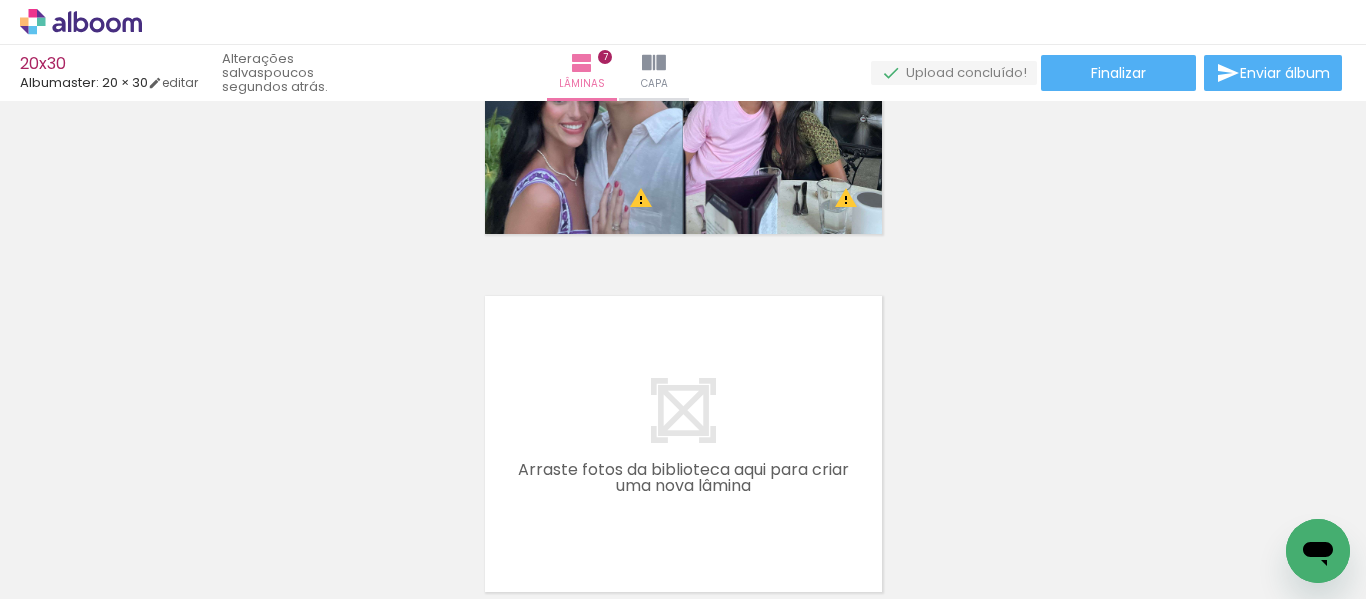 click on "Adicionar
Fotos" at bounding box center [61, 572] 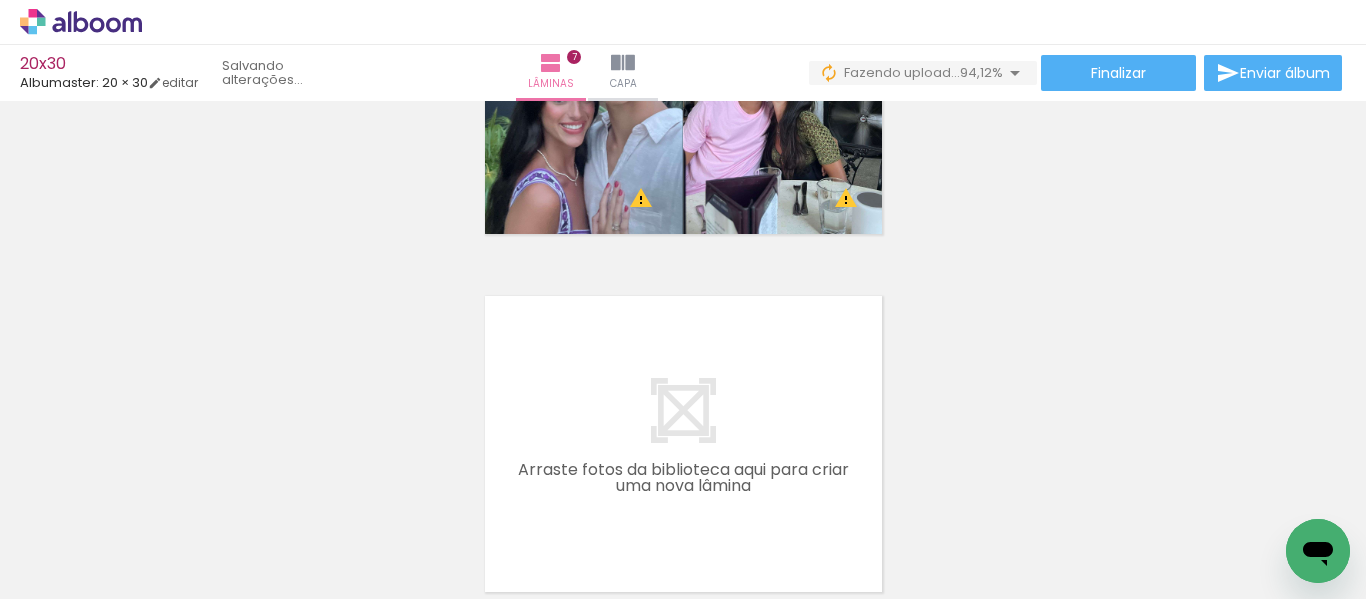 scroll, scrollTop: 0, scrollLeft: 708, axis: horizontal 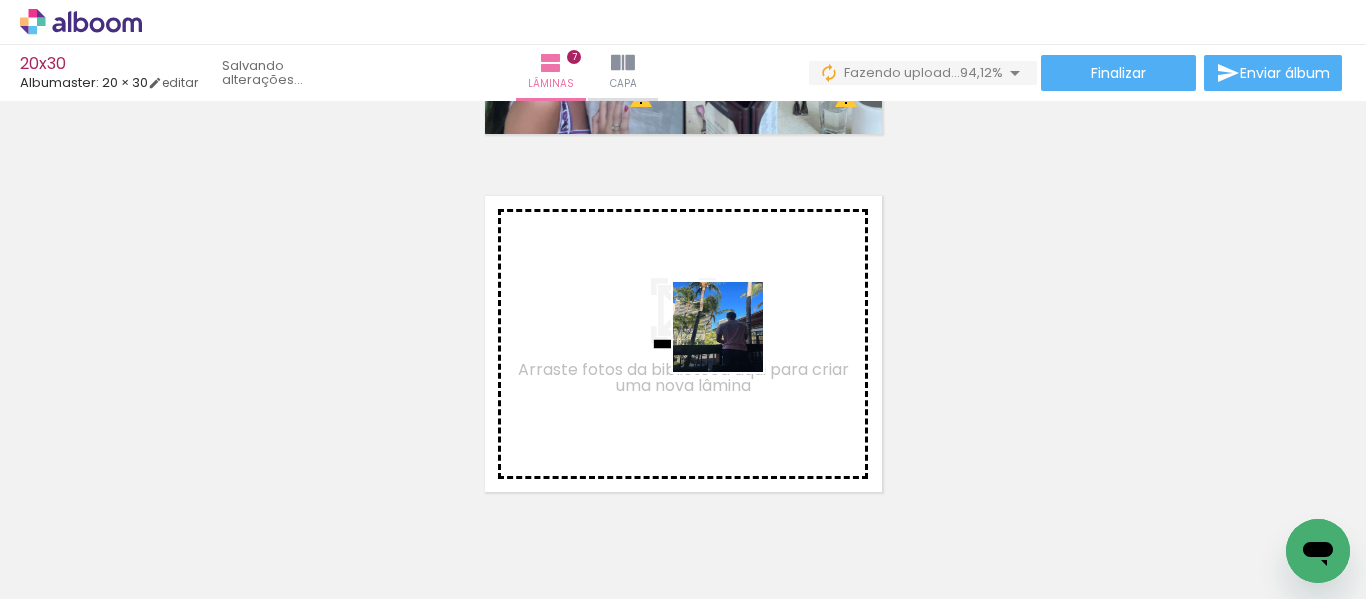 drag, startPoint x: 1298, startPoint y: 512, endPoint x: 666, endPoint y: 331, distance: 657.4078 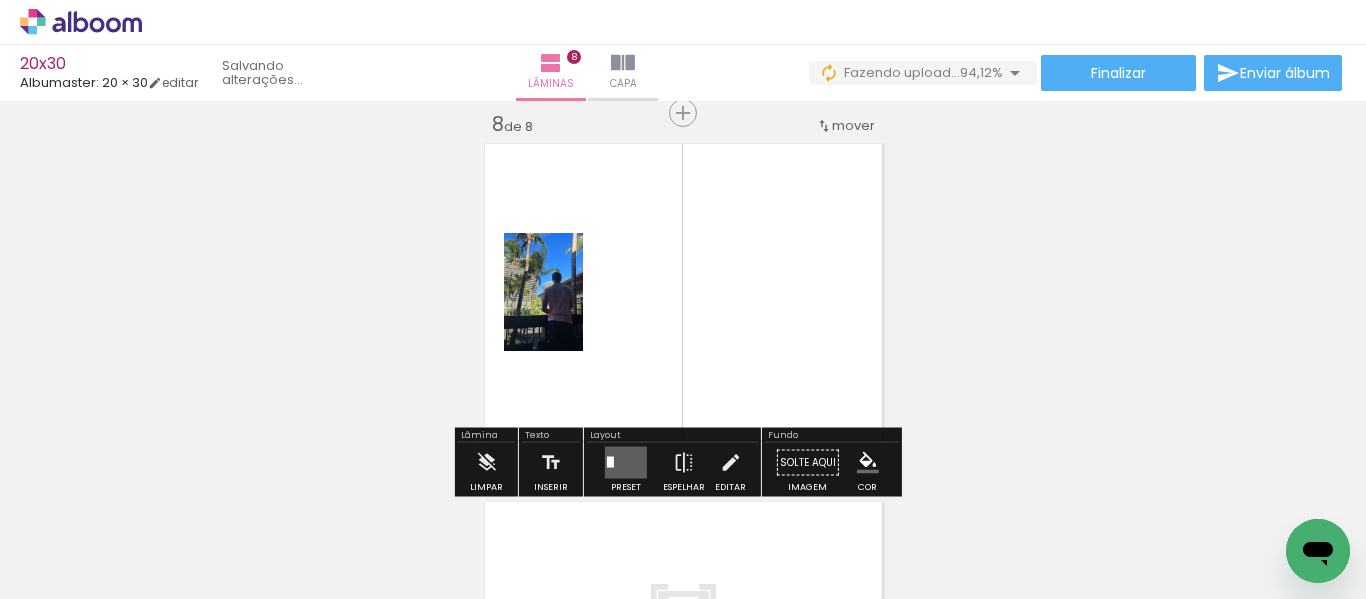 scroll, scrollTop: 2532, scrollLeft: 0, axis: vertical 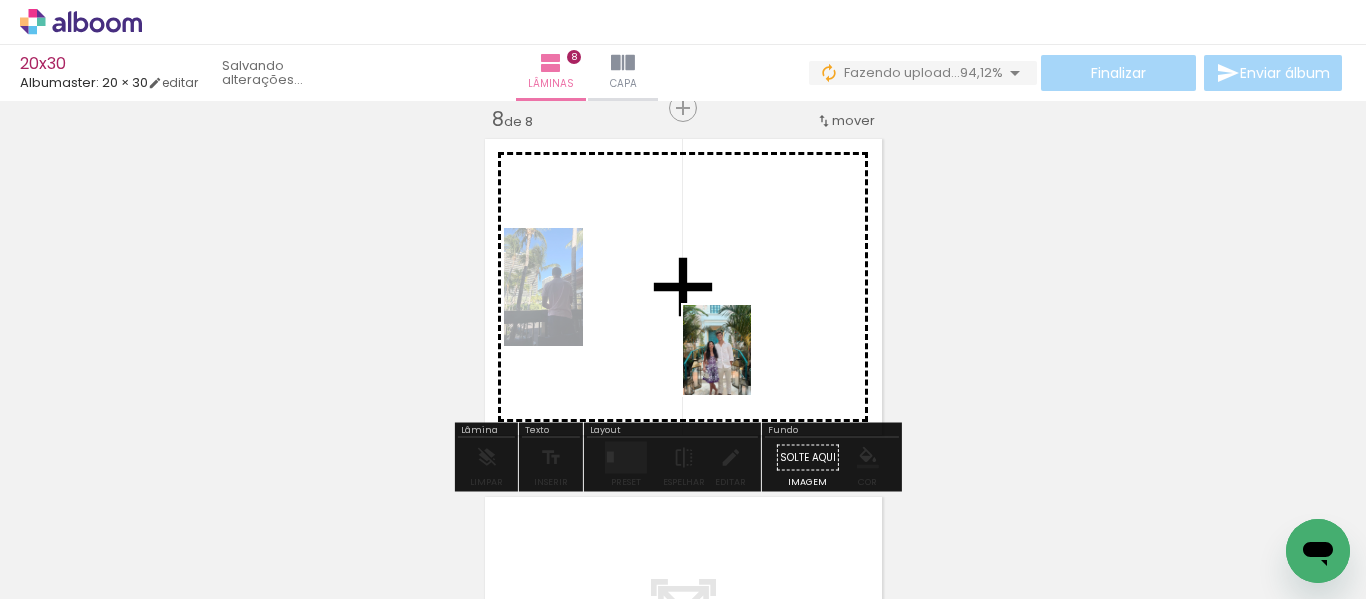 drag, startPoint x: 1057, startPoint y: 555, endPoint x: 743, endPoint y: 365, distance: 367.00952 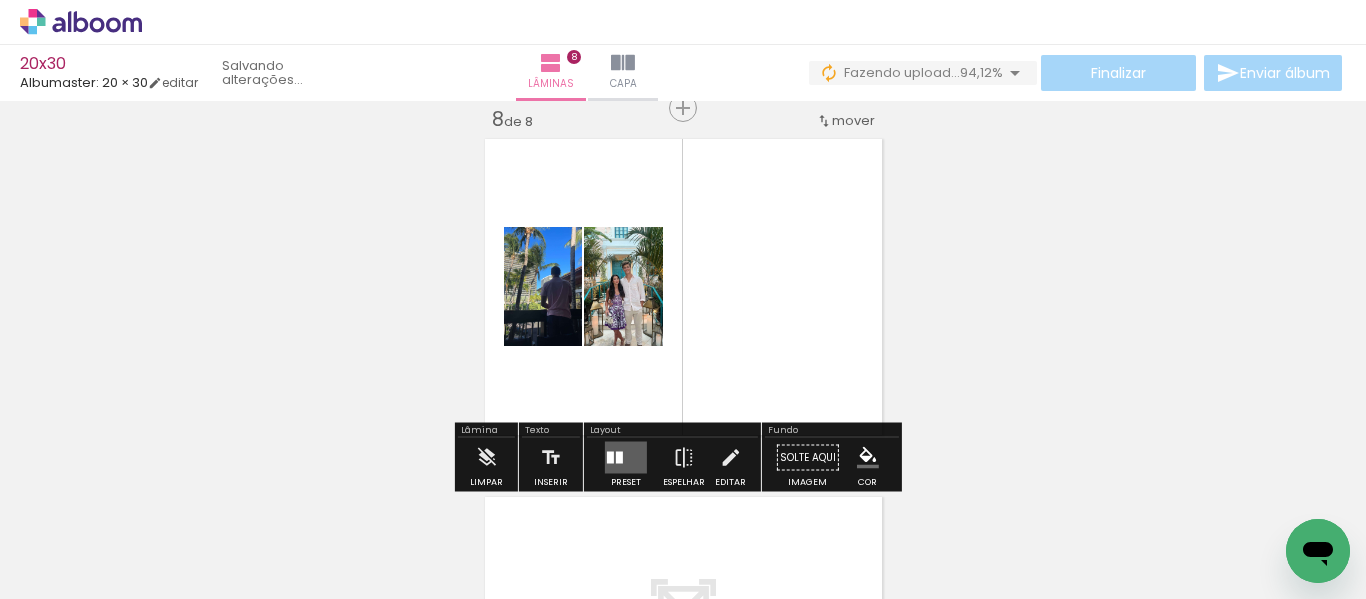click at bounding box center (626, 458) 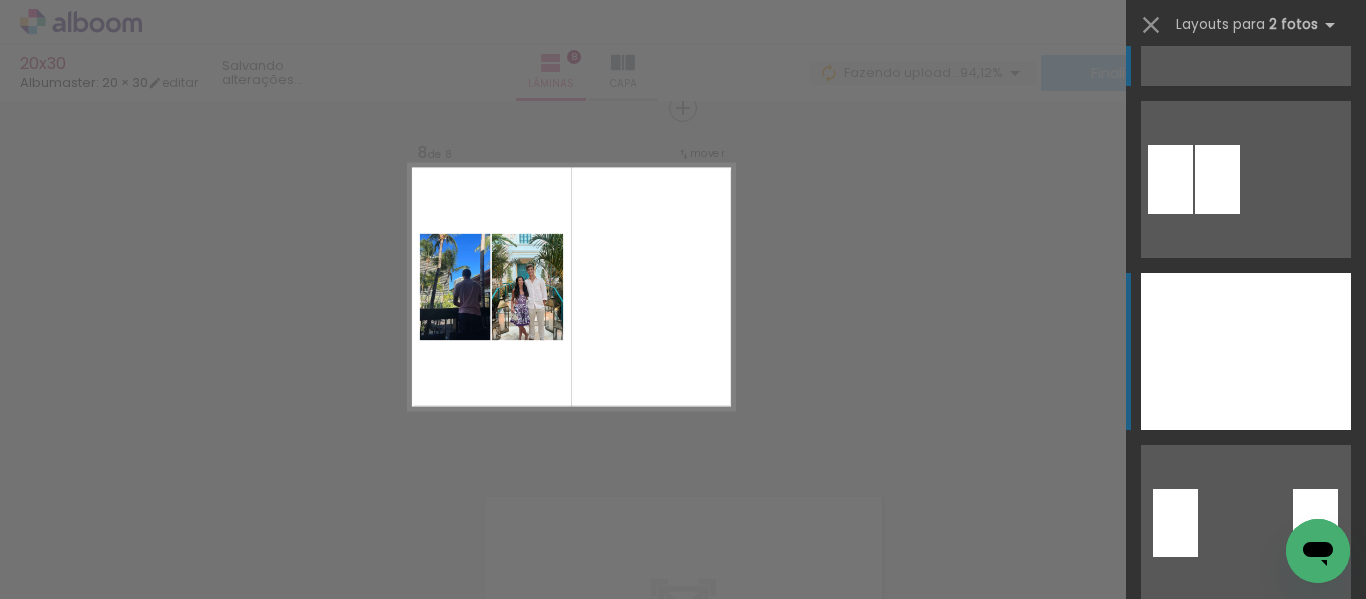 scroll, scrollTop: 200, scrollLeft: 0, axis: vertical 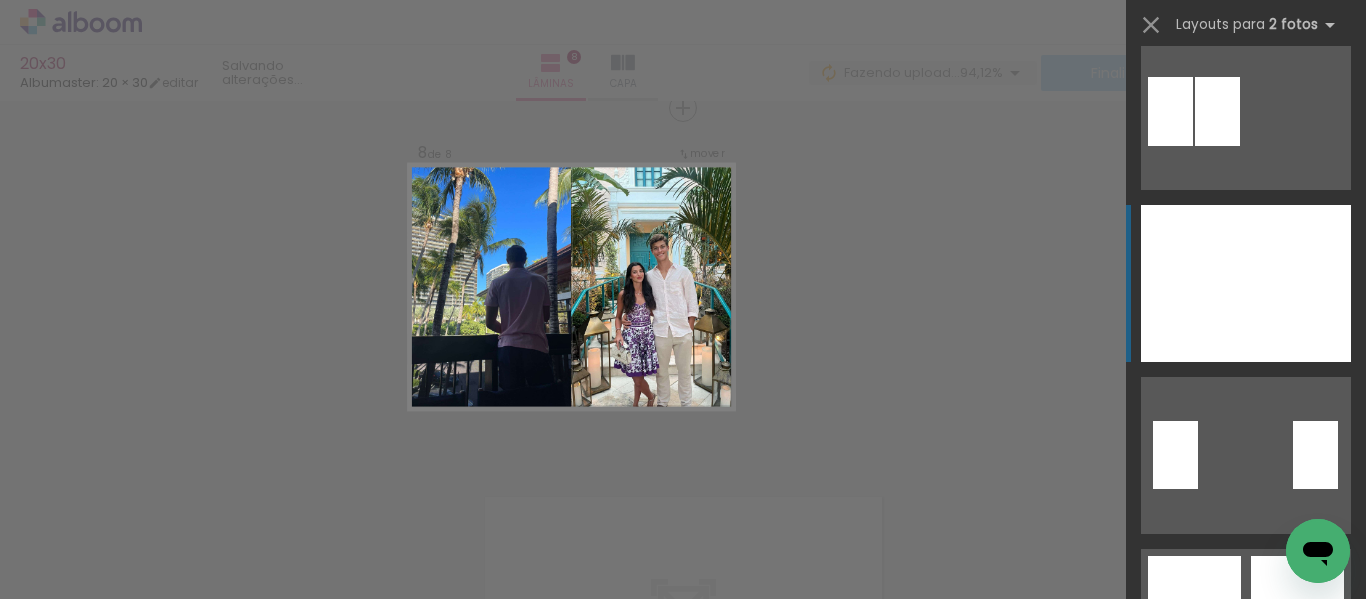 click at bounding box center [1298, 283] 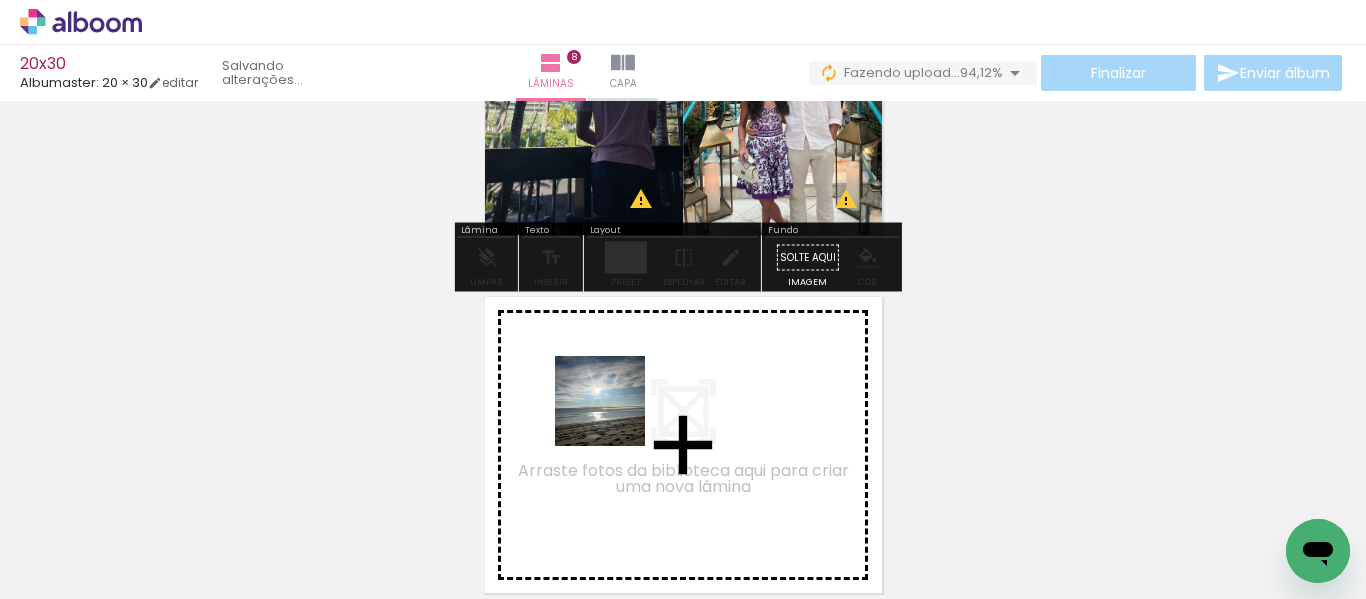 drag, startPoint x: 735, startPoint y: 562, endPoint x: 612, endPoint y: 413, distance: 193.20973 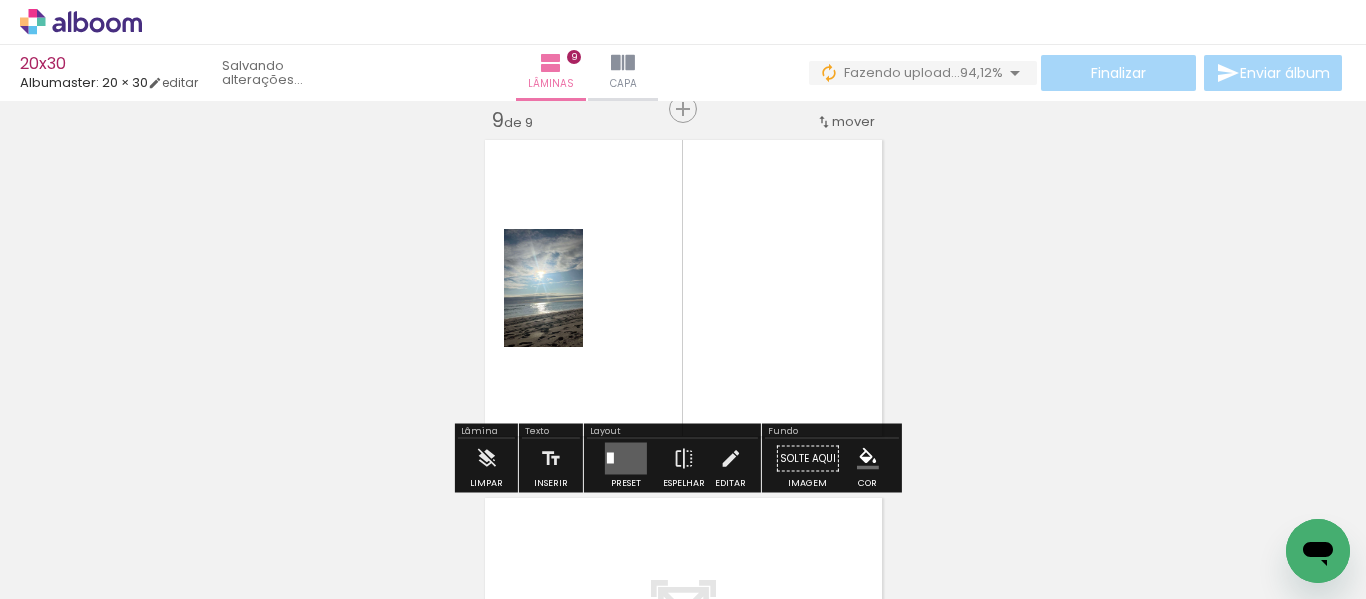 scroll, scrollTop: 2890, scrollLeft: 0, axis: vertical 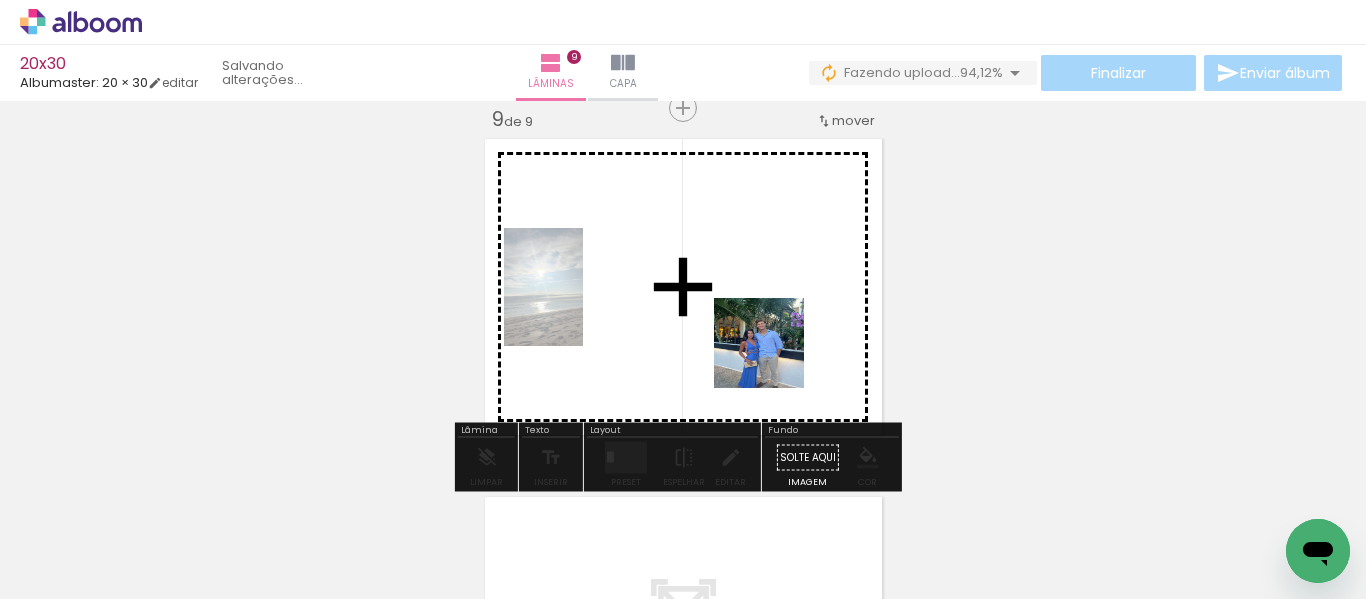drag, startPoint x: 859, startPoint y: 548, endPoint x: 769, endPoint y: 346, distance: 221.14249 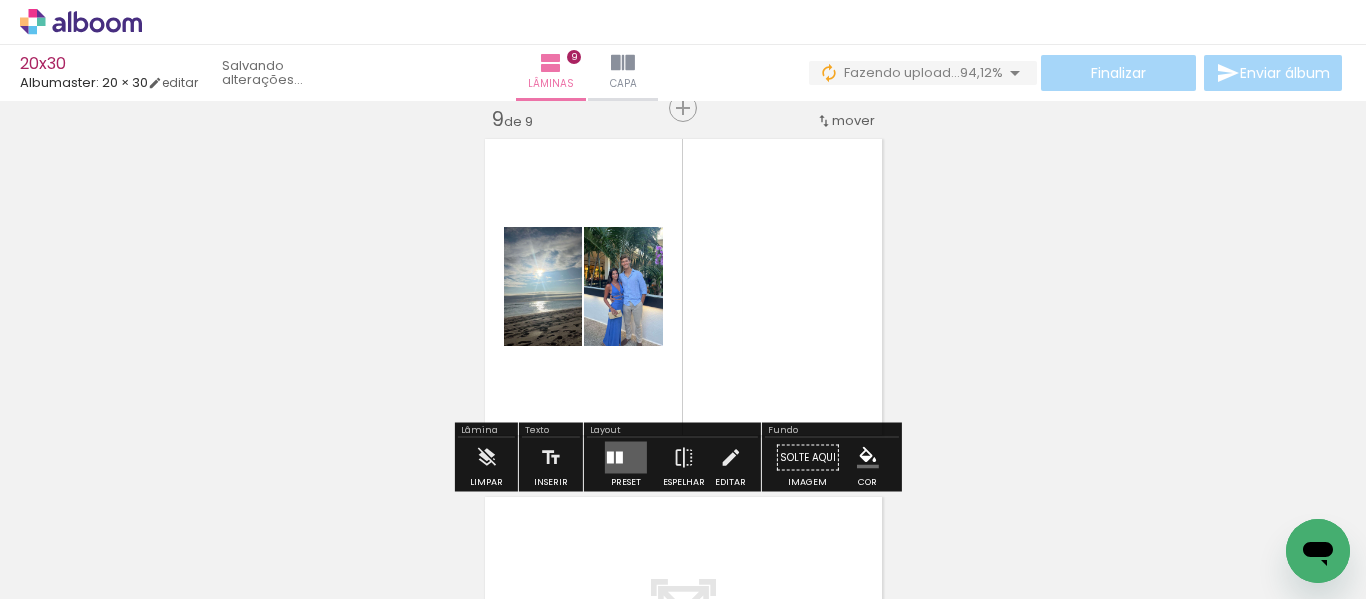 click at bounding box center (626, 458) 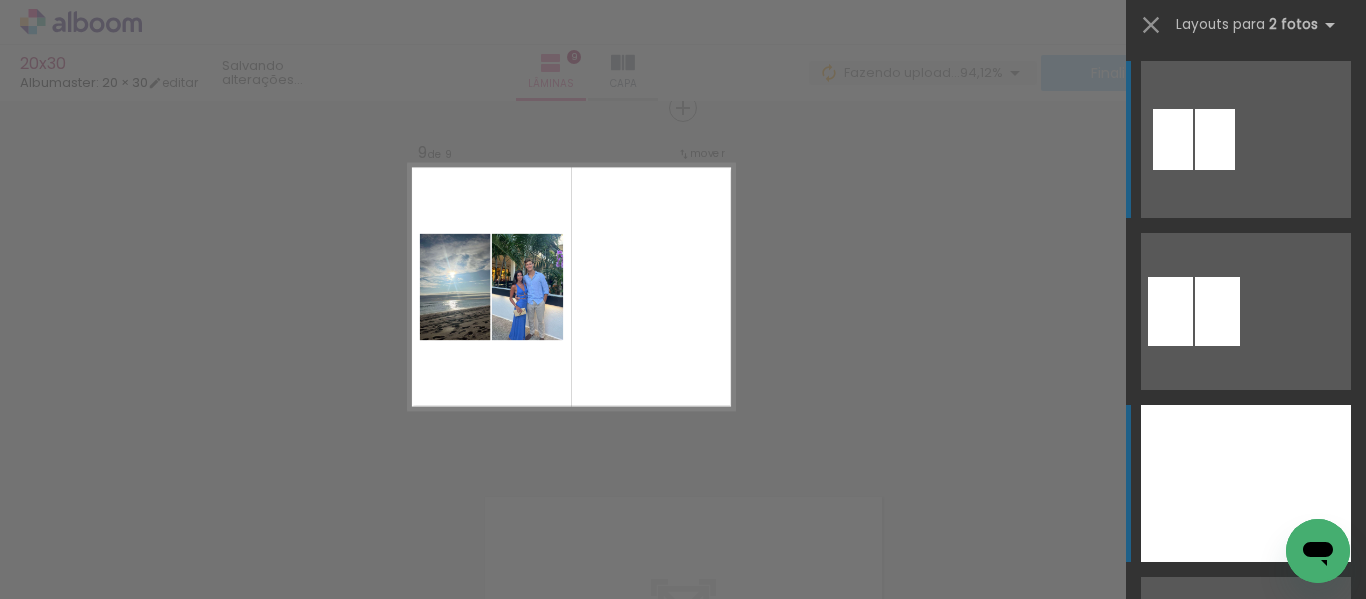 scroll, scrollTop: 100, scrollLeft: 0, axis: vertical 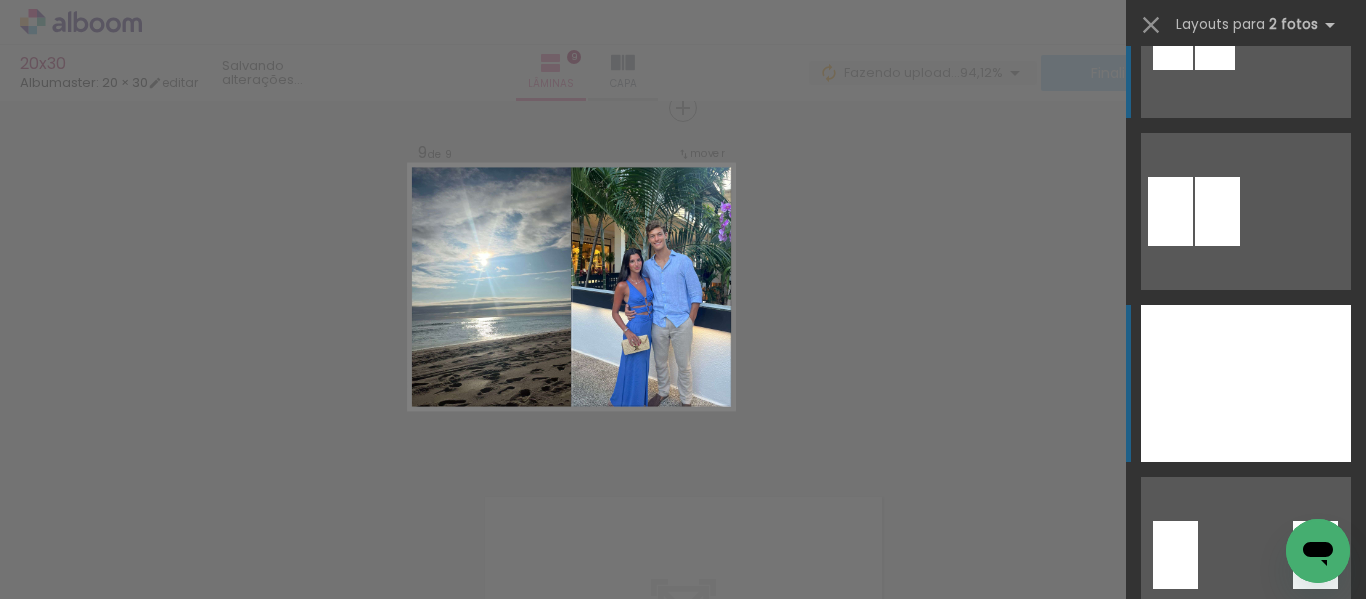 click at bounding box center [1298, 383] 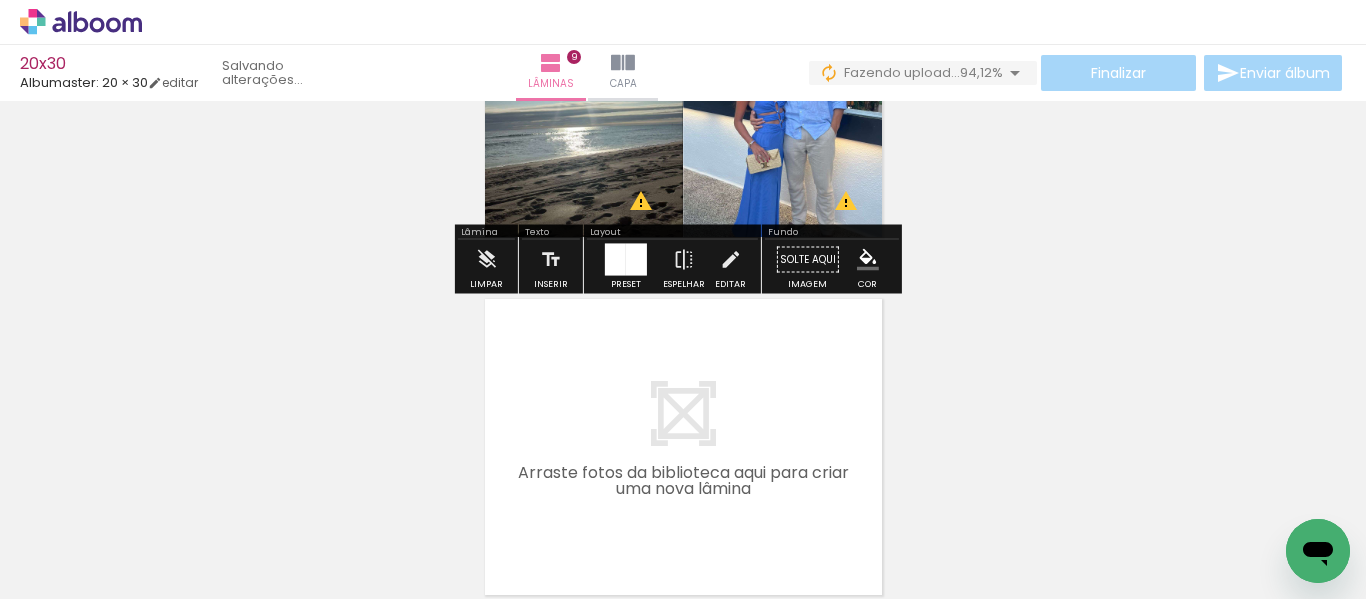 scroll, scrollTop: 3090, scrollLeft: 0, axis: vertical 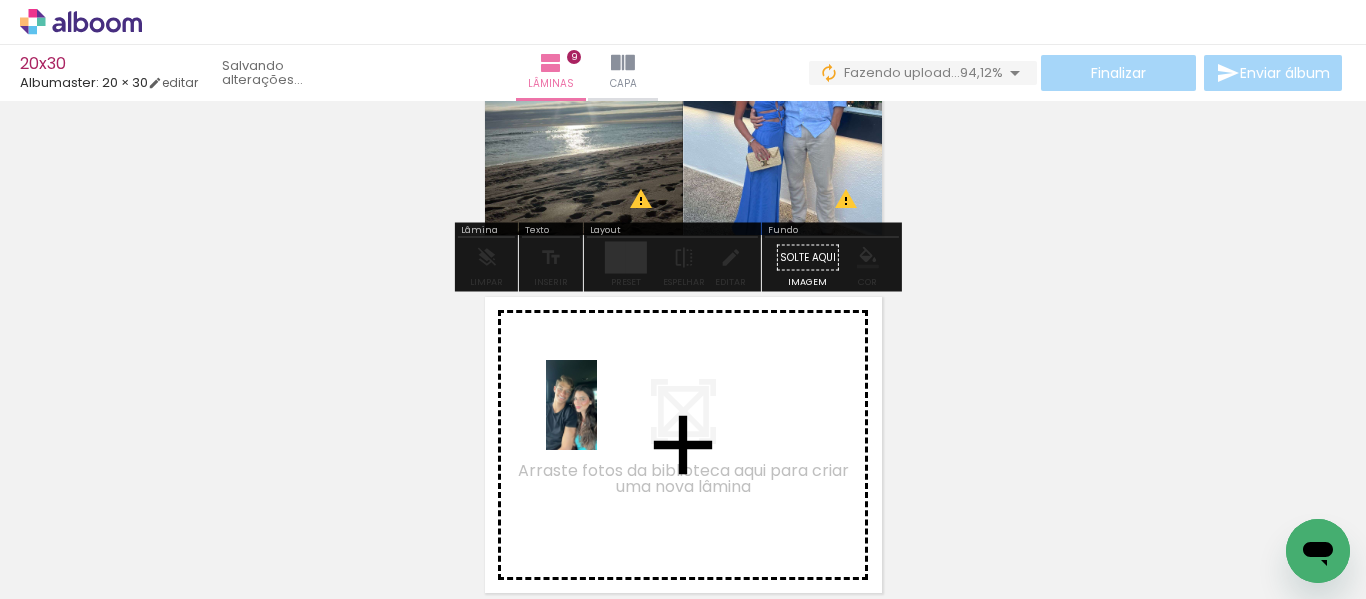 drag, startPoint x: 938, startPoint y: 534, endPoint x: 605, endPoint y: 419, distance: 352.29816 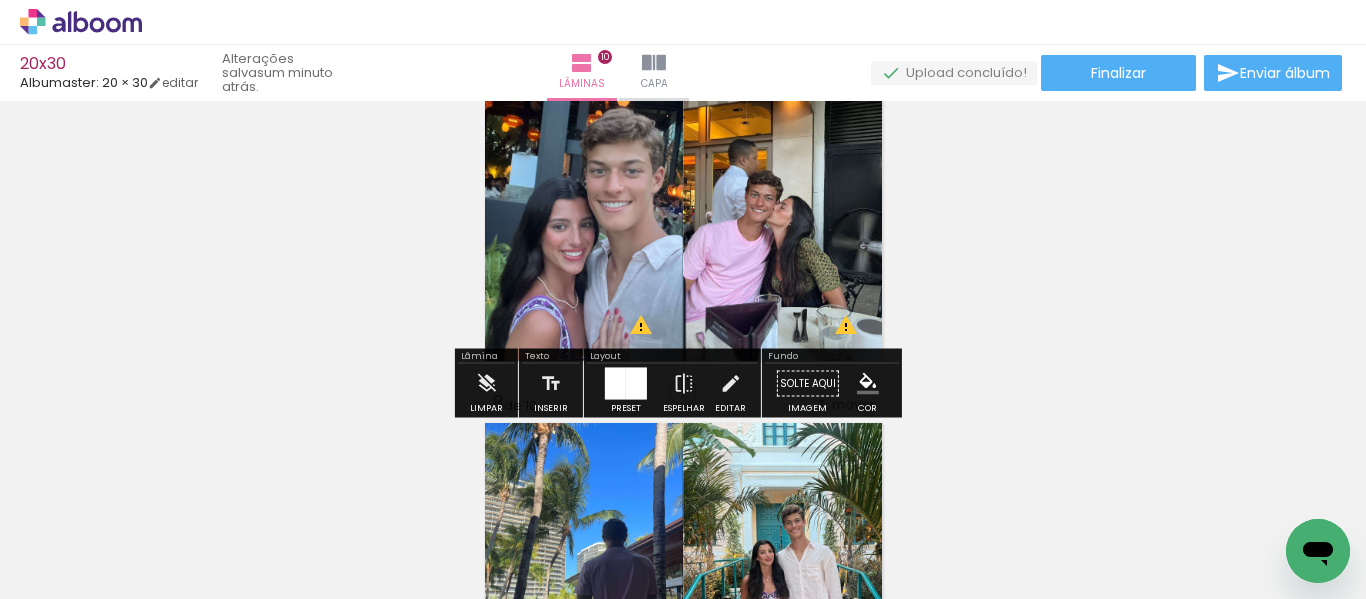 scroll, scrollTop: 2148, scrollLeft: 0, axis: vertical 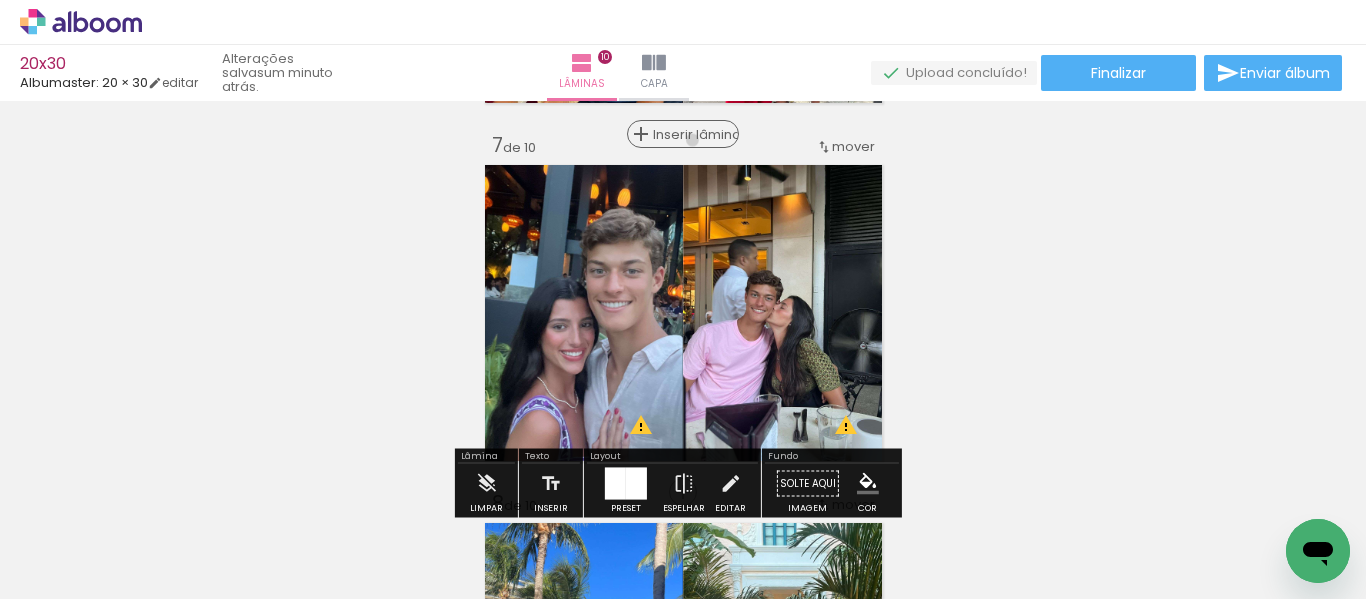 click on "Inserir lâmina" at bounding box center (692, 134) 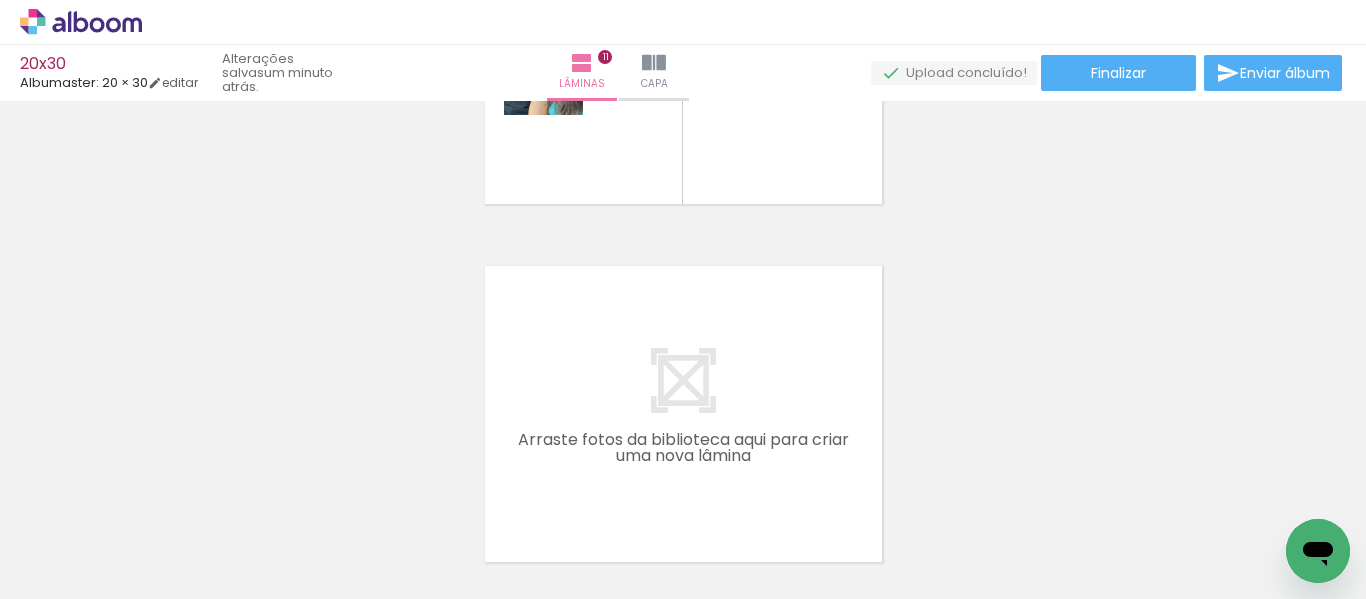scroll, scrollTop: 3601, scrollLeft: 0, axis: vertical 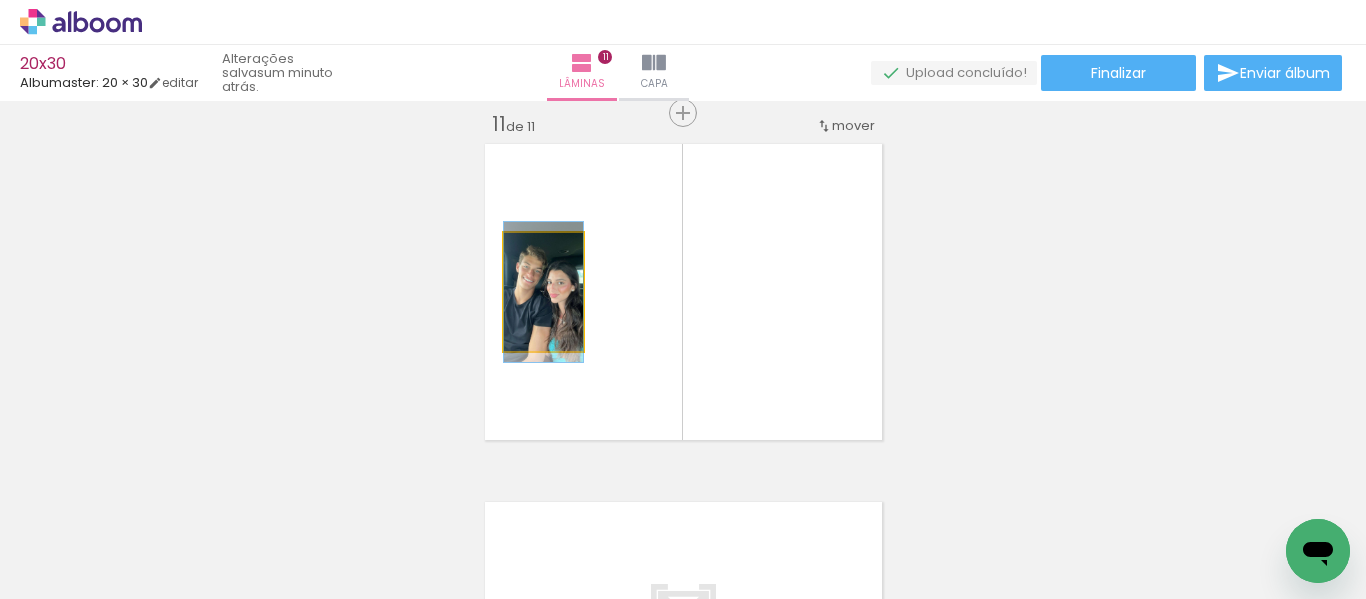 drag, startPoint x: 558, startPoint y: 320, endPoint x: 248, endPoint y: 290, distance: 311.44824 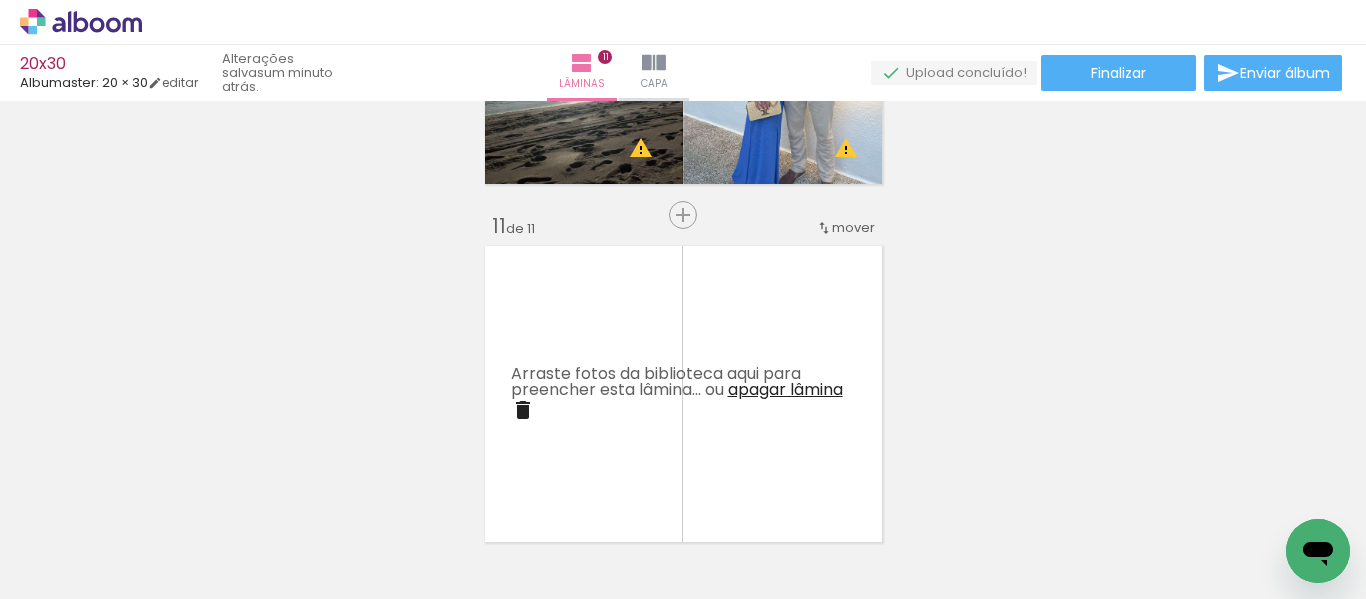 scroll, scrollTop: 3401, scrollLeft: 0, axis: vertical 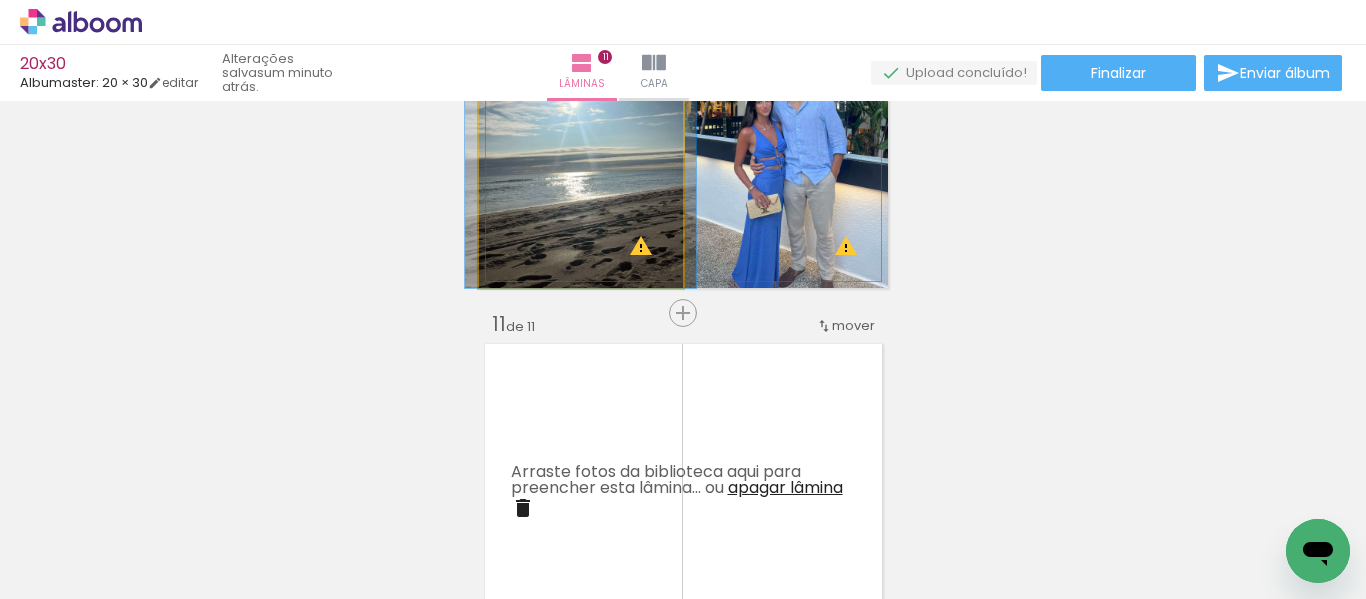 drag, startPoint x: 573, startPoint y: 236, endPoint x: 806, endPoint y: 200, distance: 235.76471 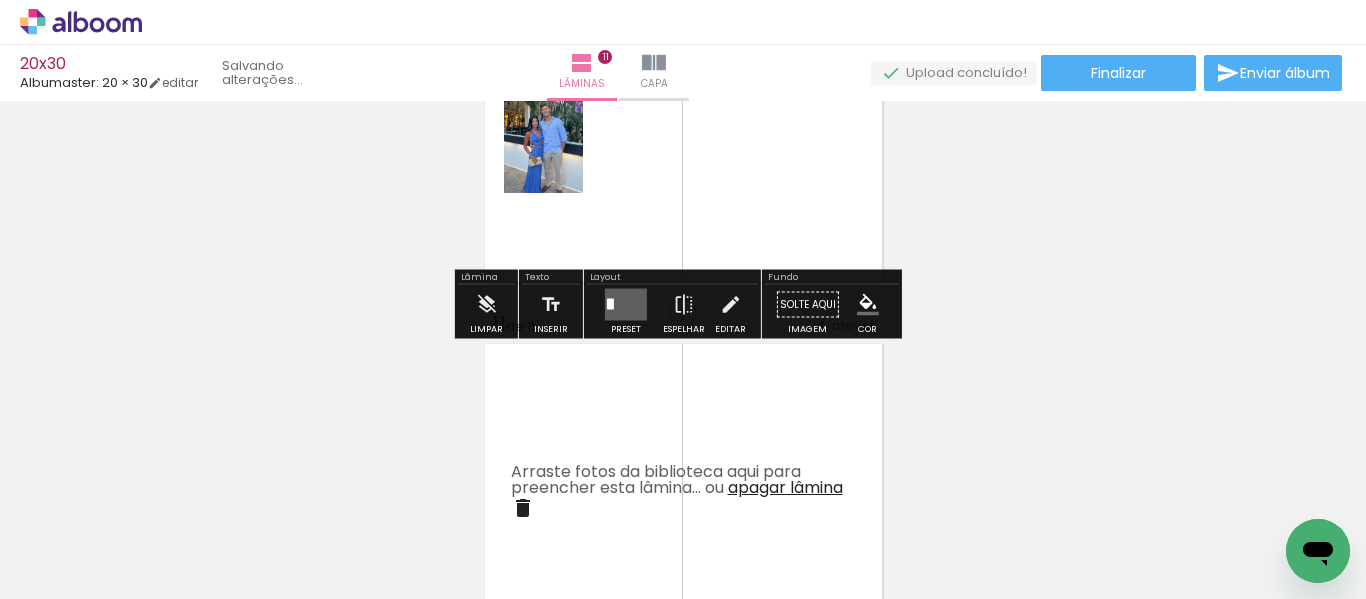 drag, startPoint x: 928, startPoint y: 185, endPoint x: 980, endPoint y: 181, distance: 52.153618 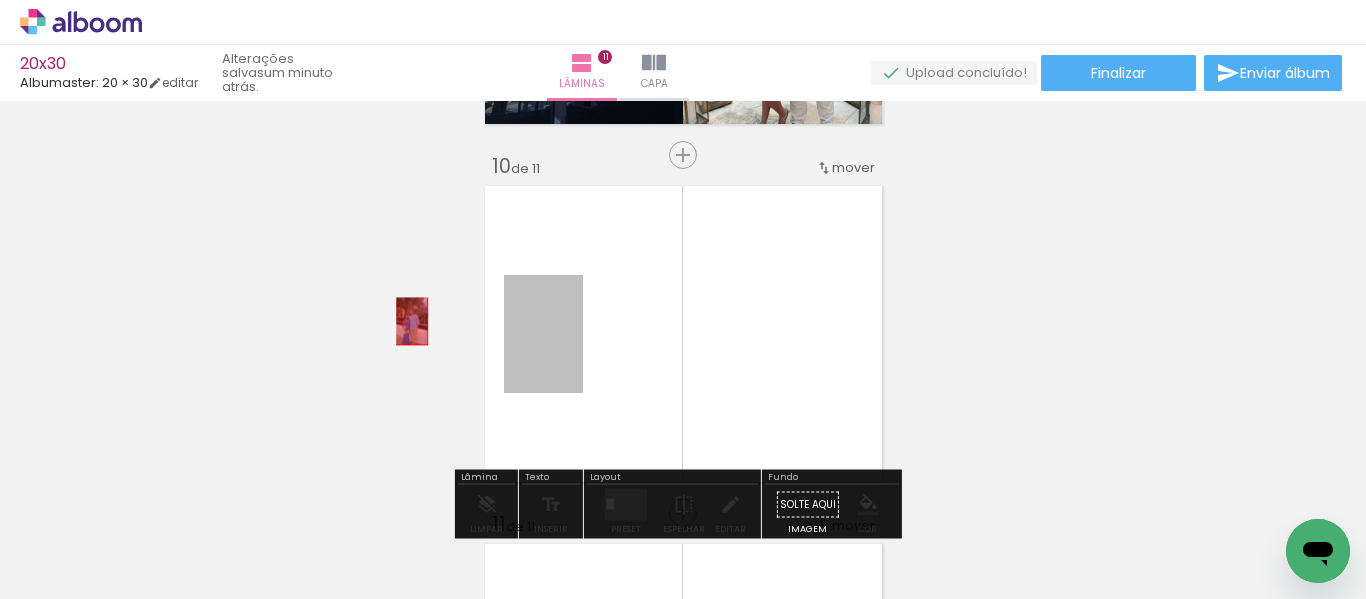 drag, startPoint x: 520, startPoint y: 336, endPoint x: 387, endPoint y: 321, distance: 133.84319 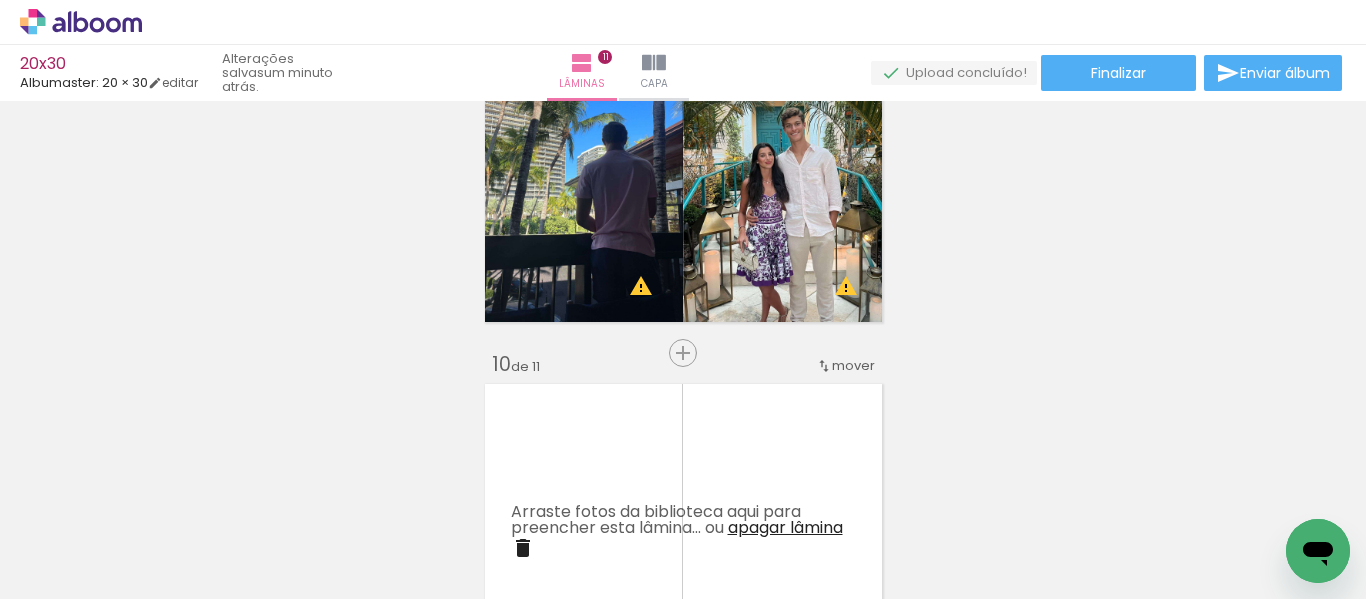 scroll, scrollTop: 3001, scrollLeft: 0, axis: vertical 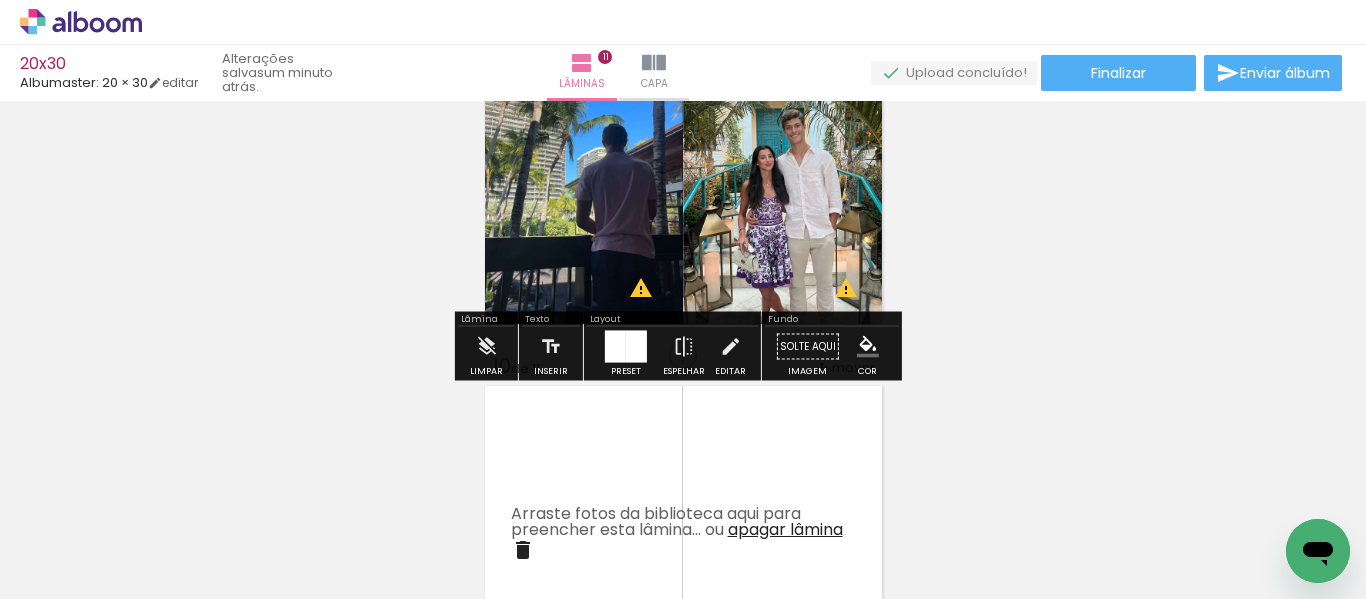 drag, startPoint x: 561, startPoint y: 243, endPoint x: 799, endPoint y: 233, distance: 238.20999 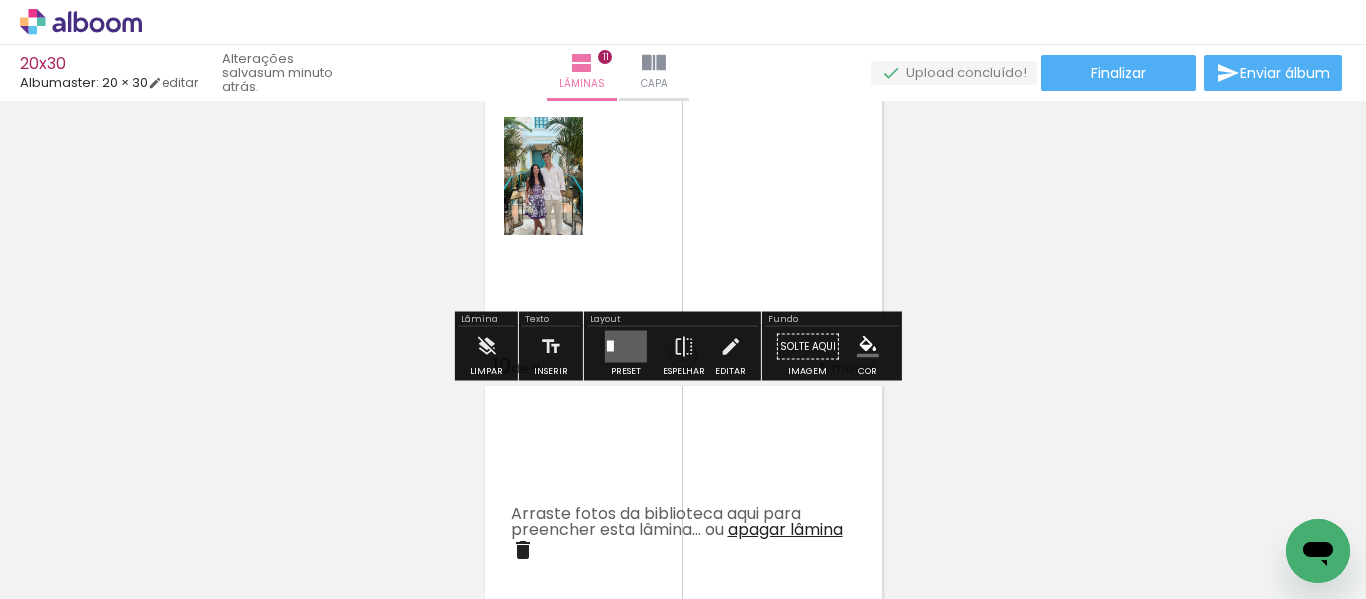 click at bounding box center (683, 176) 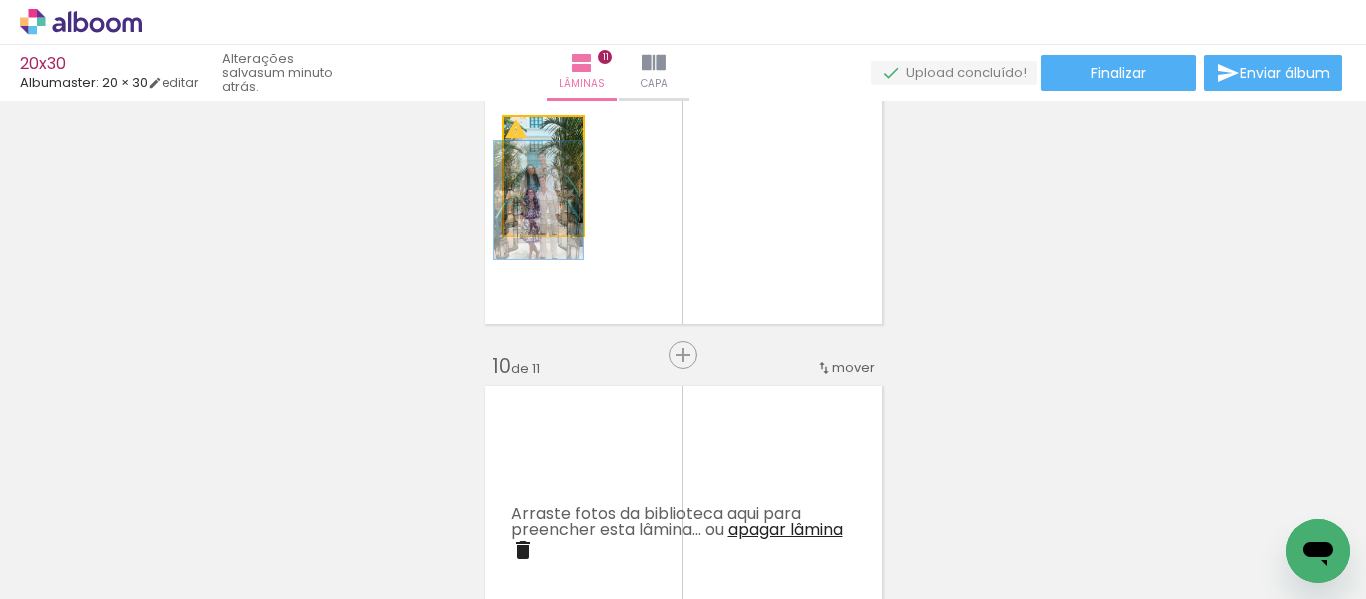 drag, startPoint x: 553, startPoint y: 192, endPoint x: 305, endPoint y: 205, distance: 248.34048 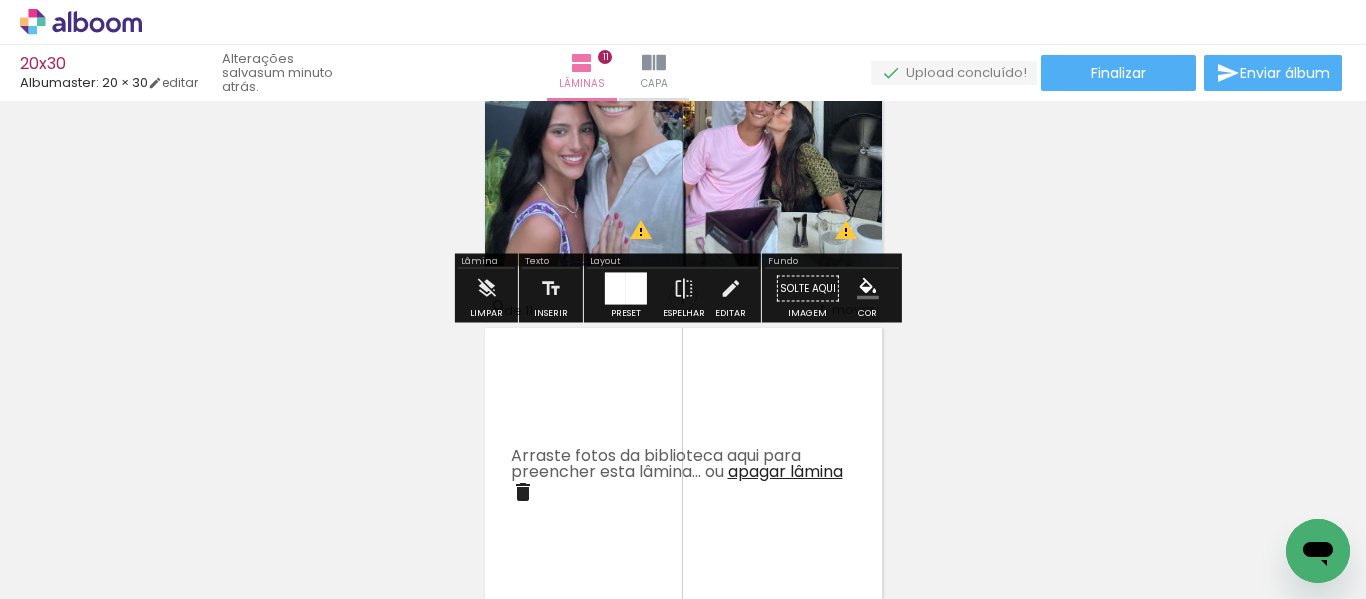 scroll, scrollTop: 2501, scrollLeft: 0, axis: vertical 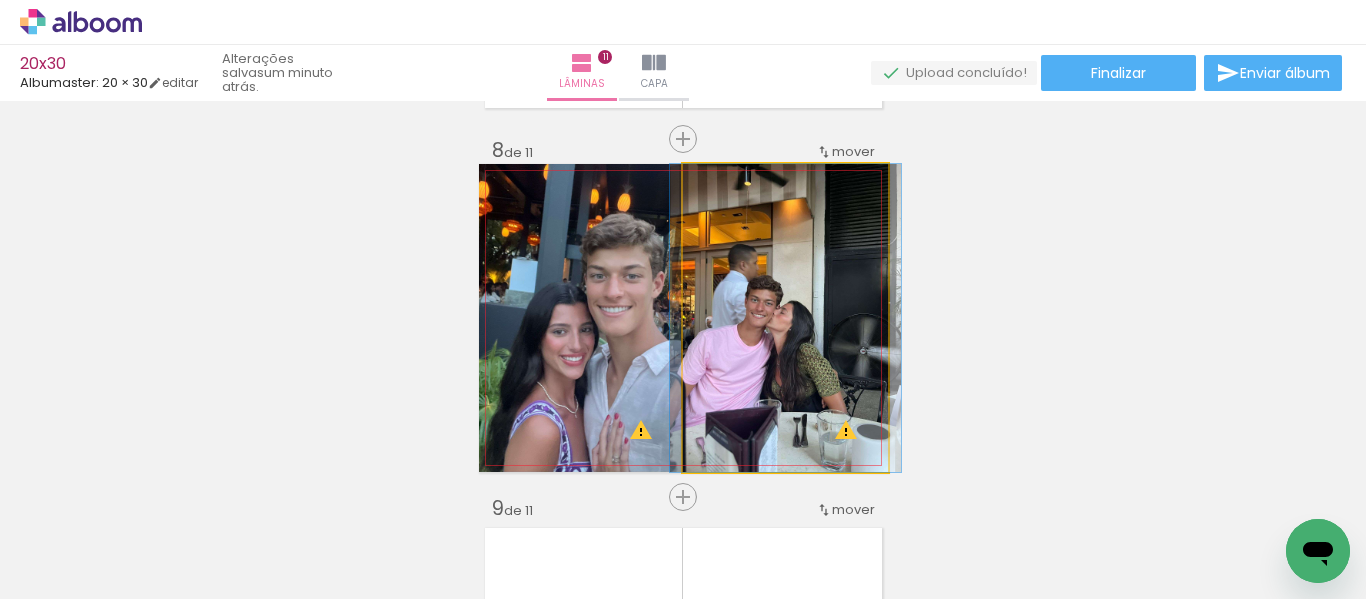 drag, startPoint x: 782, startPoint y: 359, endPoint x: 990, endPoint y: 303, distance: 215.40659 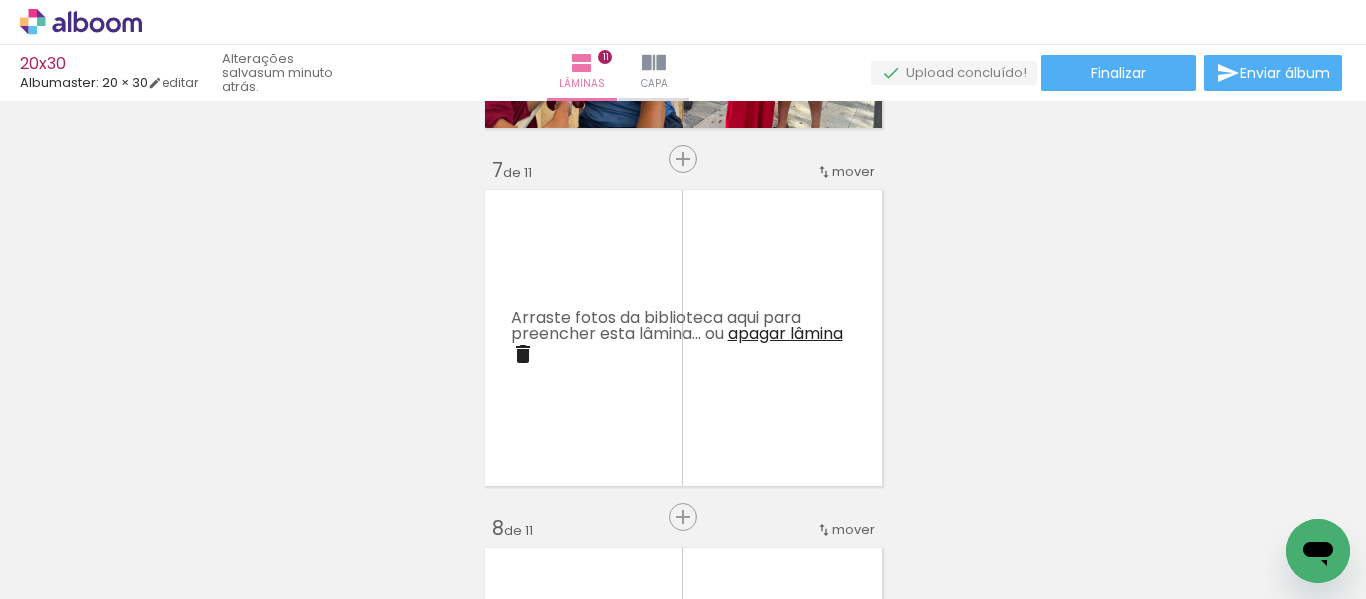 scroll, scrollTop: 2101, scrollLeft: 0, axis: vertical 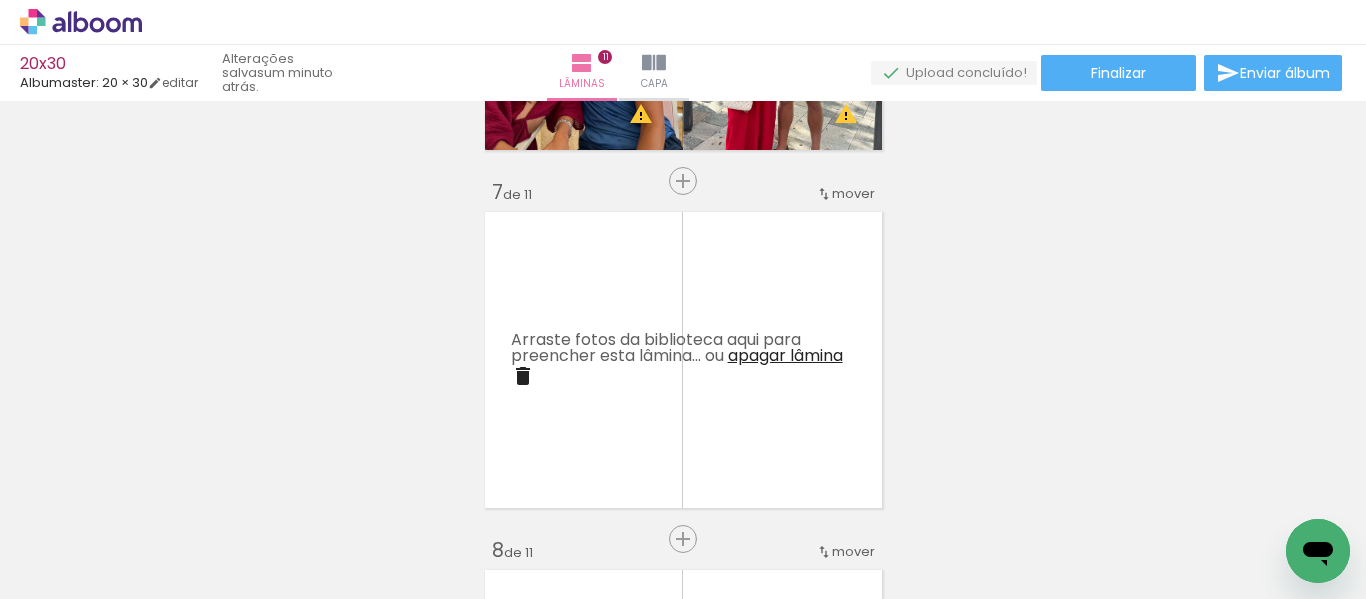 click at bounding box center (523, 376) 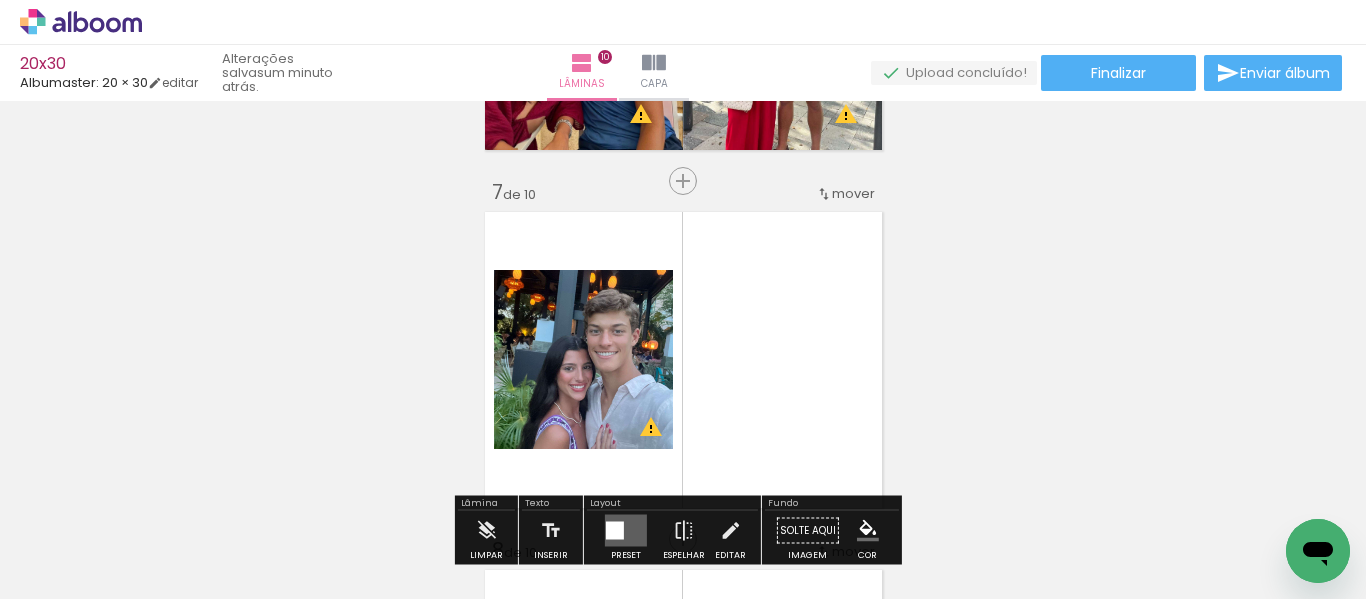 click at bounding box center [683, 360] 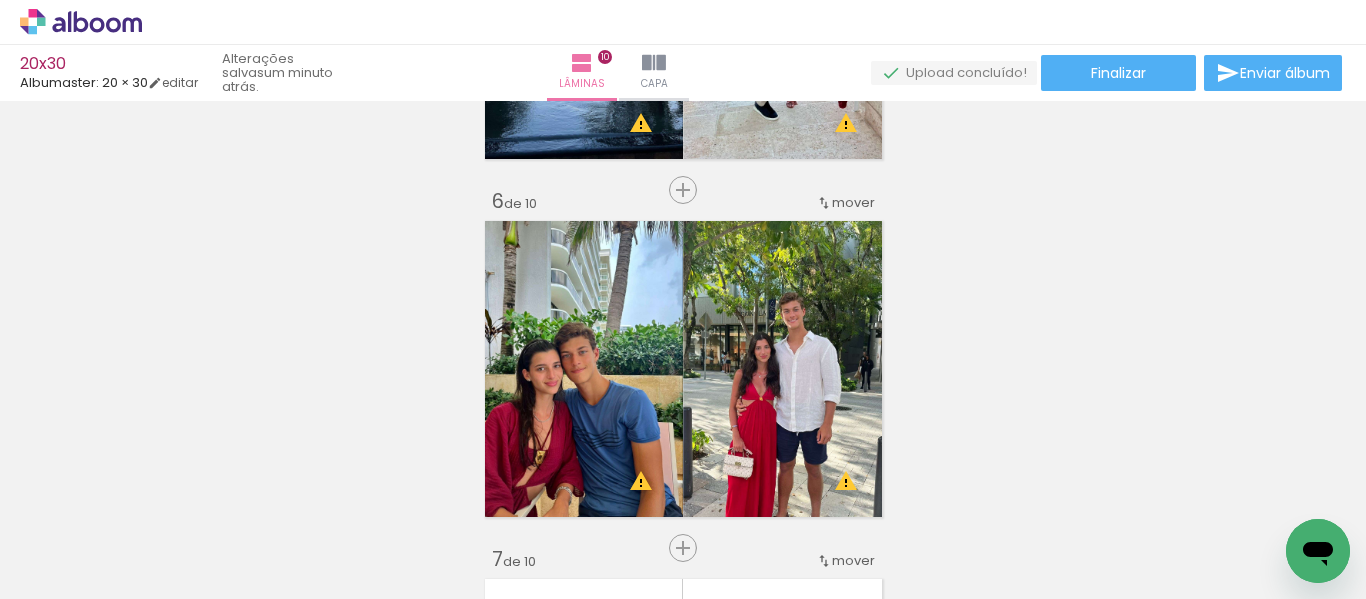 scroll, scrollTop: 1701, scrollLeft: 0, axis: vertical 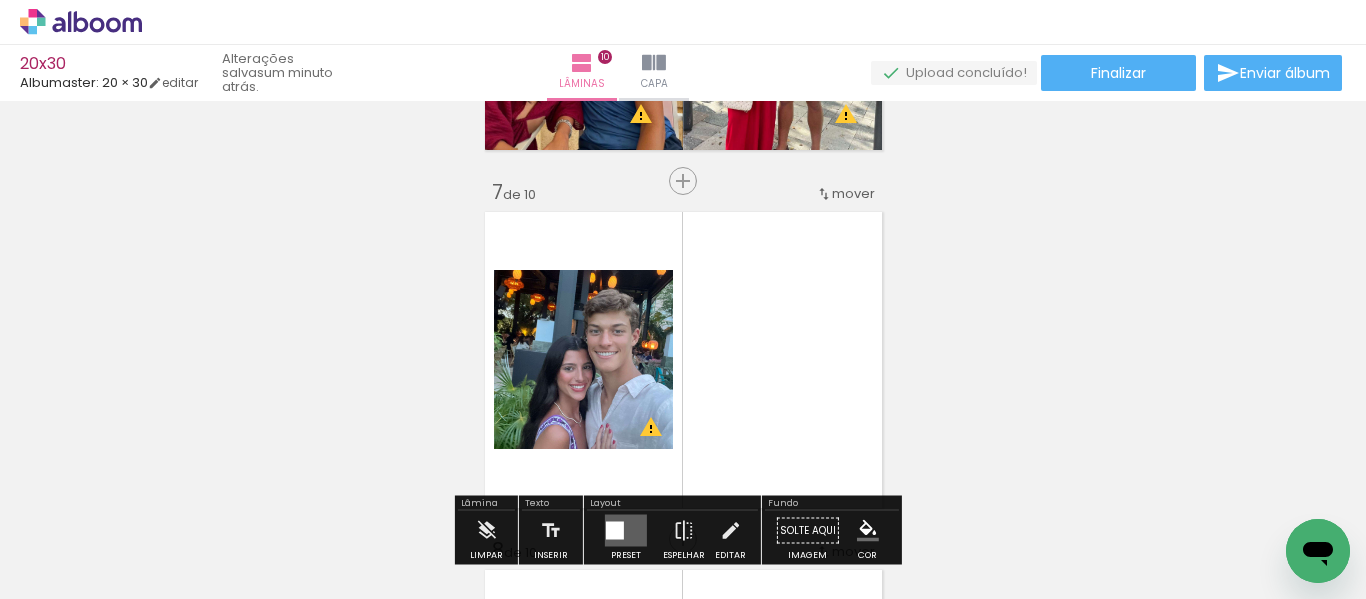 click at bounding box center [683, 360] 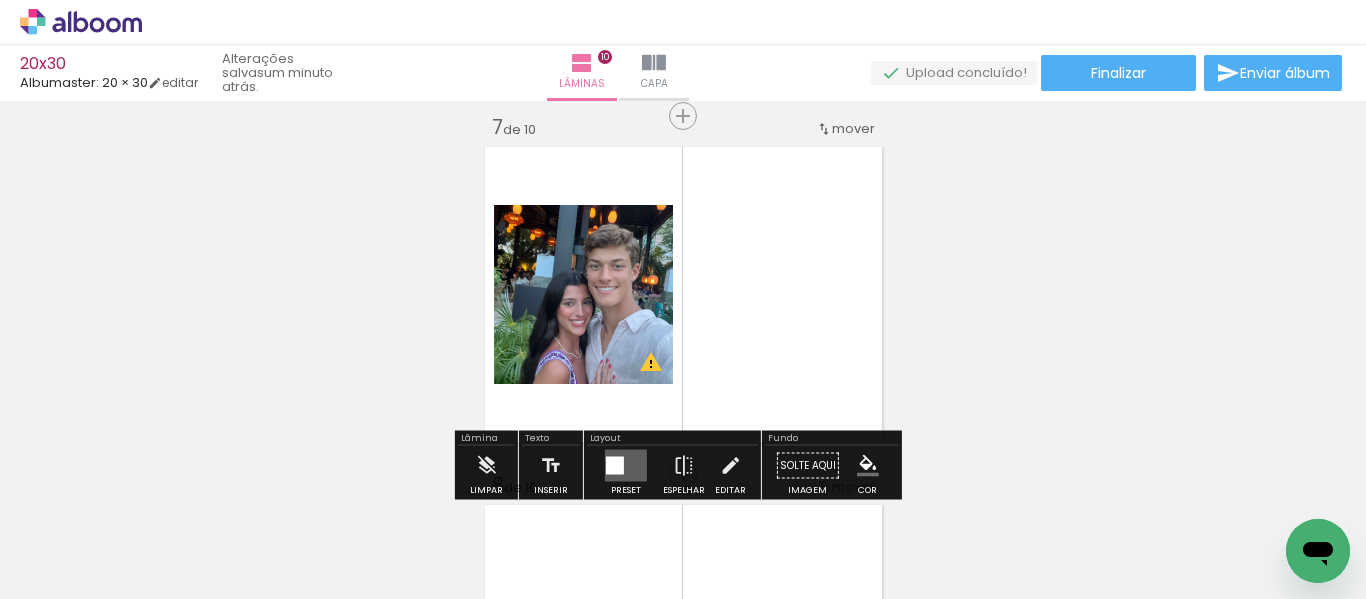 scroll, scrollTop: 2201, scrollLeft: 0, axis: vertical 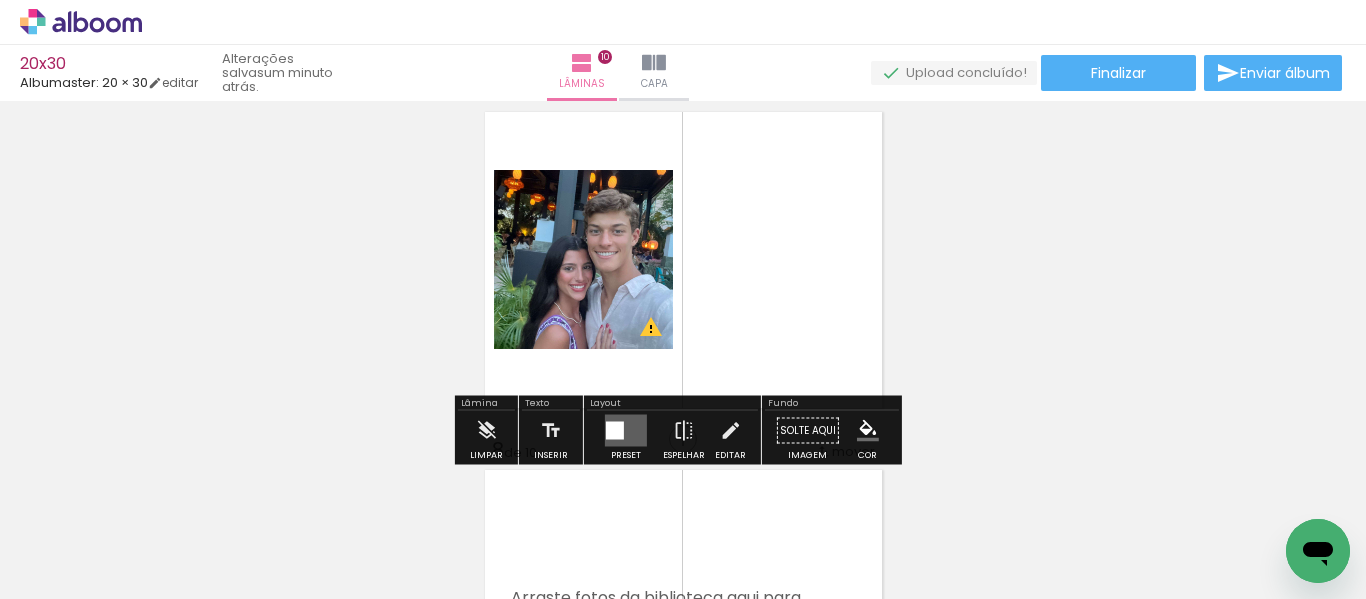 click 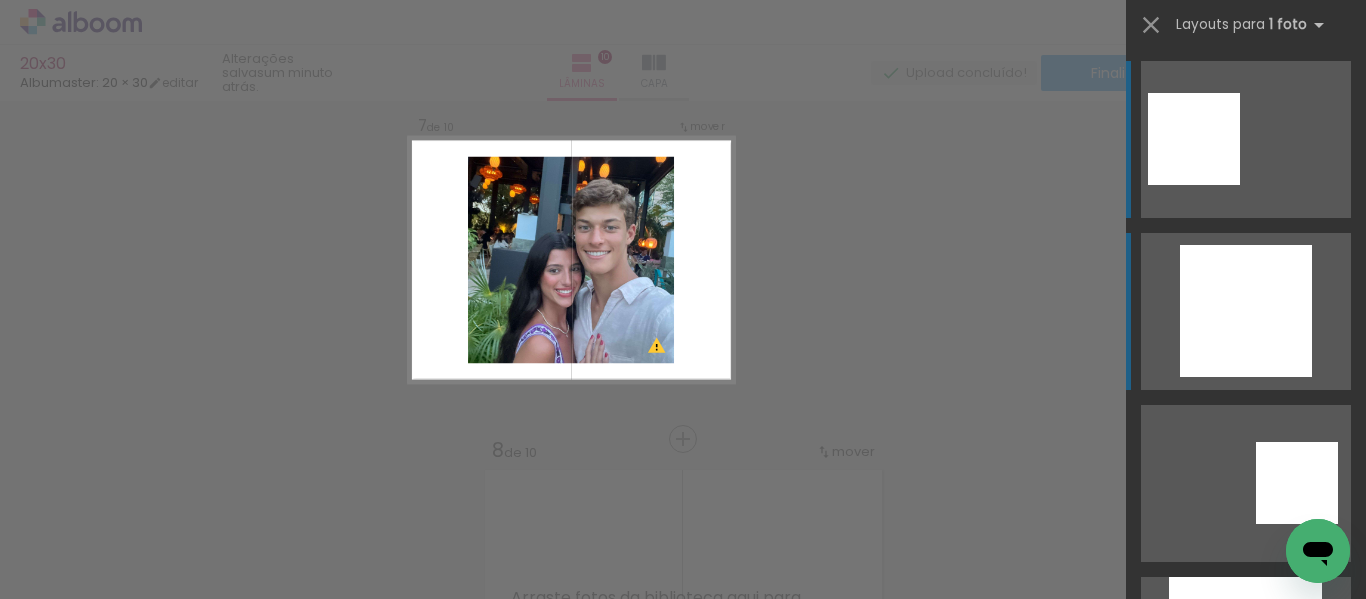 scroll, scrollTop: 606, scrollLeft: 0, axis: vertical 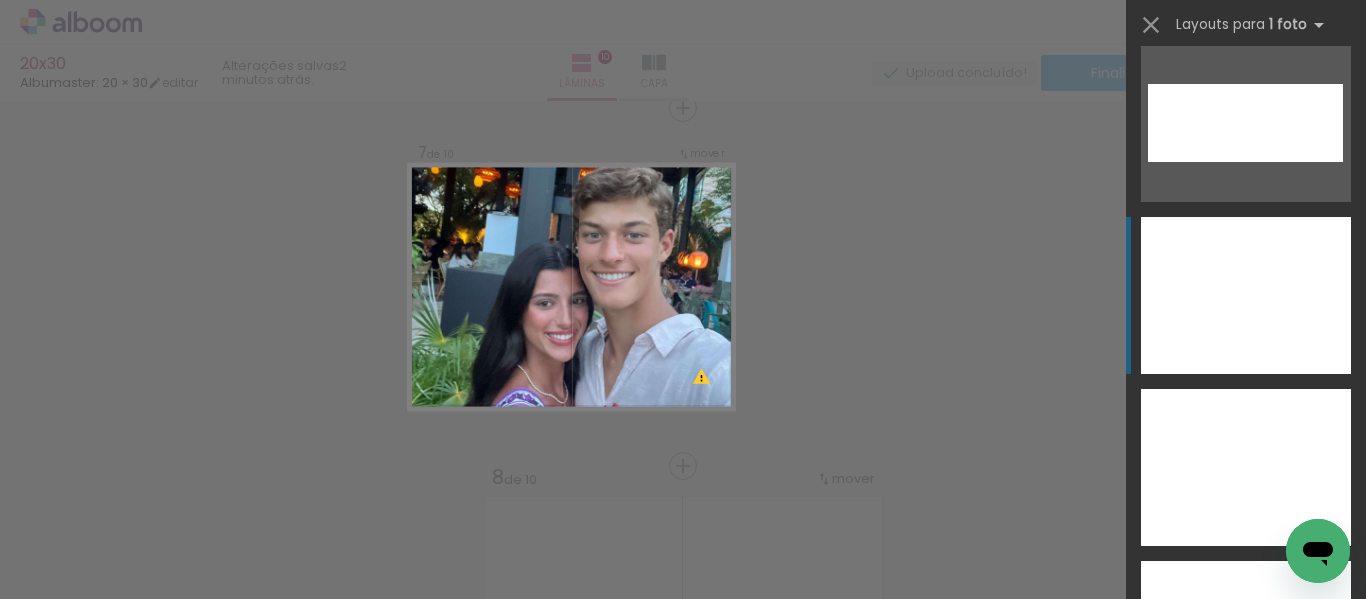 click at bounding box center [1246, 467] 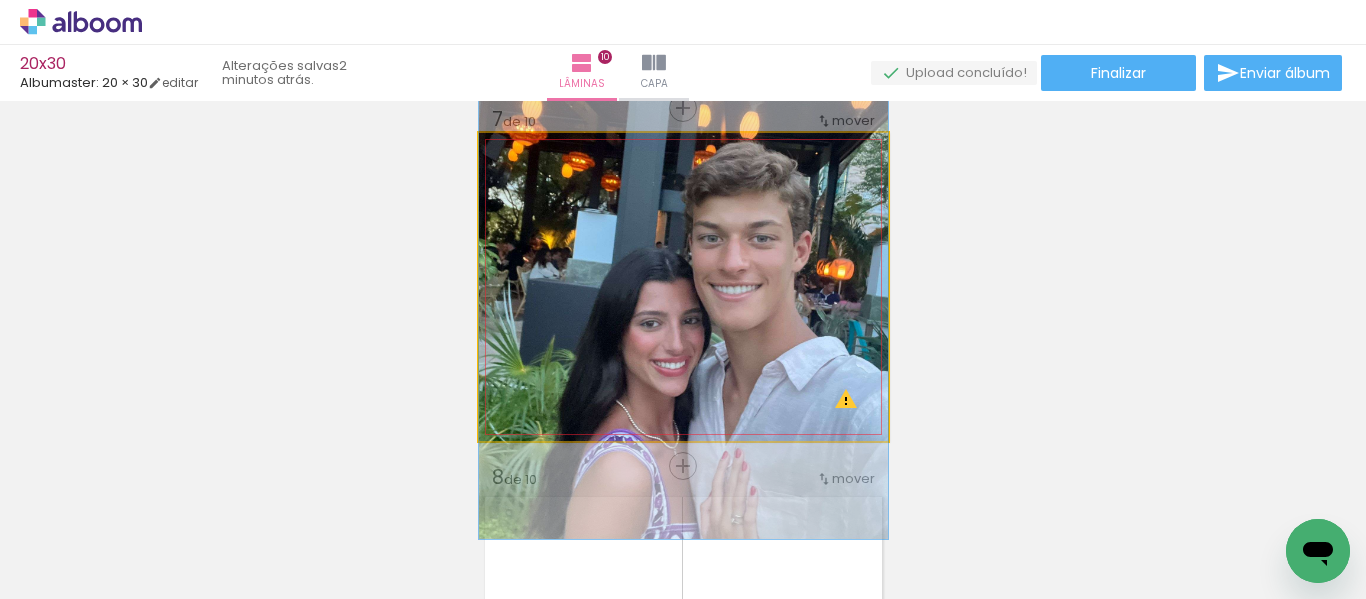drag, startPoint x: 815, startPoint y: 286, endPoint x: 813, endPoint y: 301, distance: 15.132746 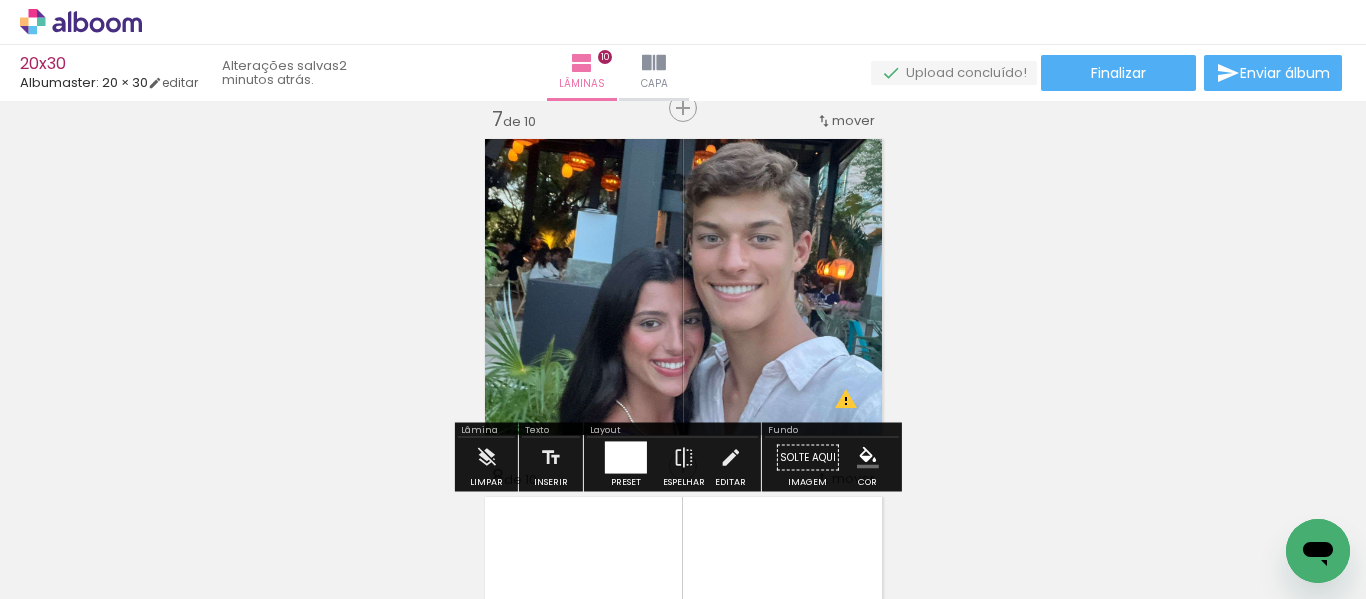 click on "Inserir lâmina 1  de 10  Inserir lâmina 2  de 10  Inserir lâmina 3  de 10  Inserir lâmina 4  de 10  Inserir lâmina 5  de 10  Inserir lâmina 6  de 10  Inserir lâmina 7  de 10  Inserir lâmina 8  de 10  Inserir lâmina 9  de 10  Inserir lâmina 10  de 10 O Designbox precisará aumentar a sua imagem em 226% para exportar para impressão. O Designbox precisará aumentar a sua imagem em 232% para exportar para impressão. O Designbox precisará aumentar a sua imagem em 300% para exportar para impressão. O Designbox precisará aumentar a sua imagem em 226% para exportar para impressão. O Designbox precisará aumentar a sua imagem em 226% para exportar para impressão. O Designbox precisará aumentar a sua imagem em 304% para exportar para impressão. O Designbox precisará aumentar a sua imagem em 226% para exportar para impressão. O Designbox precisará aumentar a sua imagem em 226% para exportar para impressão." at bounding box center (683, -97) 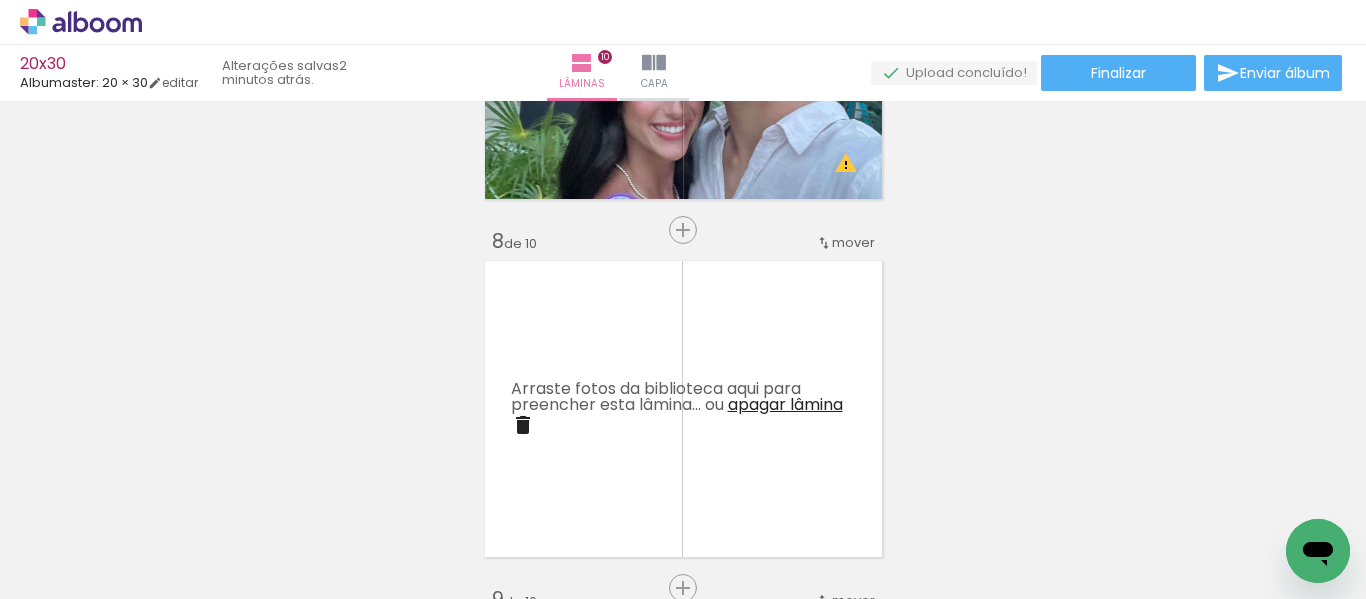 scroll, scrollTop: 2474, scrollLeft: 0, axis: vertical 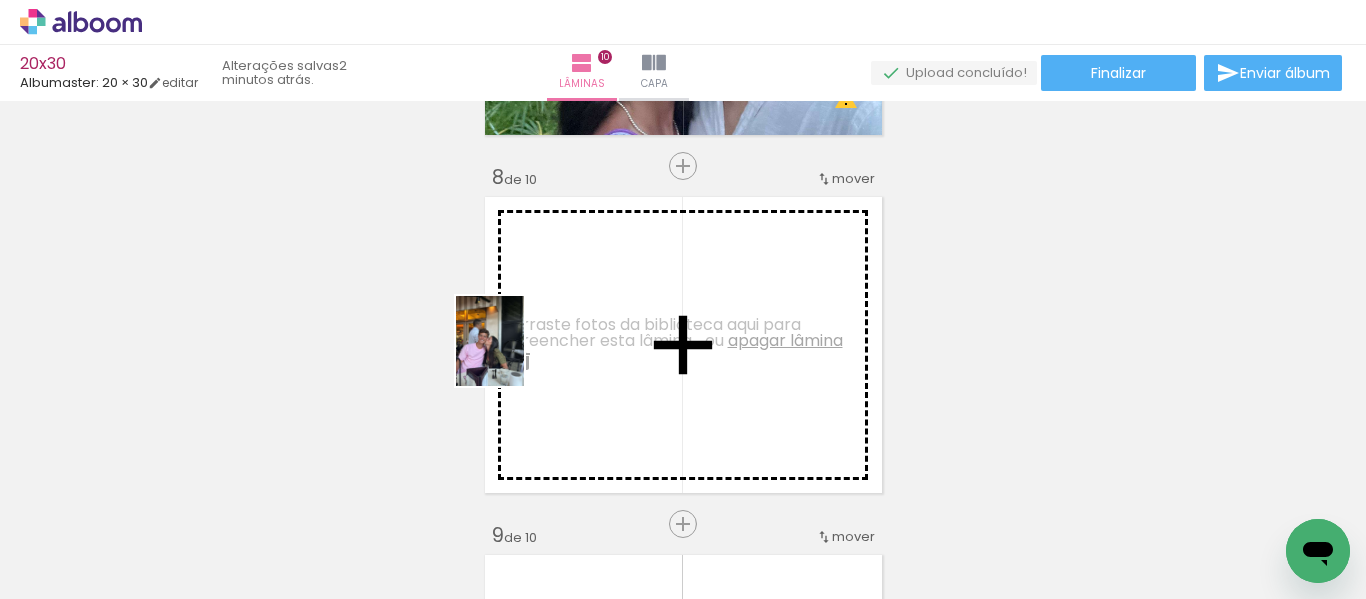 drag, startPoint x: 500, startPoint y: 527, endPoint x: 516, endPoint y: 356, distance: 171.7469 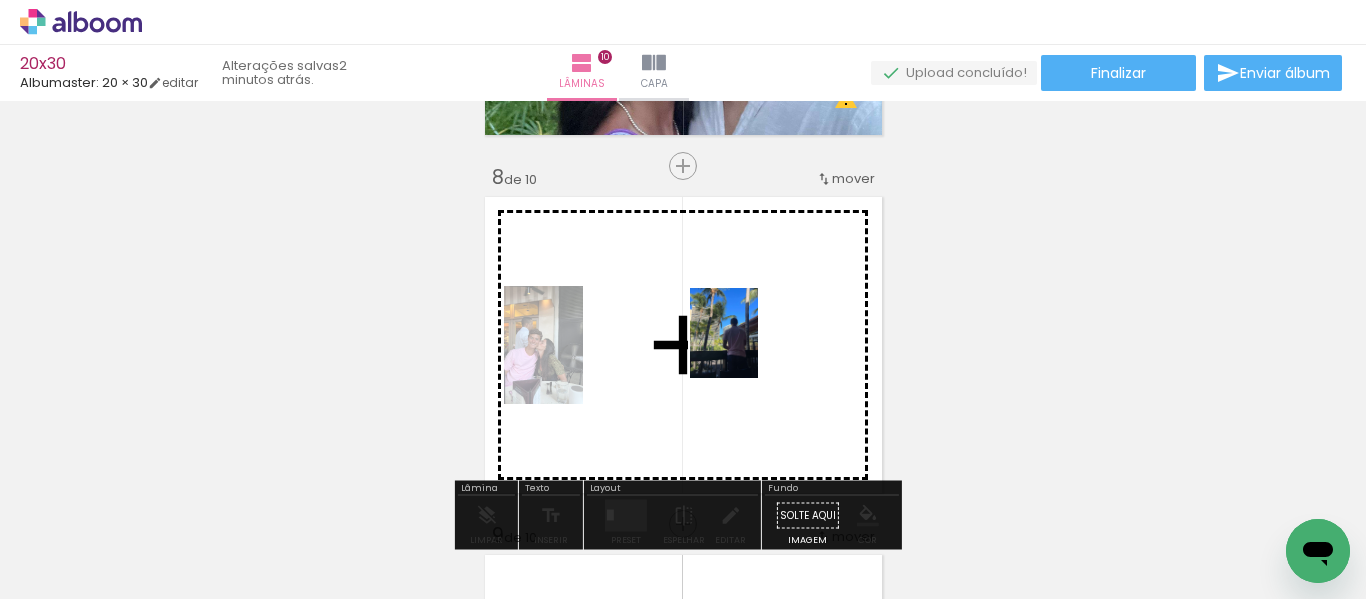 drag, startPoint x: 1264, startPoint y: 518, endPoint x: 750, endPoint y: 348, distance: 541.3834 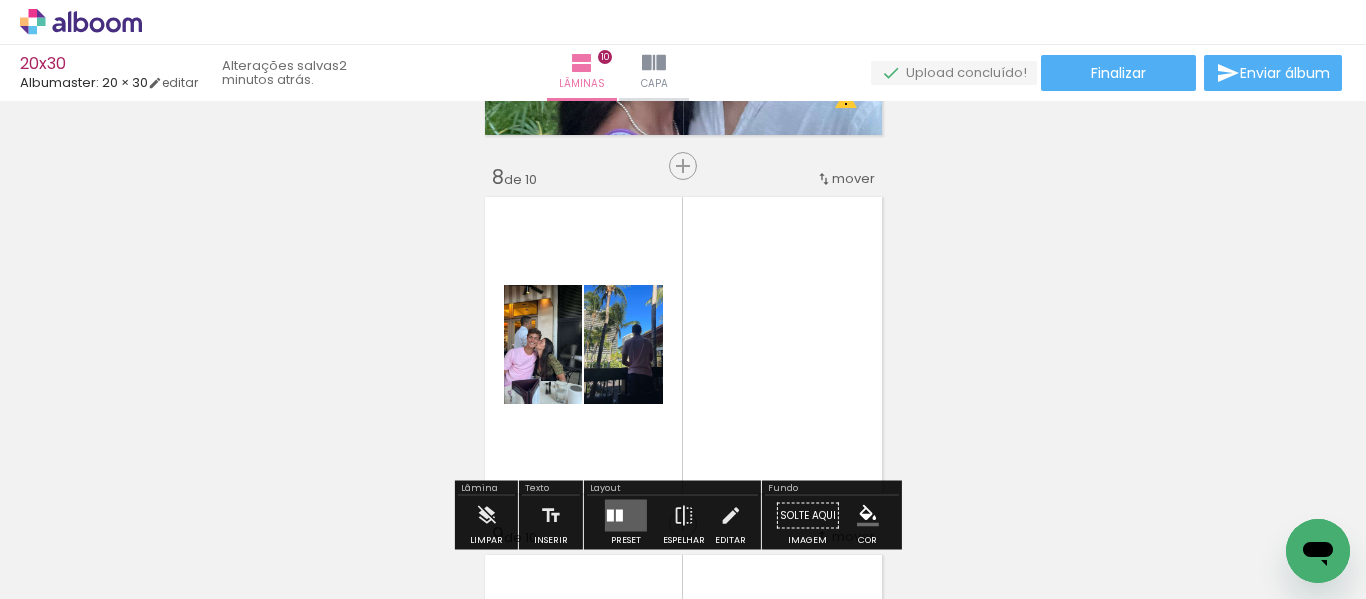click at bounding box center [683, 345] 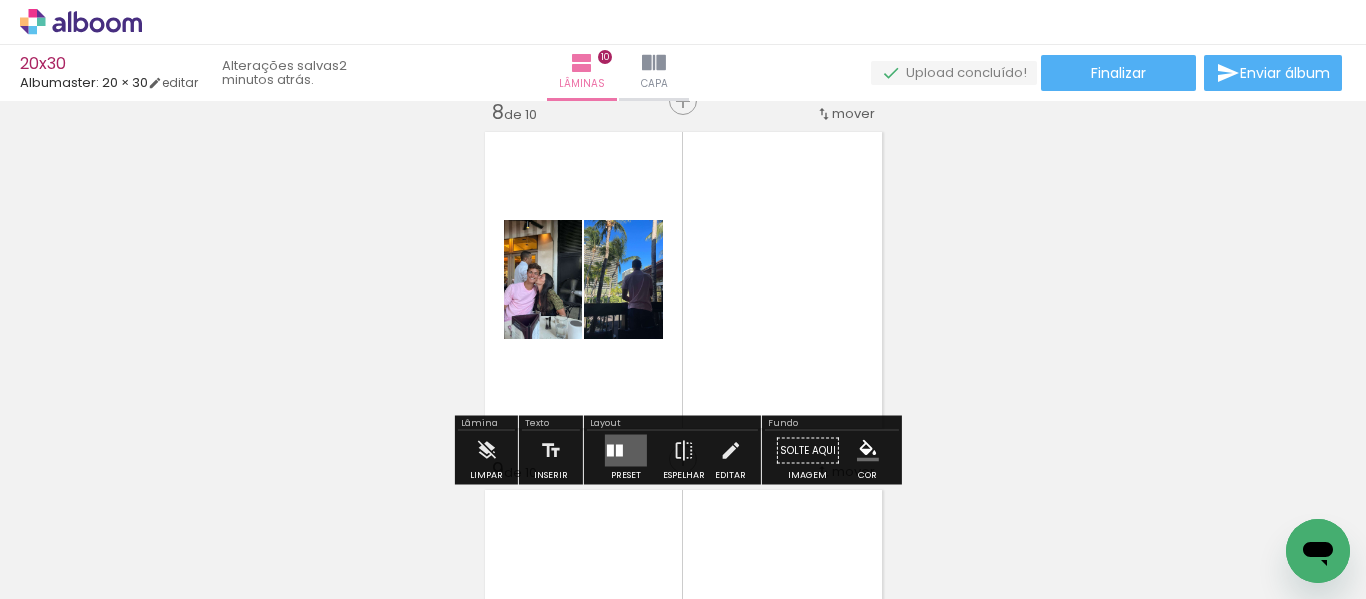 scroll, scrollTop: 2574, scrollLeft: 0, axis: vertical 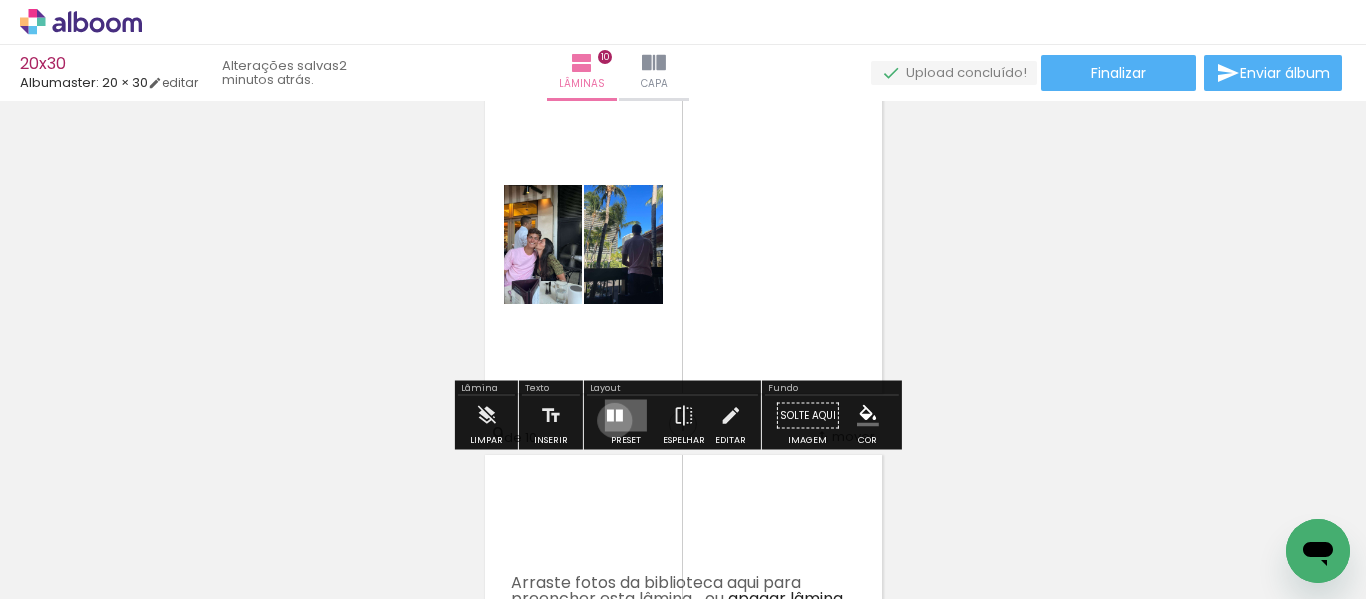 click at bounding box center [626, 416] 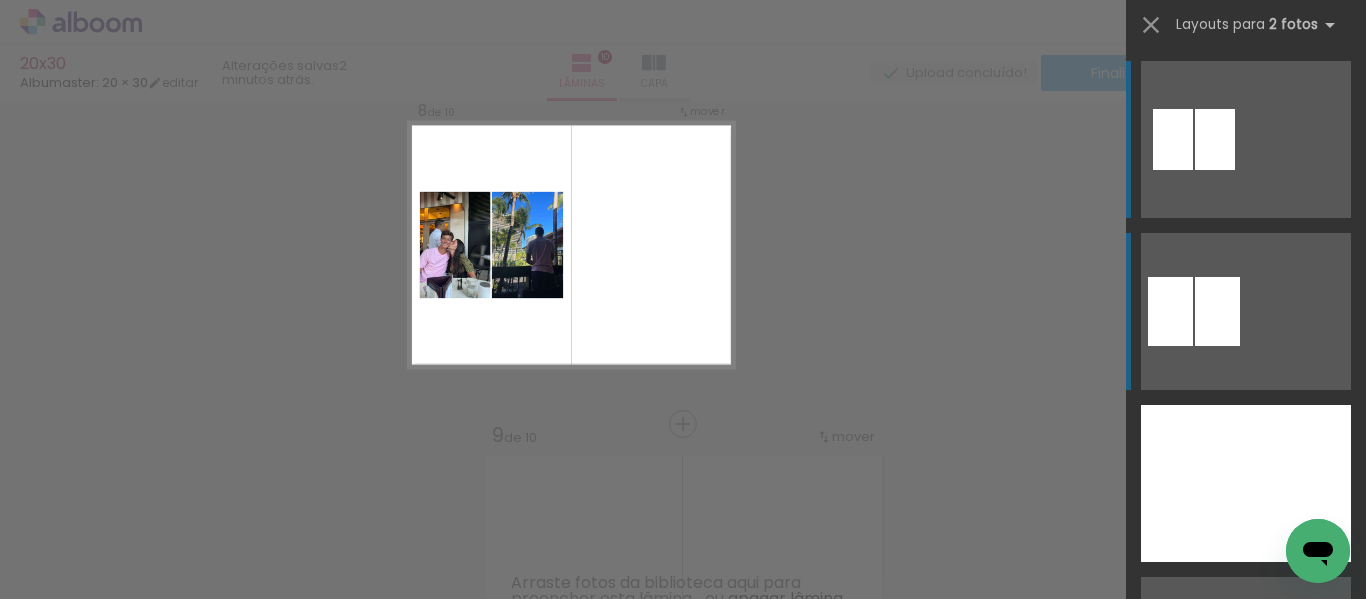 scroll, scrollTop: 216, scrollLeft: 0, axis: vertical 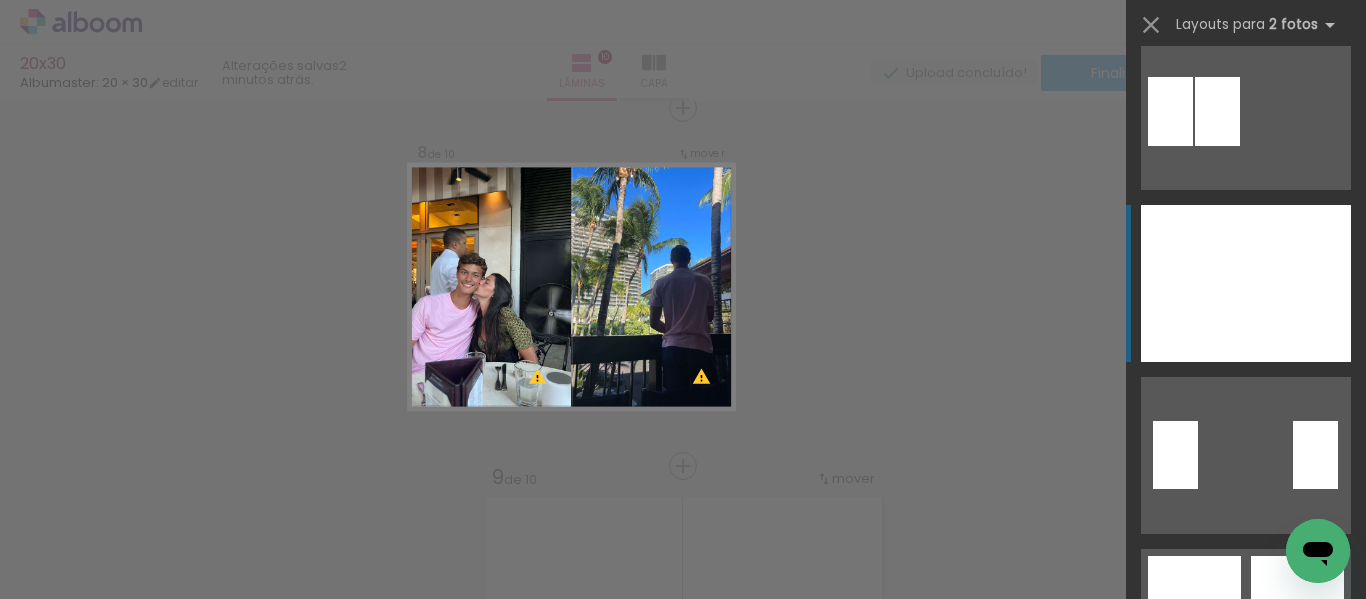 click at bounding box center [1193, 283] 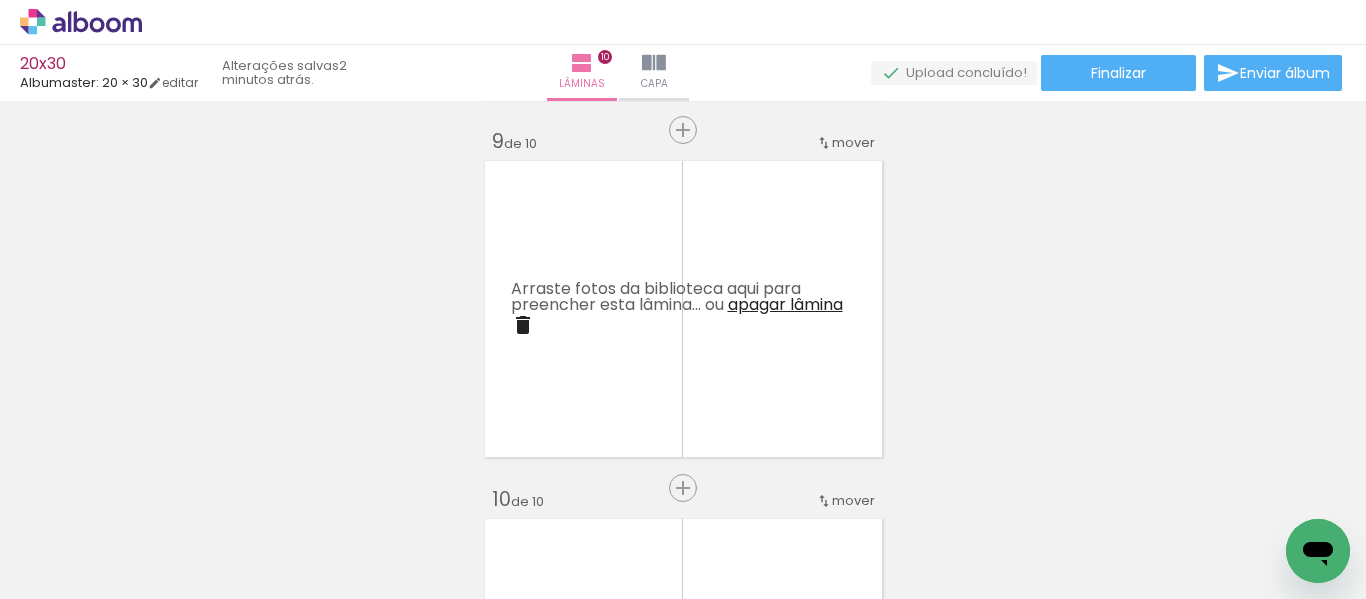scroll, scrollTop: 2932, scrollLeft: 0, axis: vertical 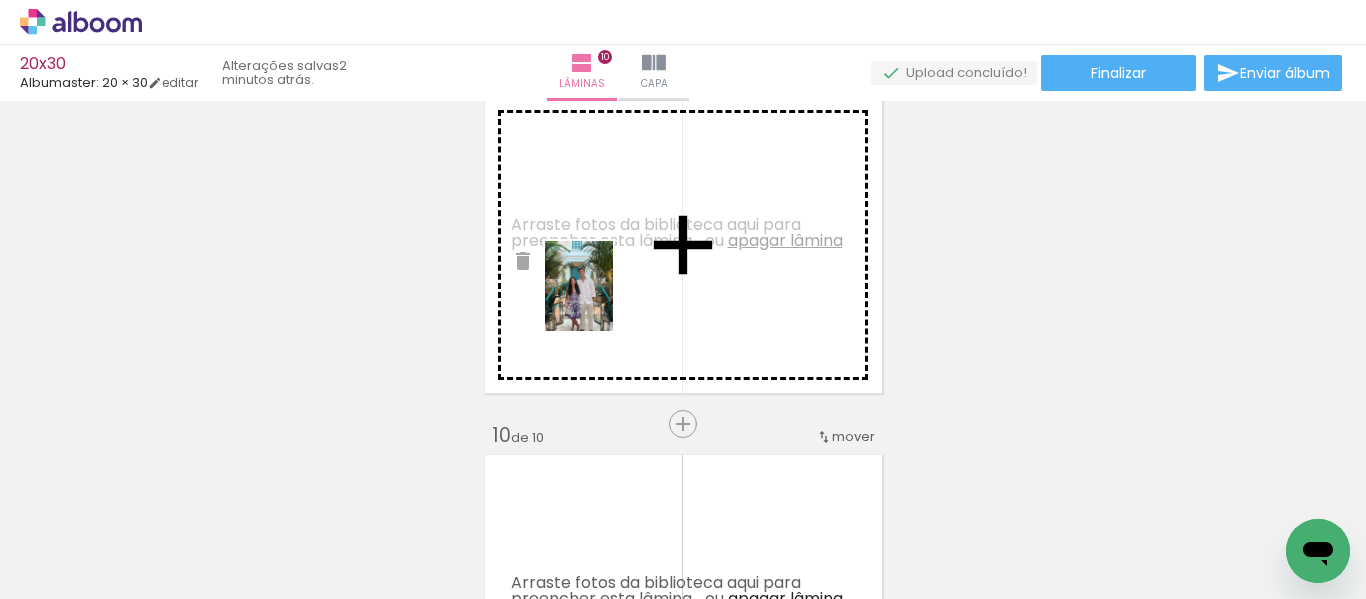 drag, startPoint x: 1058, startPoint y: 530, endPoint x: 605, endPoint y: 301, distance: 507.59235 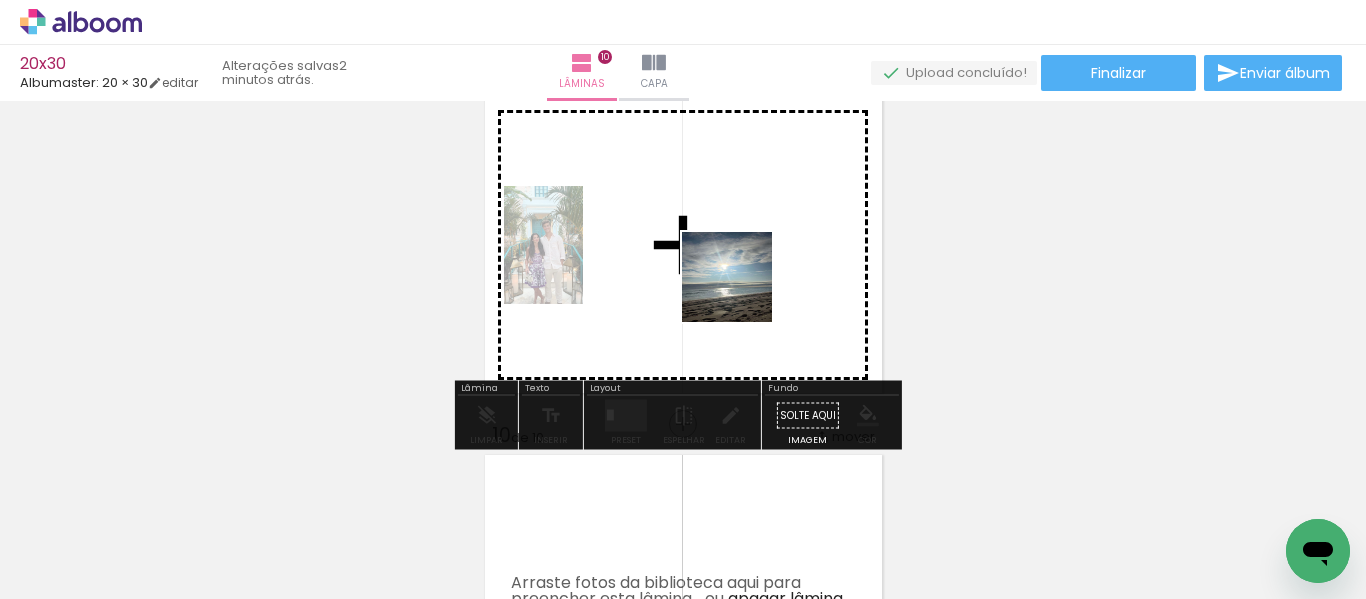drag, startPoint x: 749, startPoint y: 563, endPoint x: 744, endPoint y: 287, distance: 276.0453 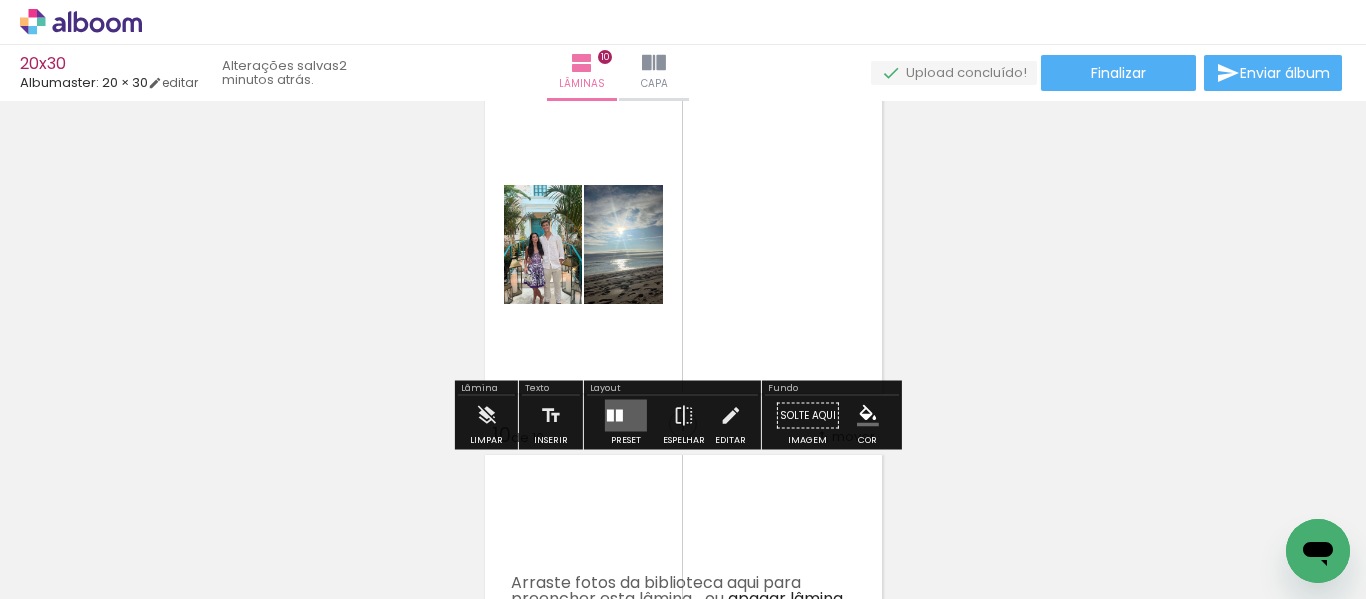 click at bounding box center (626, 416) 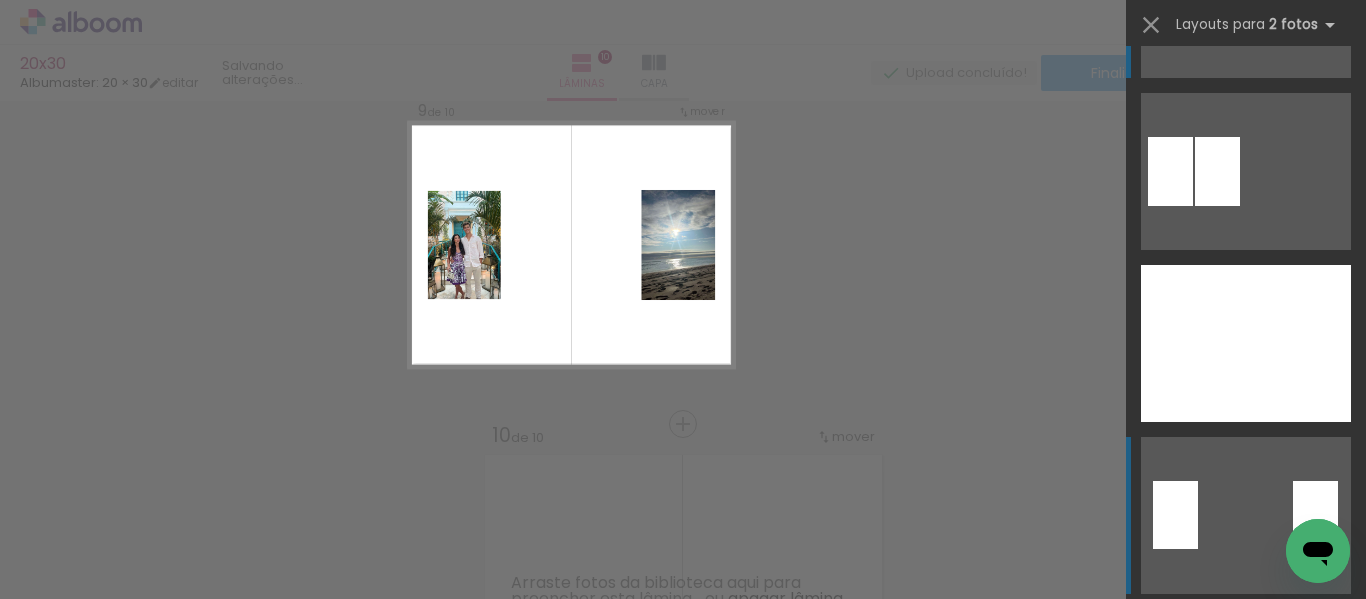 scroll, scrollTop: 300, scrollLeft: 0, axis: vertical 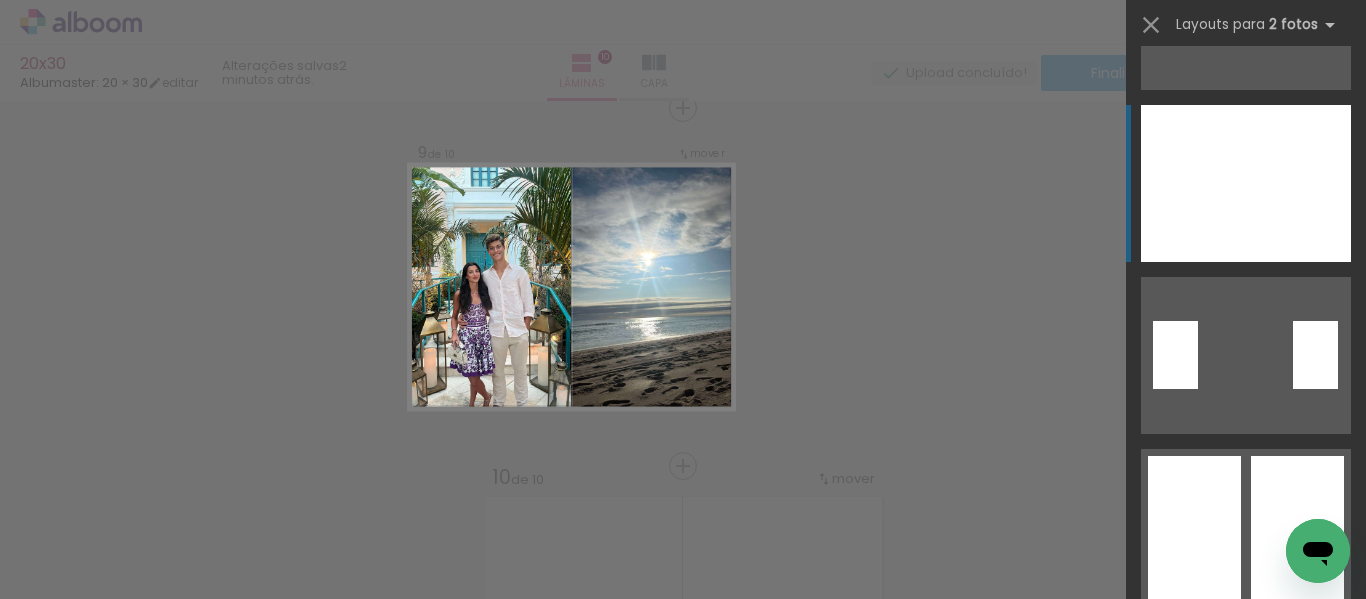 click at bounding box center [1193, 183] 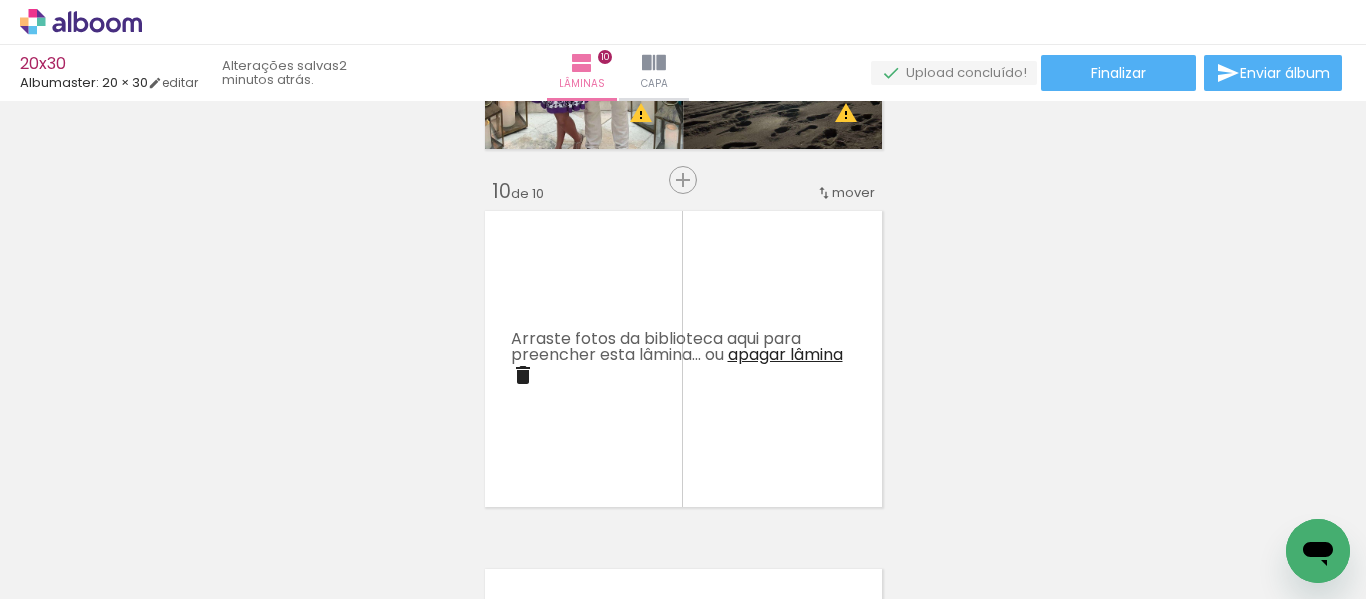 scroll, scrollTop: 3190, scrollLeft: 0, axis: vertical 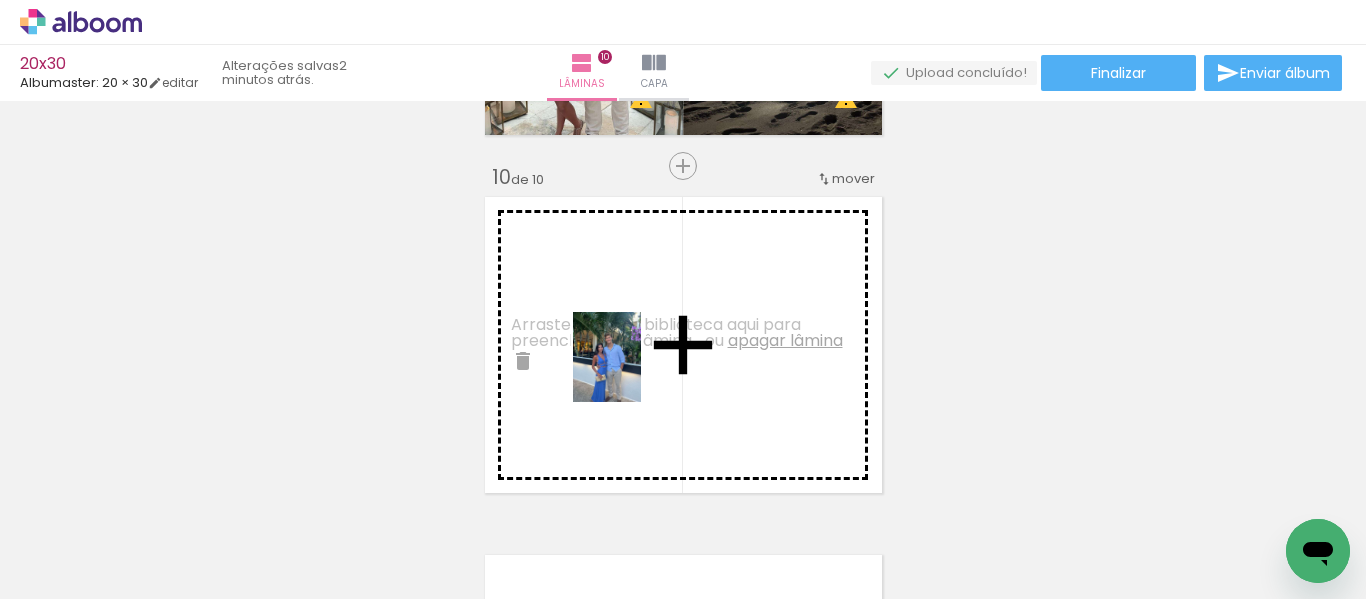 drag, startPoint x: 813, startPoint y: 522, endPoint x: 633, endPoint y: 372, distance: 234.3075 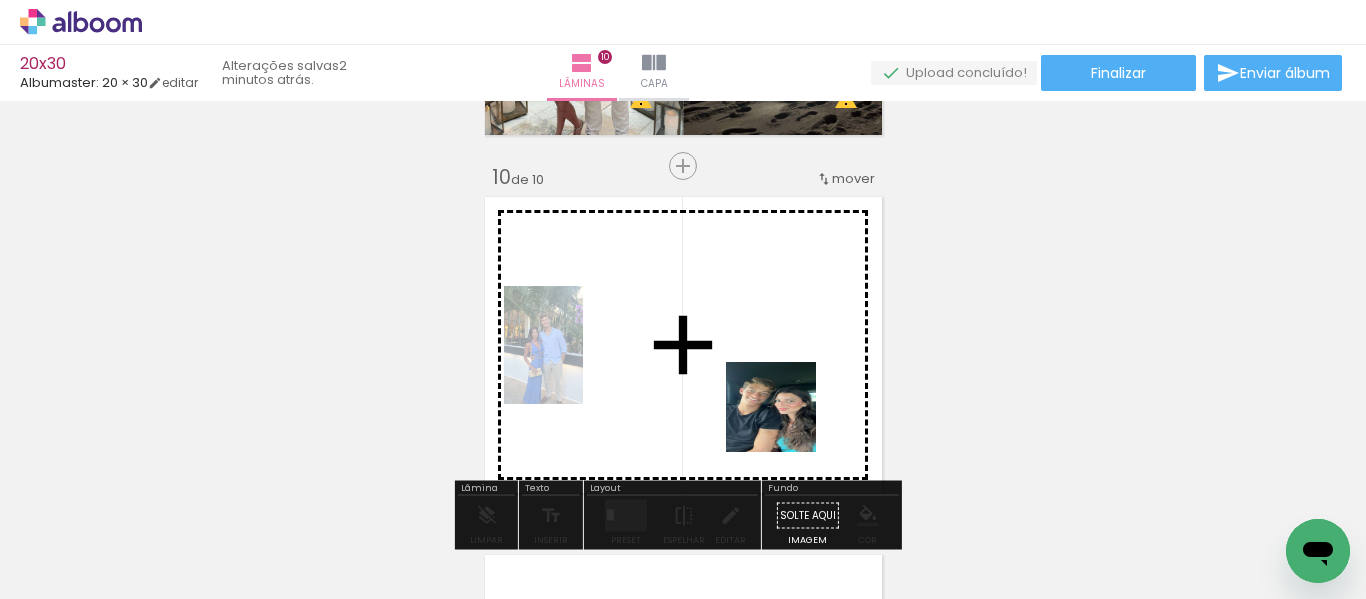 drag, startPoint x: 964, startPoint y: 542, endPoint x: 761, endPoint y: 399, distance: 248.31029 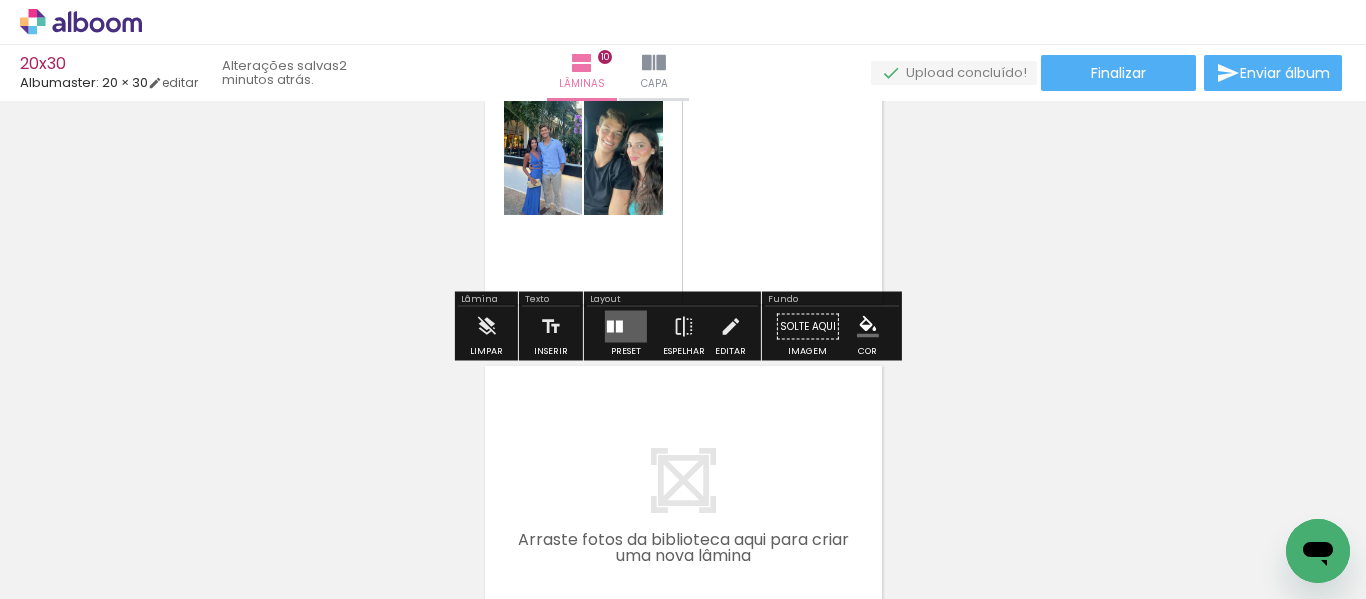 scroll, scrollTop: 3390, scrollLeft: 0, axis: vertical 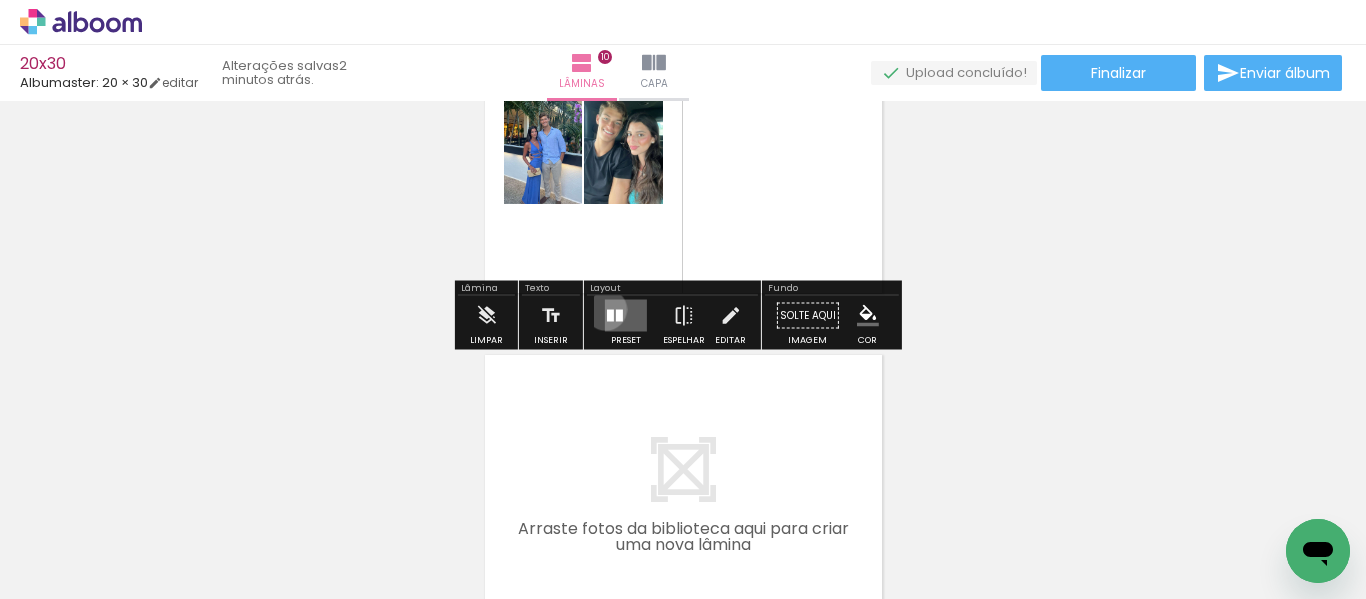click at bounding box center [626, 316] 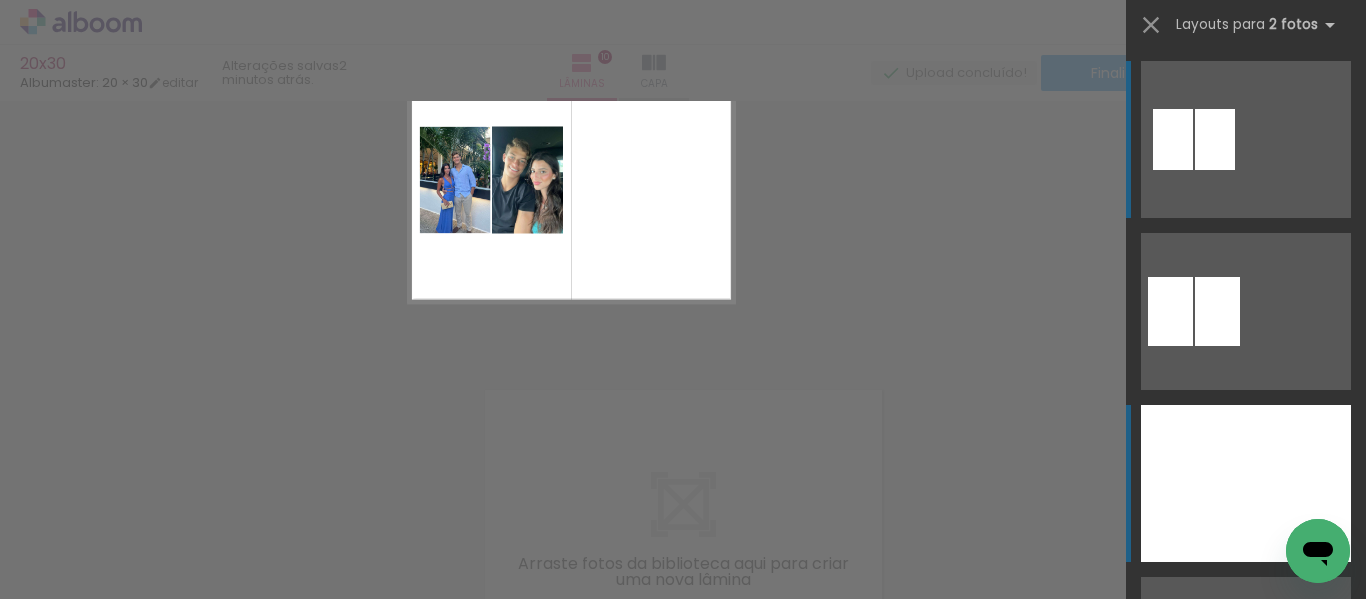 scroll, scrollTop: 3293, scrollLeft: 0, axis: vertical 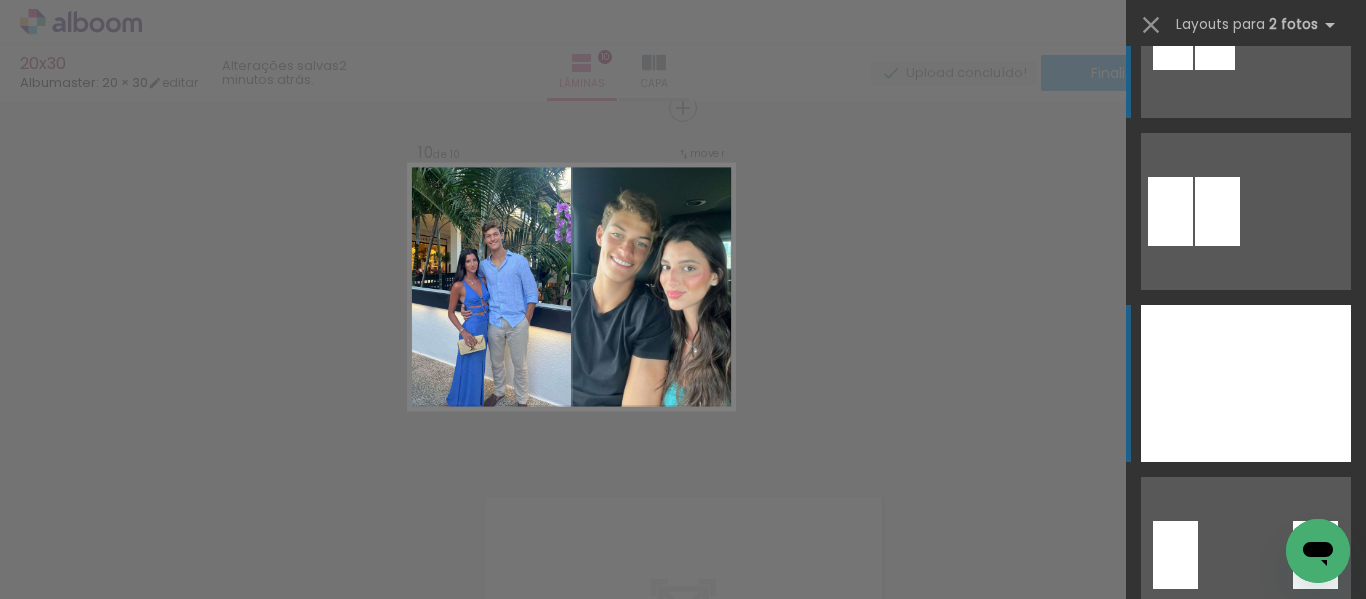 click at bounding box center (1298, 383) 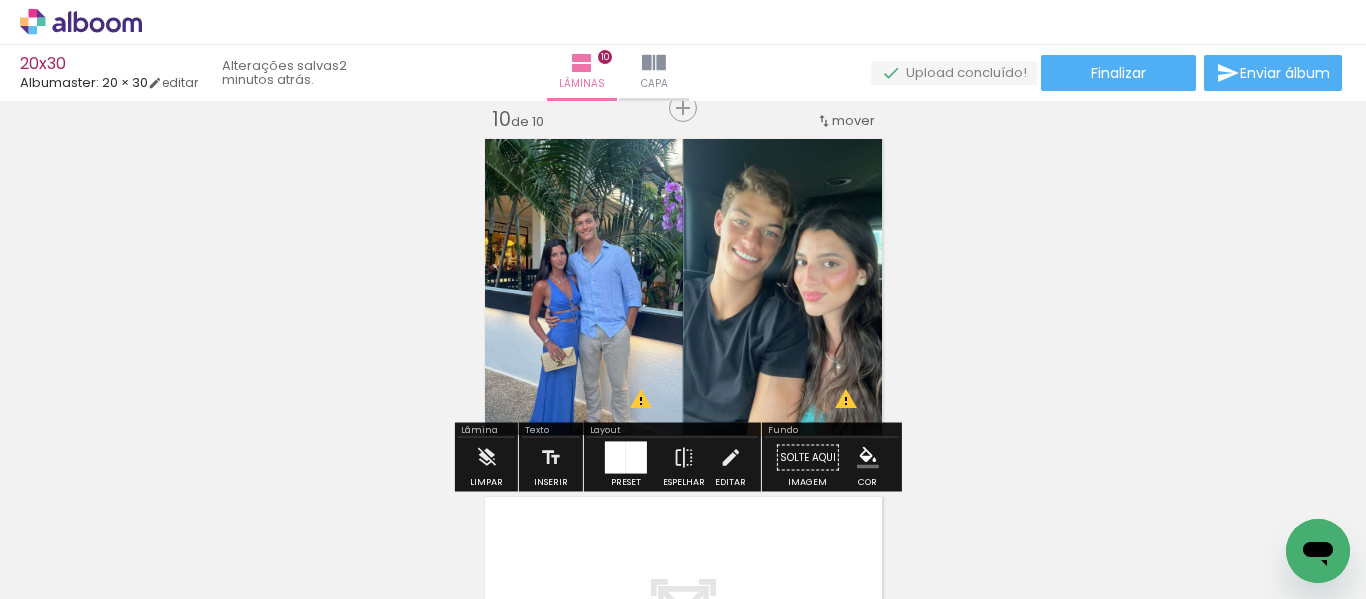 click on "Inserir lâmina 1  de 10  Inserir lâmina 2  de 10  Inserir lâmina 3  de 10  Inserir lâmina 4  de 10  Inserir lâmina 5  de 10  Inserir lâmina 6  de 10  Inserir lâmina 7  de 10  Inserir lâmina 8  de 10  Inserir lâmina 9  de 10  Inserir lâmina 10  de 10 O Designbox precisará aumentar a sua imagem em 226% para exportar para impressão. O Designbox precisará aumentar a sua imagem em 232% para exportar para impressão. O Designbox precisará aumentar a sua imagem em 300% para exportar para impressão. O Designbox precisará aumentar a sua imagem em 226% para exportar para impressão. O Designbox precisará aumentar a sua imagem em 226% para exportar para impressão. O Designbox precisará aumentar a sua imagem em 304% para exportar para impressão. O Designbox precisará aumentar a sua imagem em 226% para exportar para impressão. O Designbox precisará aumentar a sua imagem em 226% para exportar para impressão." at bounding box center [683, -1171] 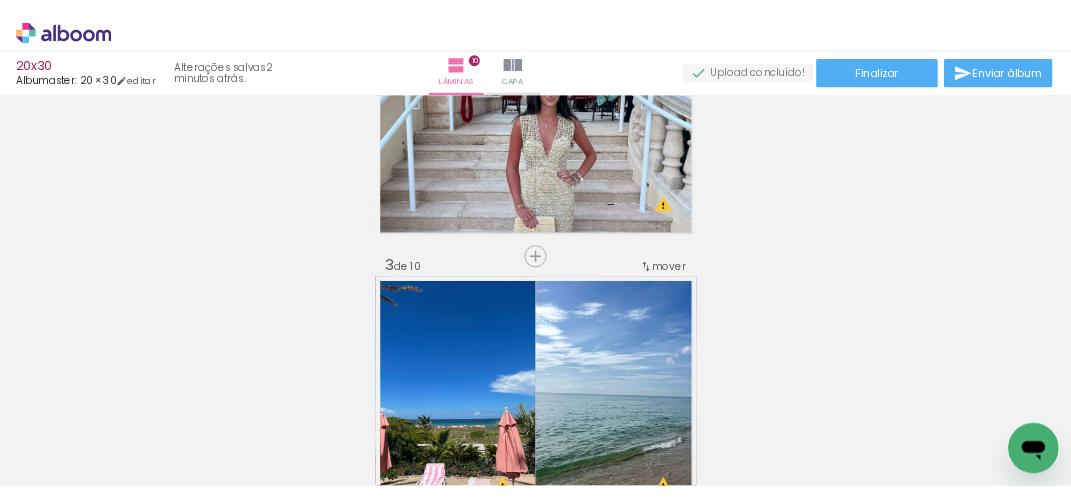 scroll, scrollTop: 0, scrollLeft: 0, axis: both 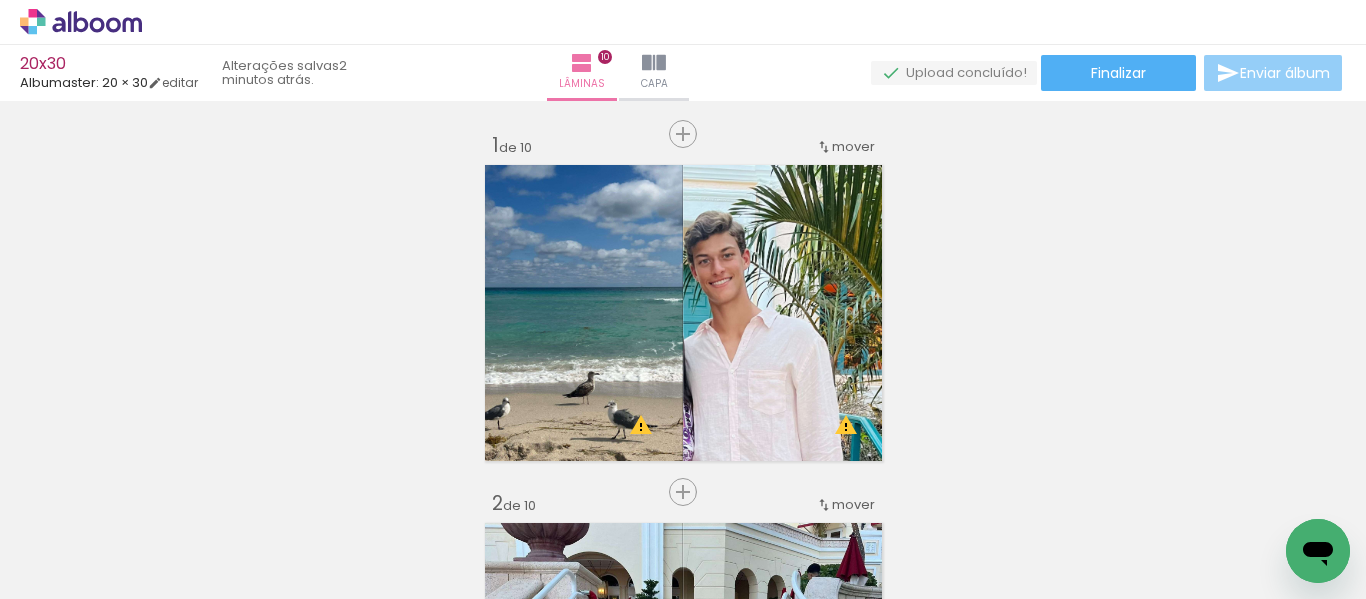 click on "Enviar álbum" at bounding box center [1285, 73] 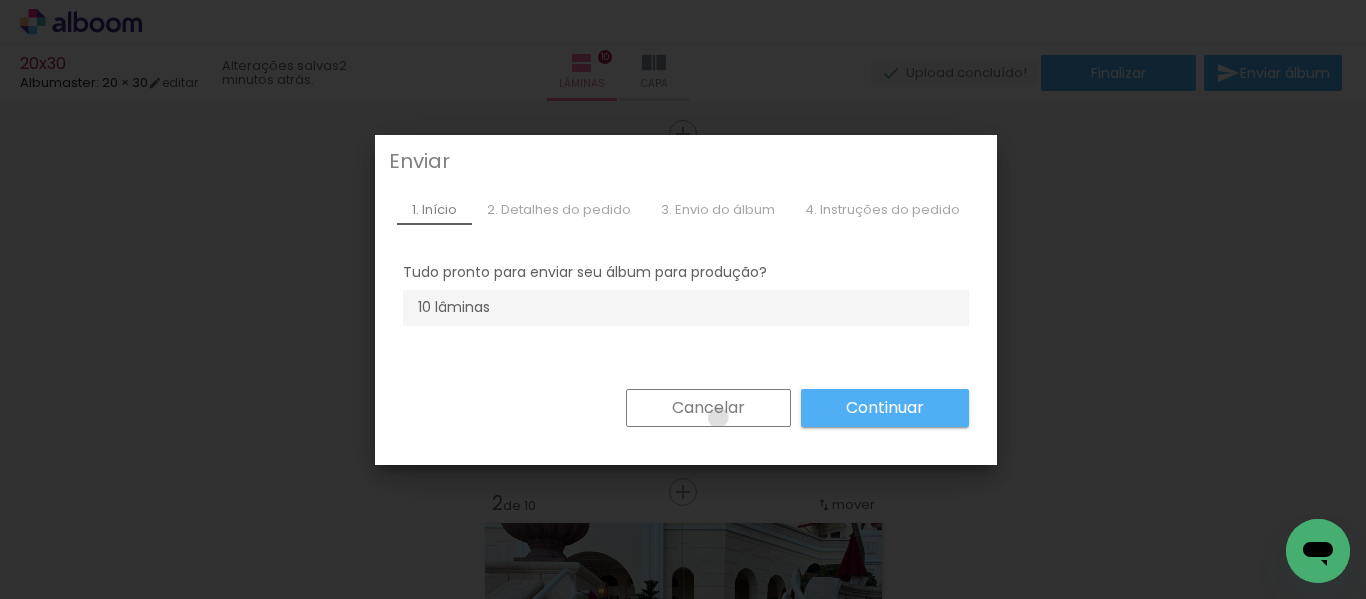 click on "Cancelar" at bounding box center (0, 0) 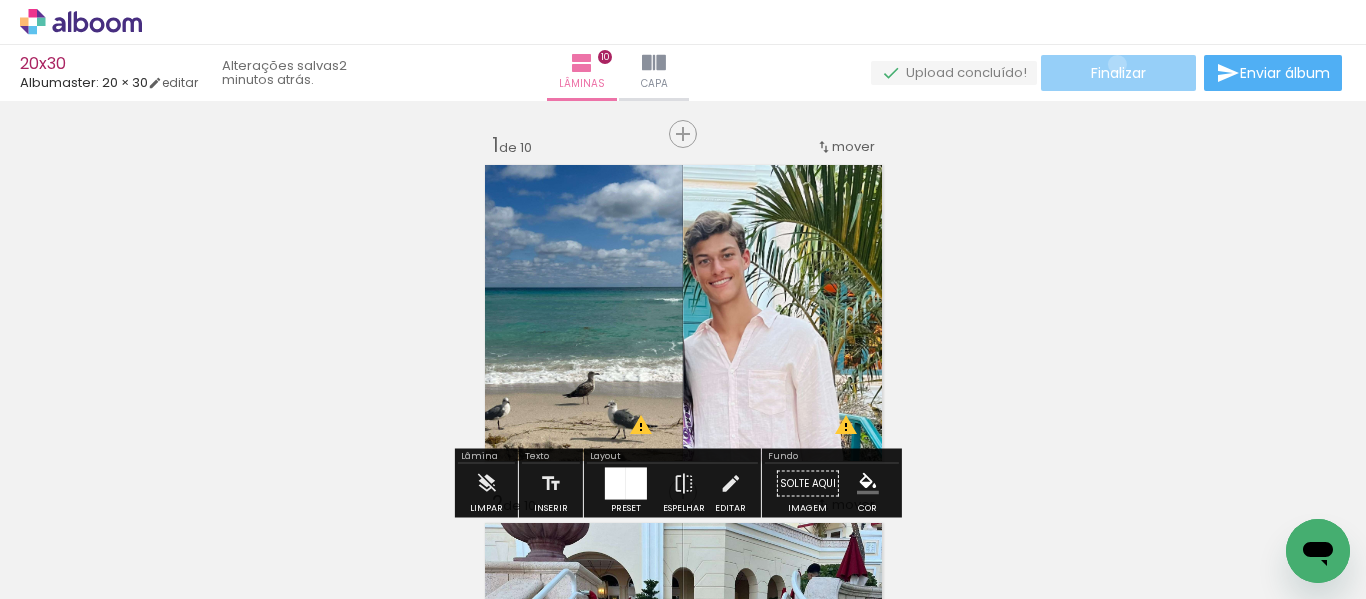 click on "Finalizar" 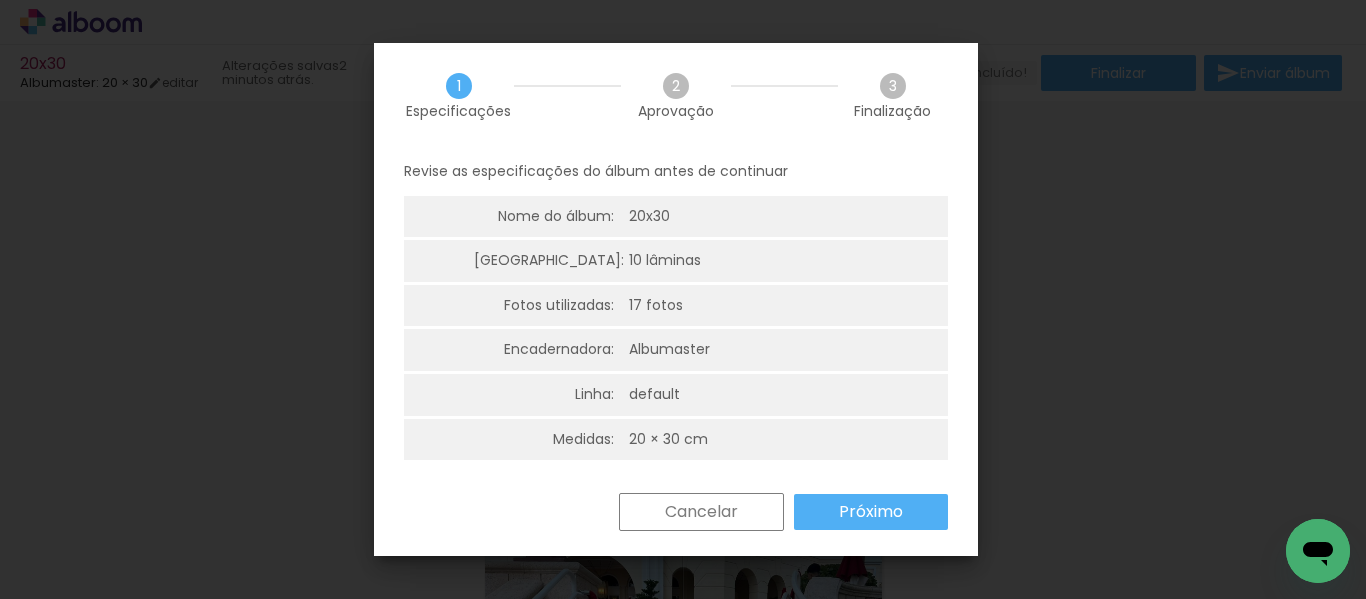 click on "Próximo" at bounding box center [871, 512] 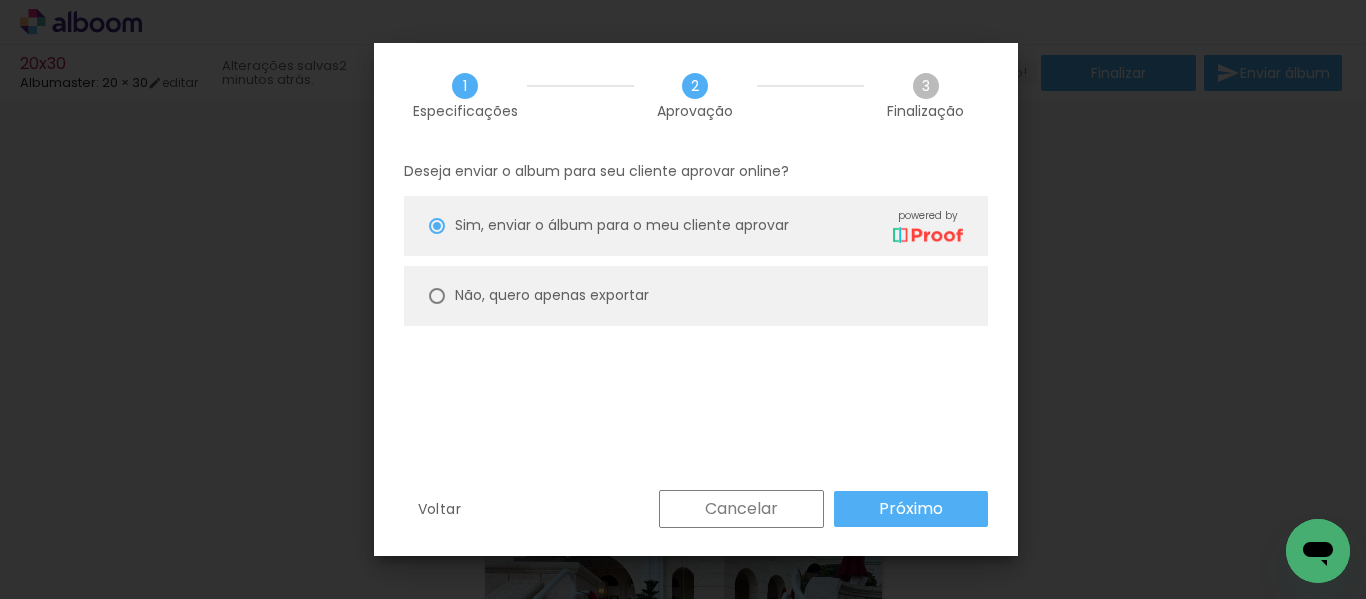 click on "Não, quero apenas exportar" at bounding box center [696, 296] 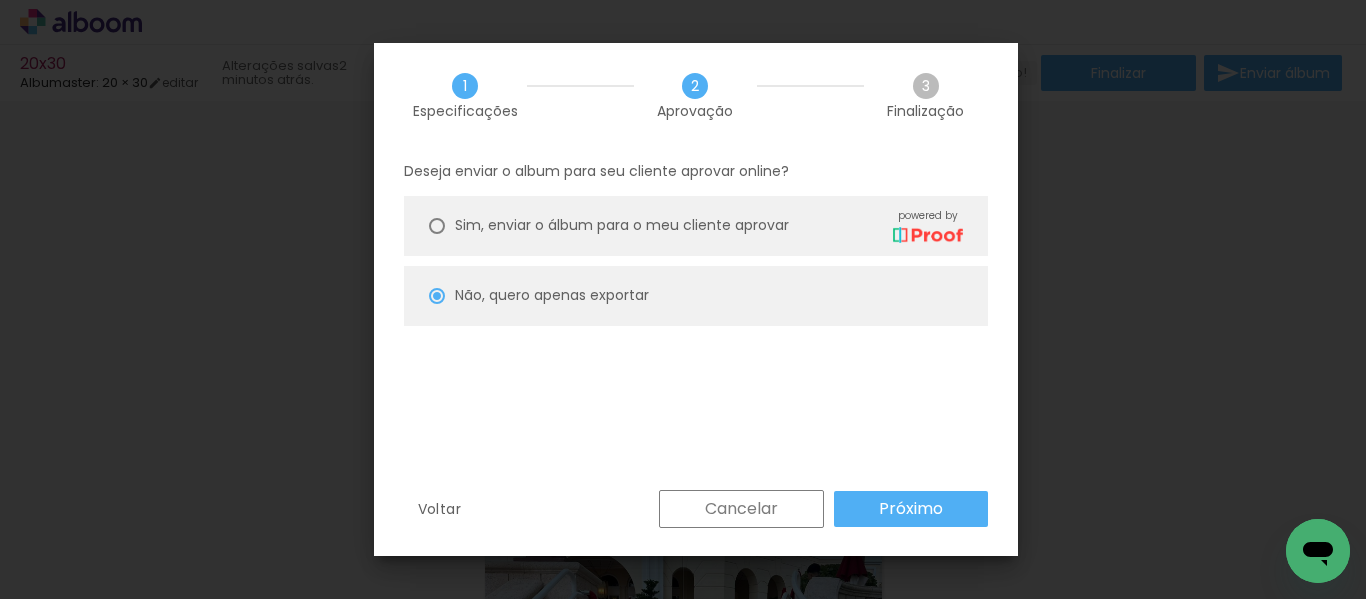 click on "Próximo" at bounding box center (911, 509) 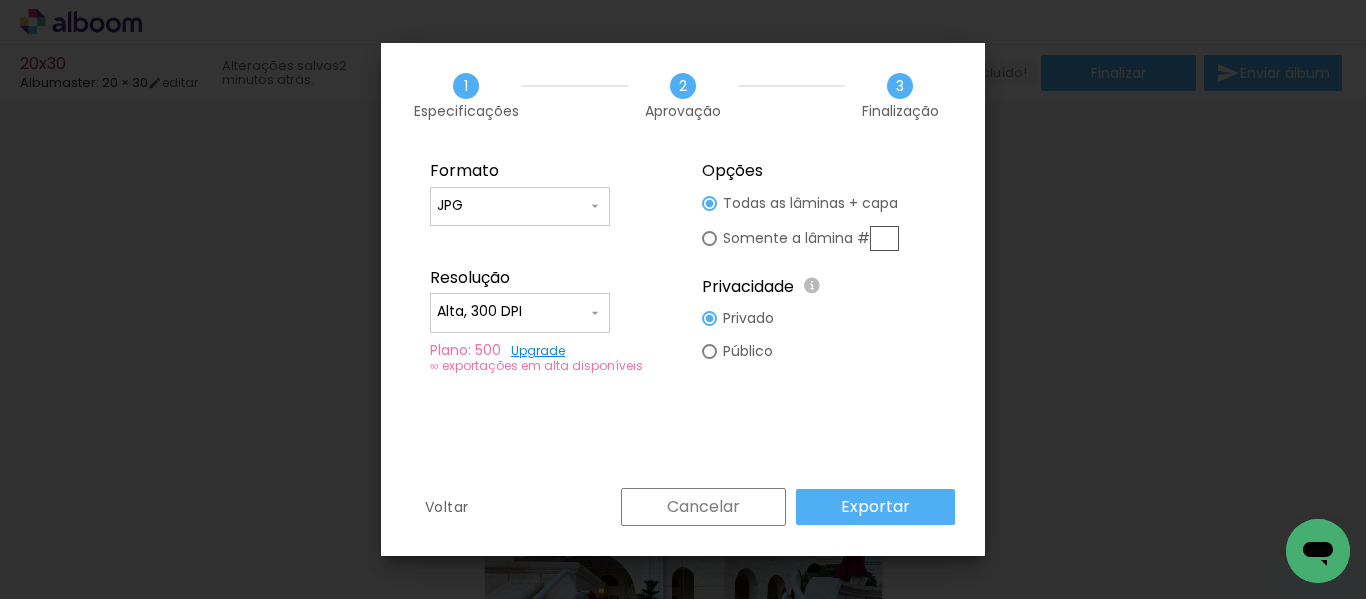 click on "Exportar" at bounding box center [875, 507] 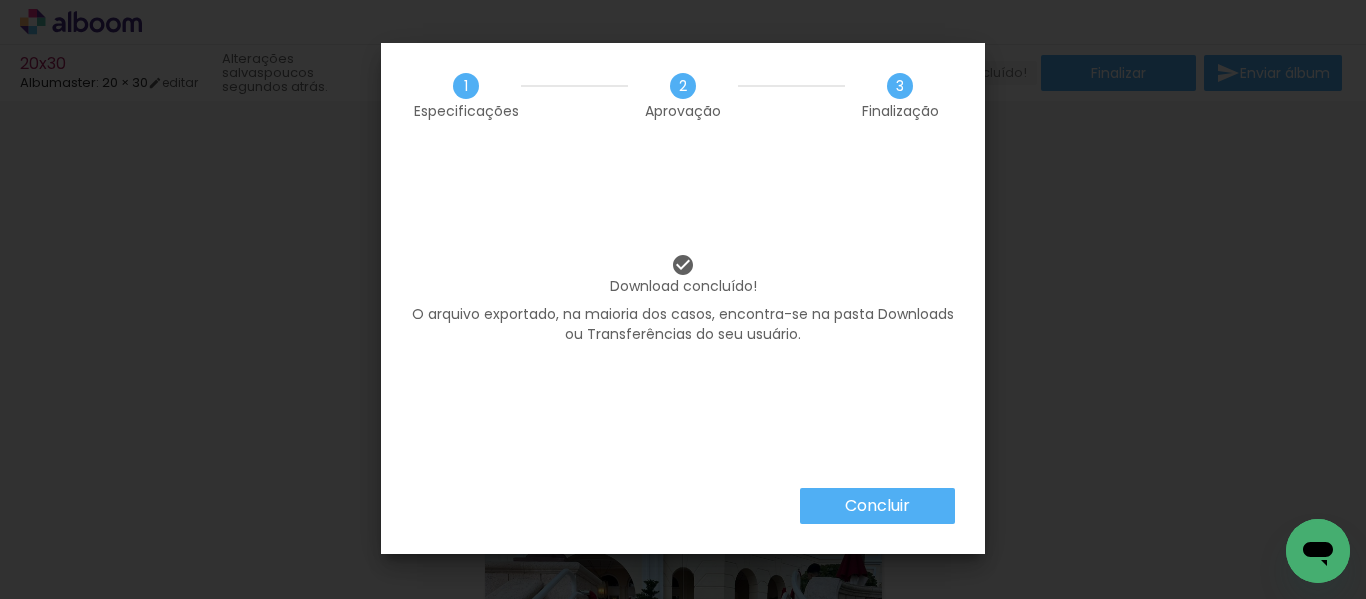 click on "Concluir" at bounding box center [877, 506] 